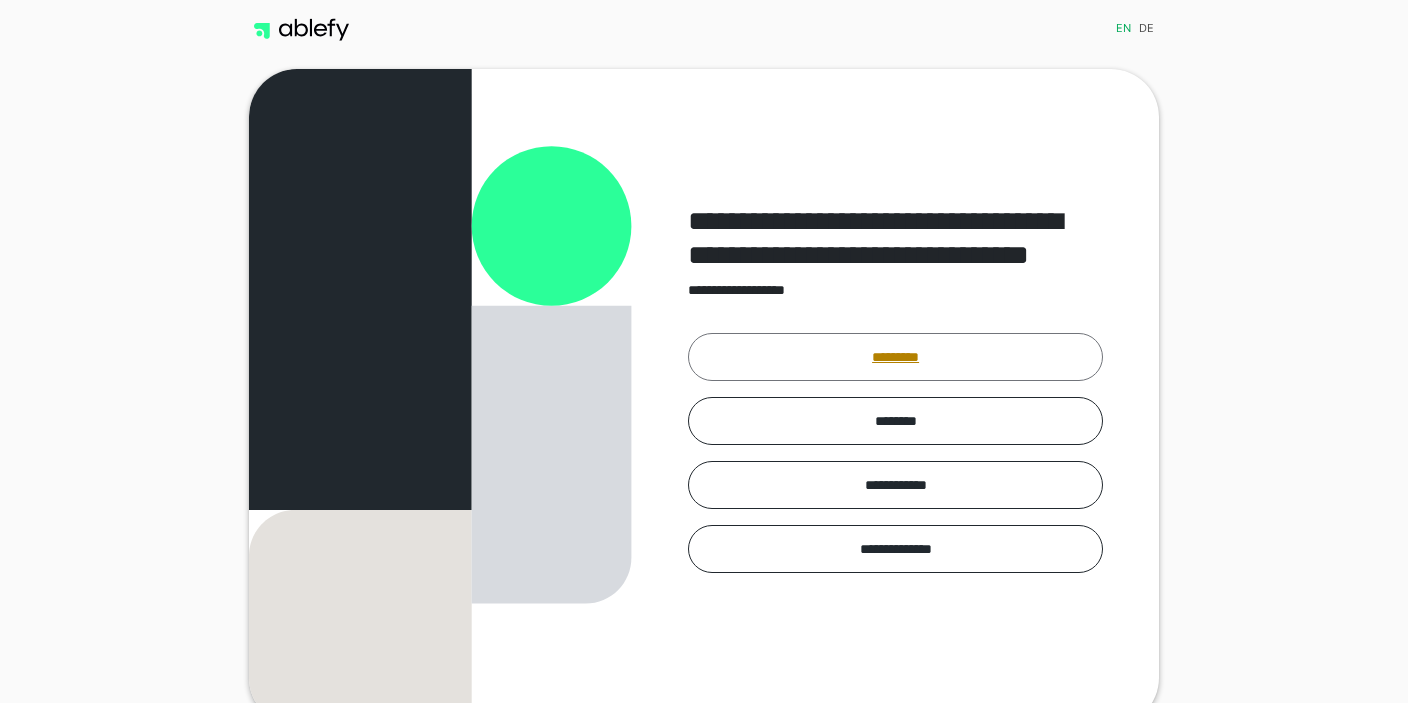 scroll, scrollTop: 0, scrollLeft: 0, axis: both 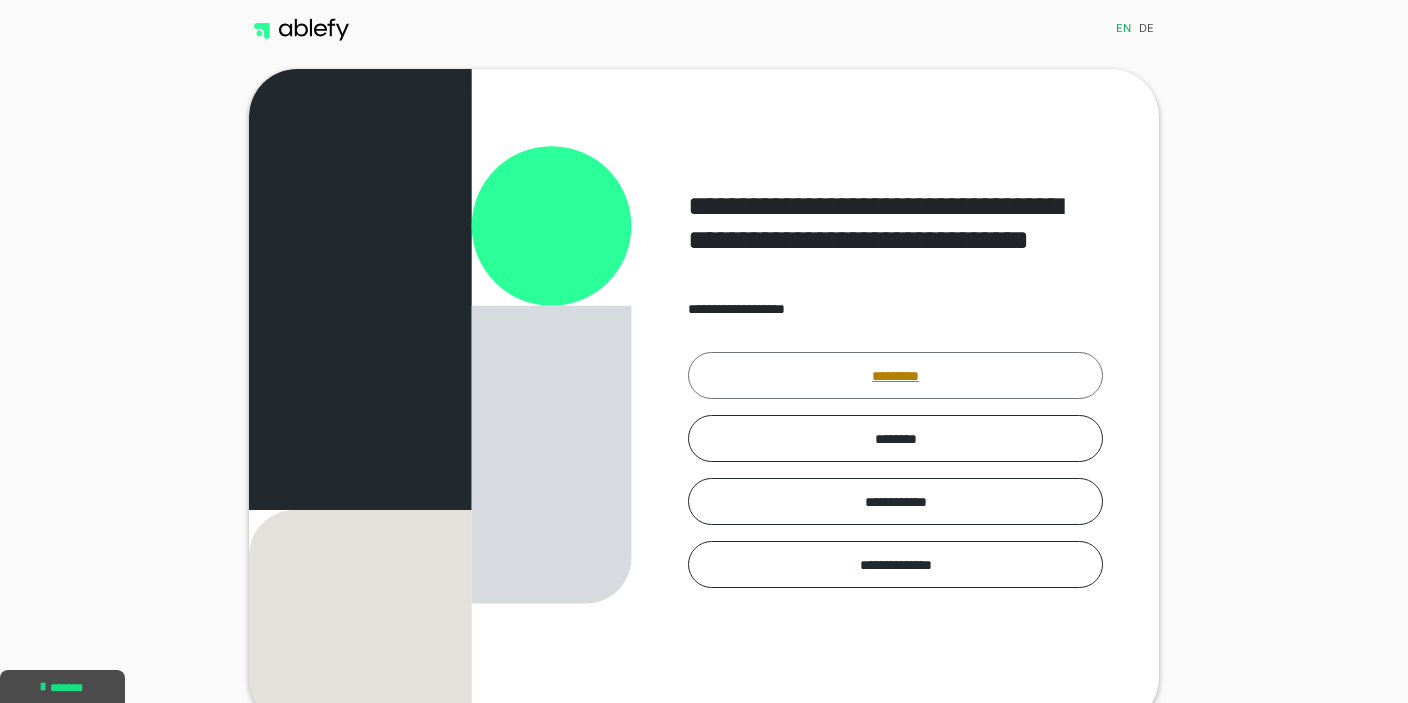 click on "*********" at bounding box center (895, 375) 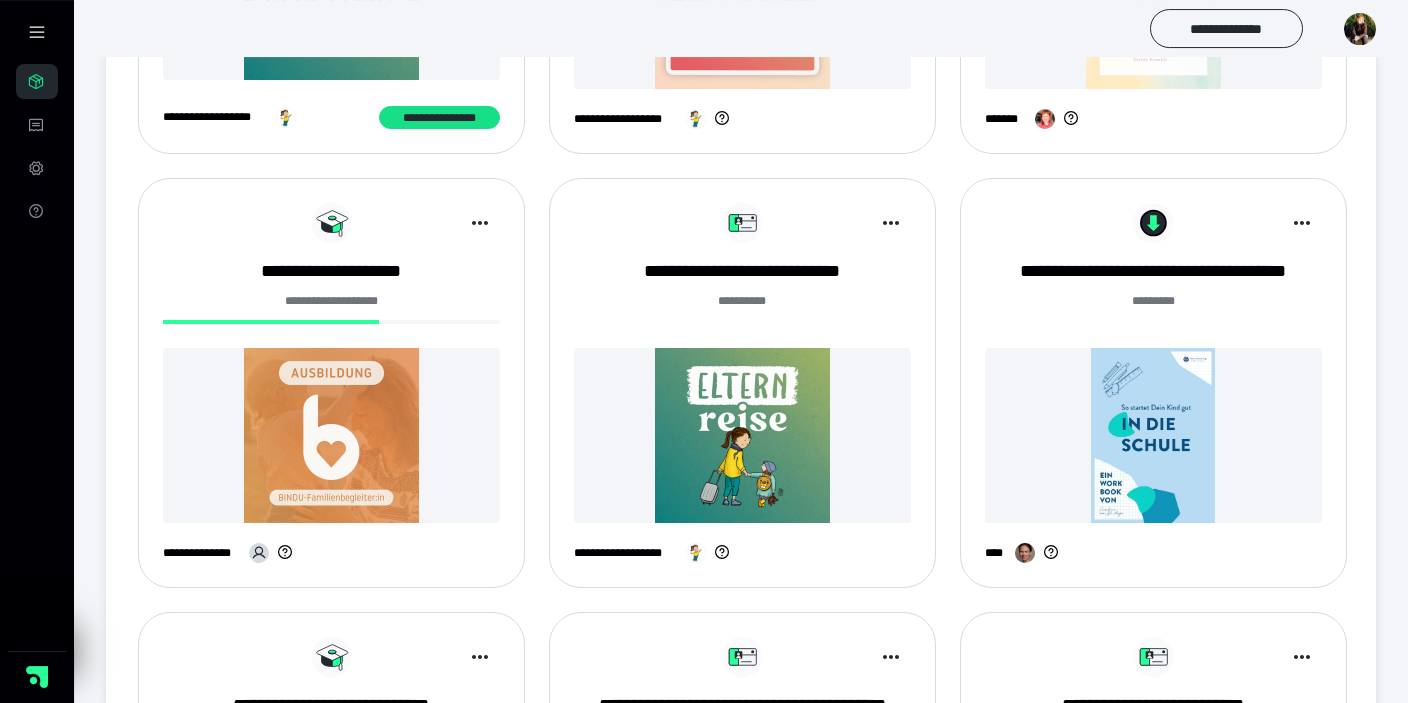 scroll, scrollTop: 633, scrollLeft: 0, axis: vertical 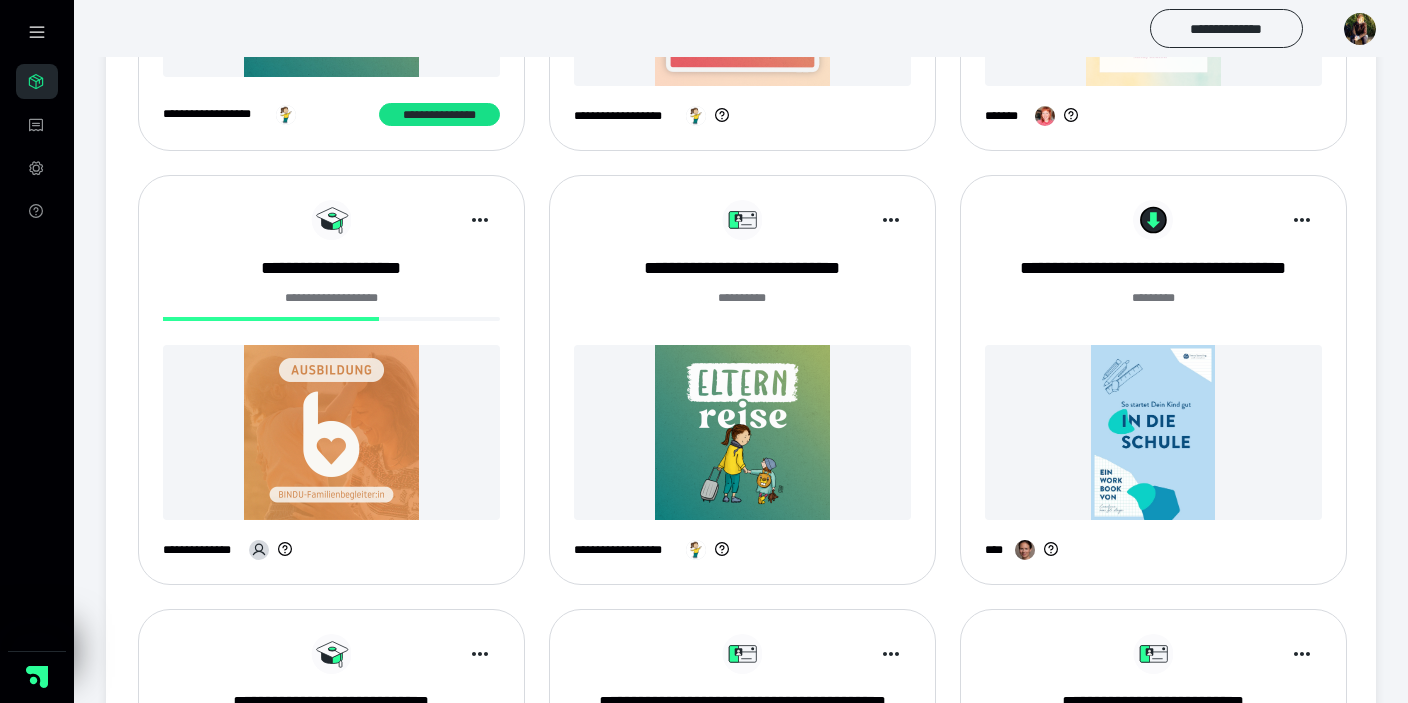 click at bounding box center [331, 432] 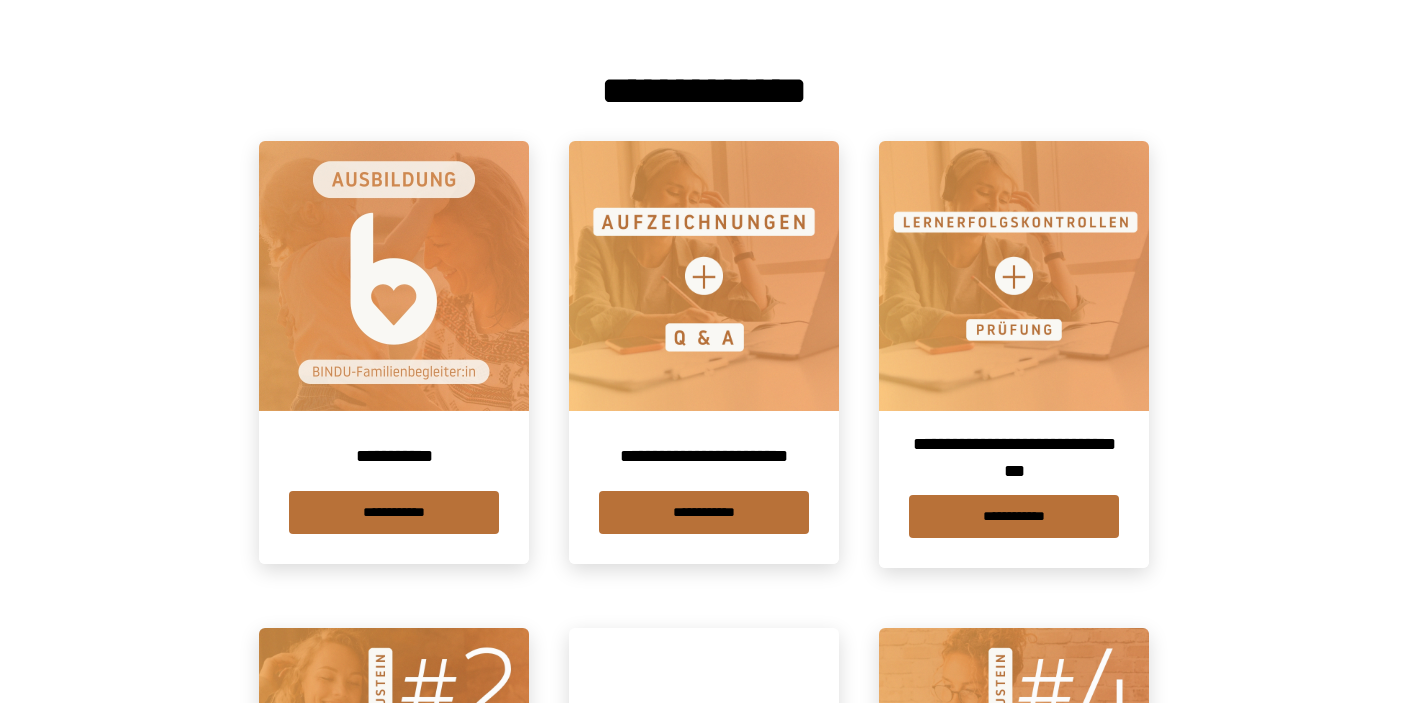 scroll, scrollTop: 422, scrollLeft: 0, axis: vertical 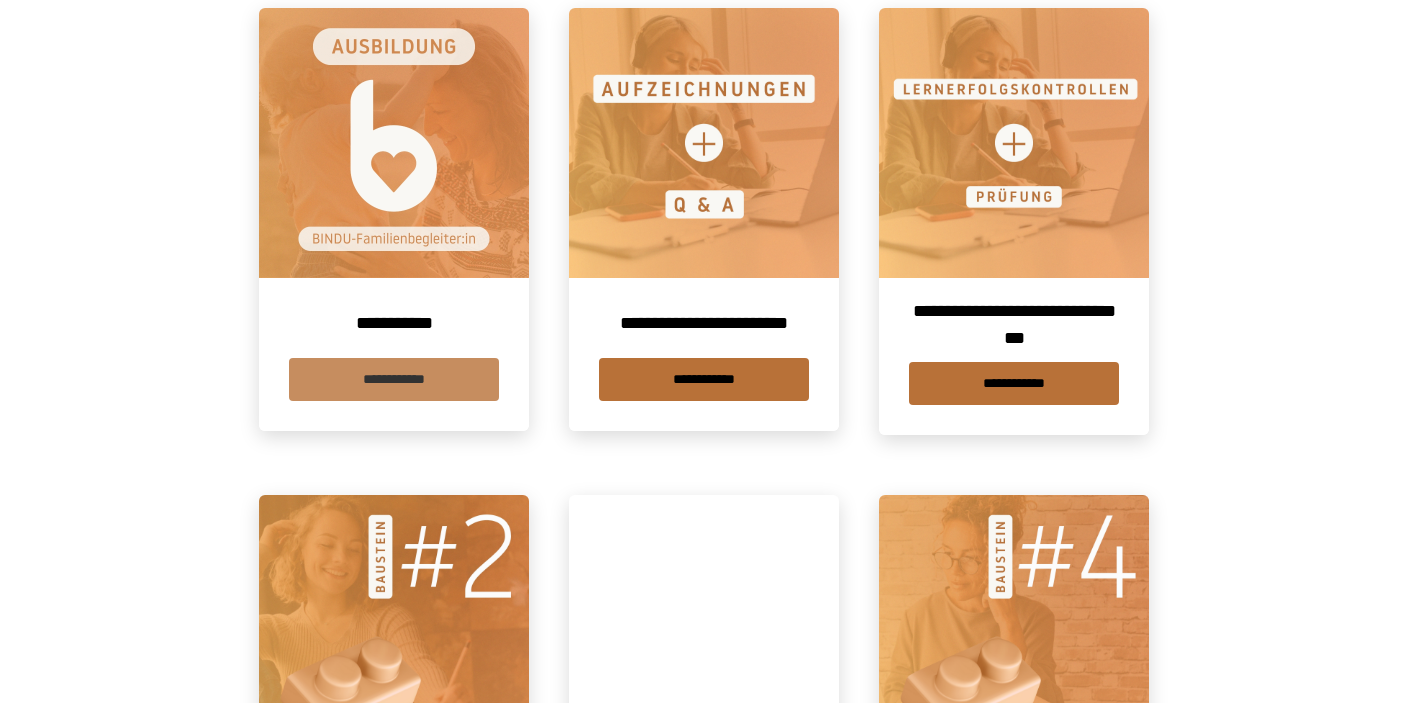 click on "**********" at bounding box center [394, 379] 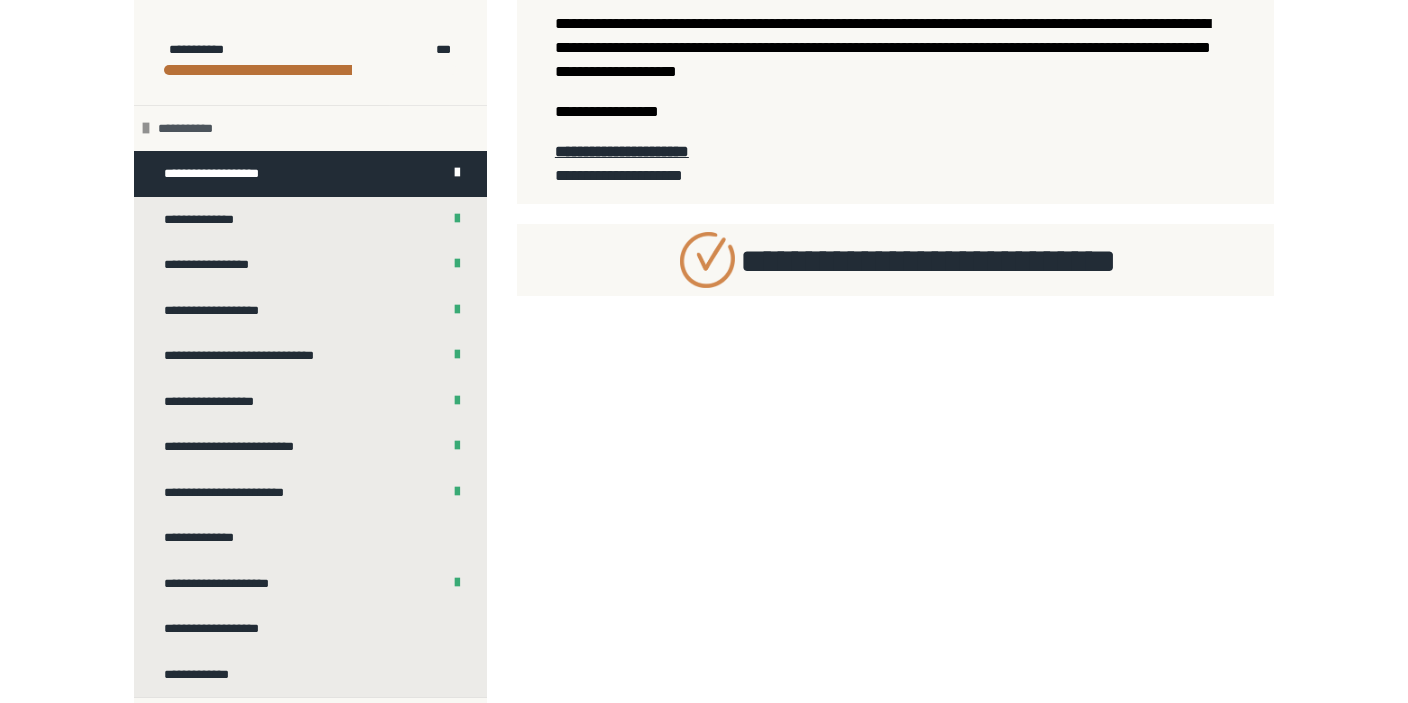 scroll, scrollTop: 633, scrollLeft: 0, axis: vertical 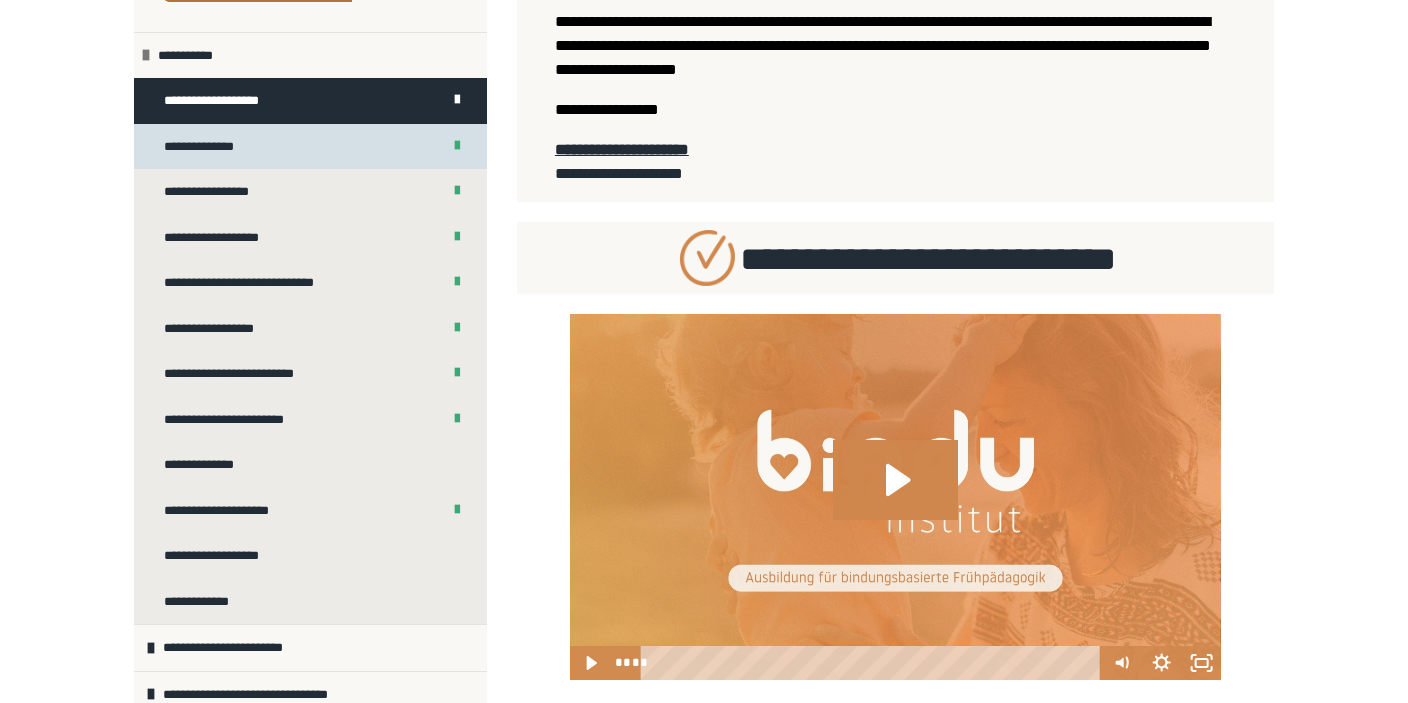 click on "**********" at bounding box center [211, 147] 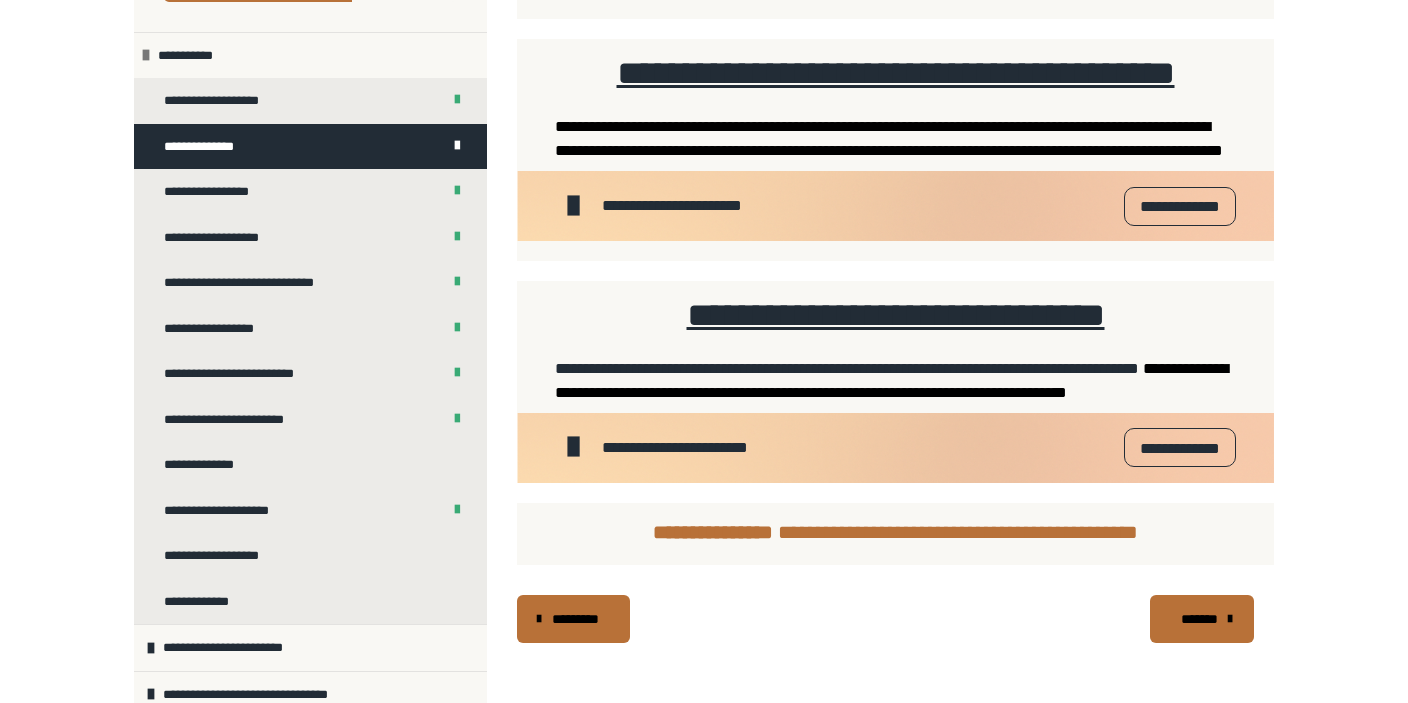 scroll, scrollTop: 1912, scrollLeft: 0, axis: vertical 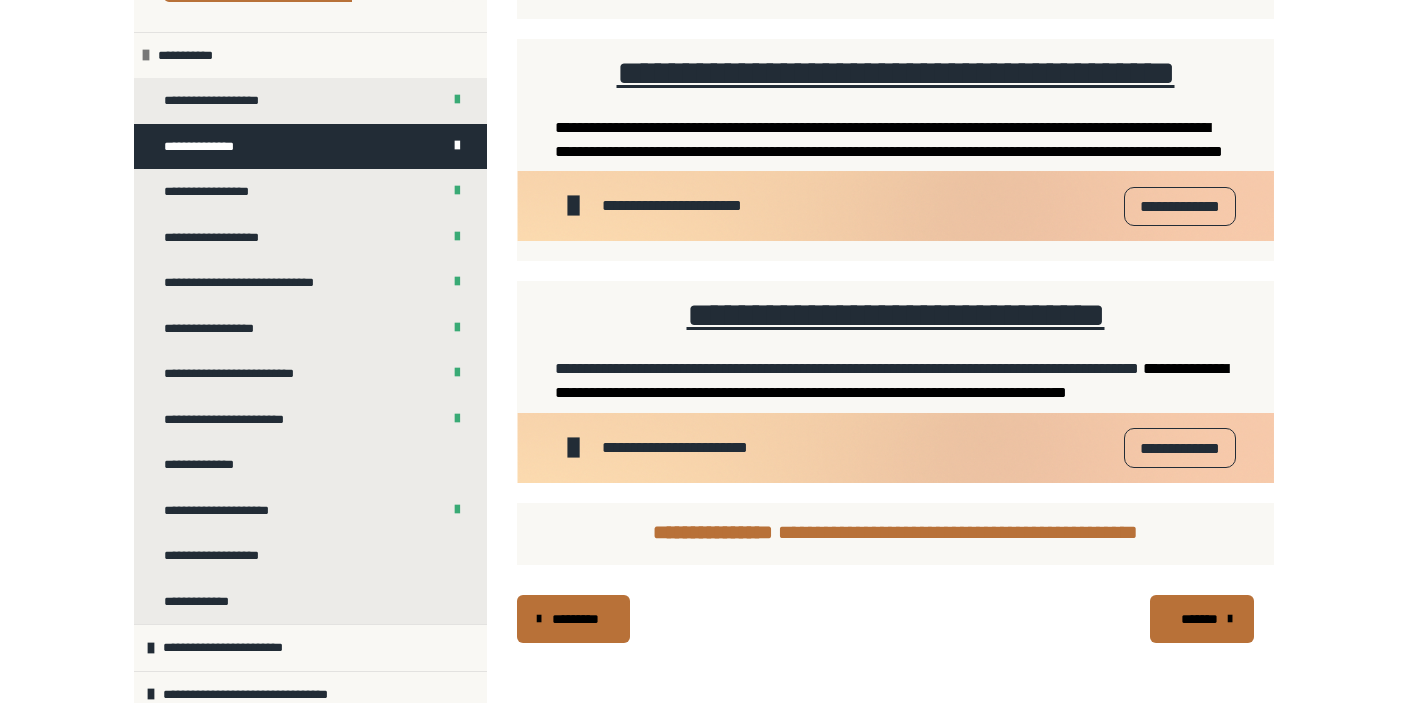 click on "**********" at bounding box center [1180, 206] 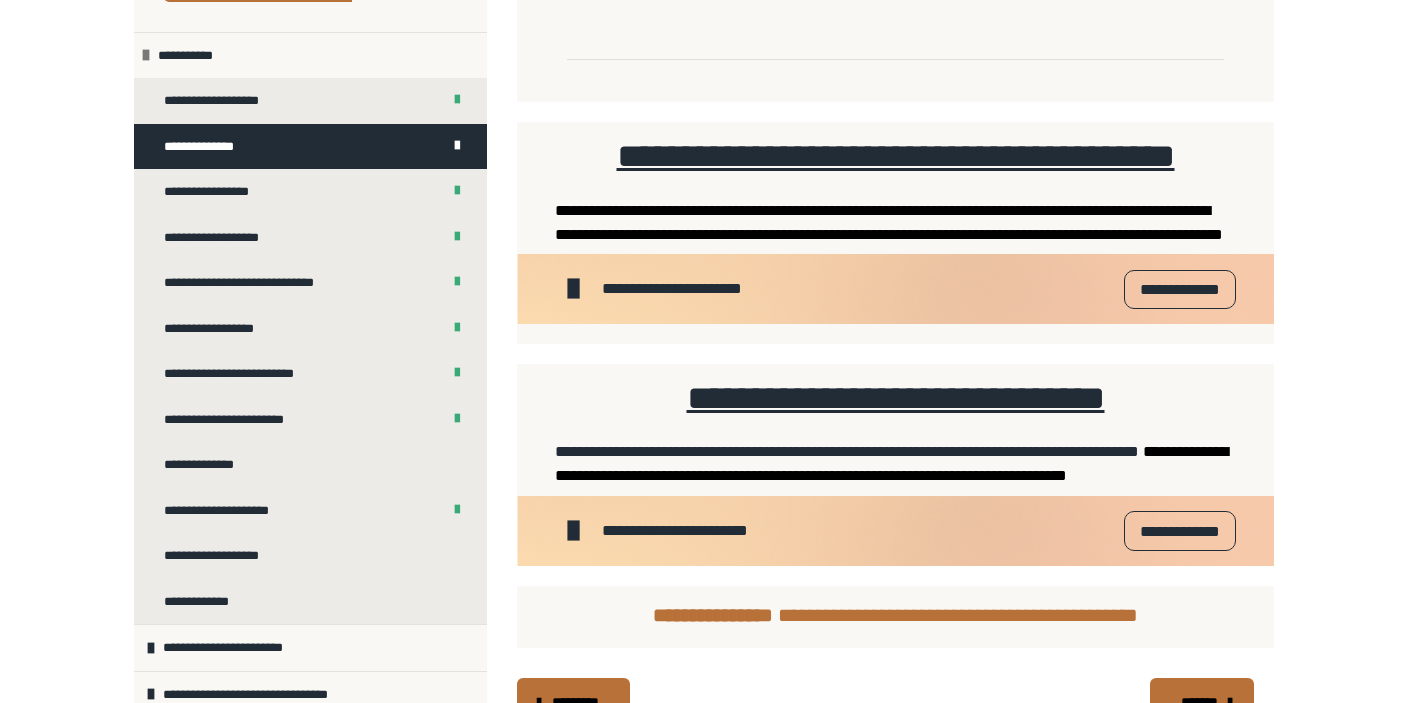 scroll, scrollTop: 1912, scrollLeft: 0, axis: vertical 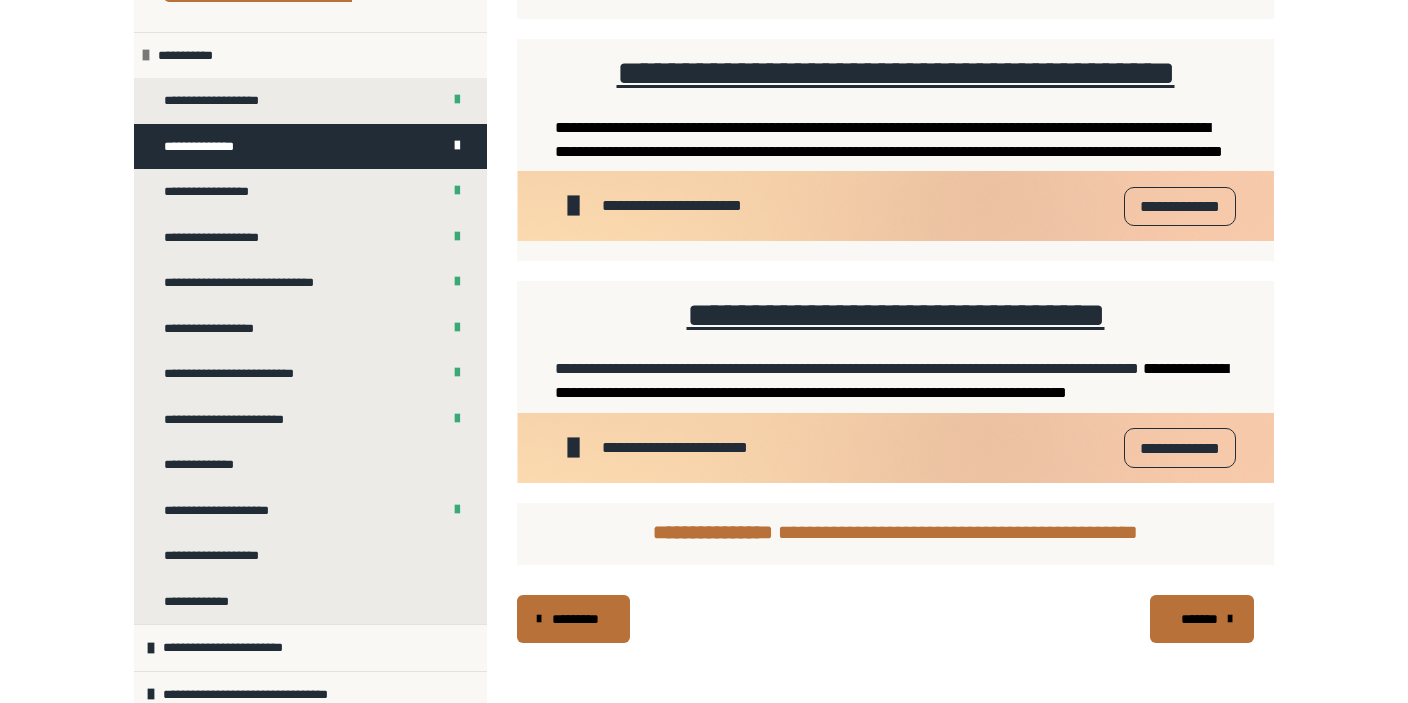 click on "*******" at bounding box center [1200, 619] 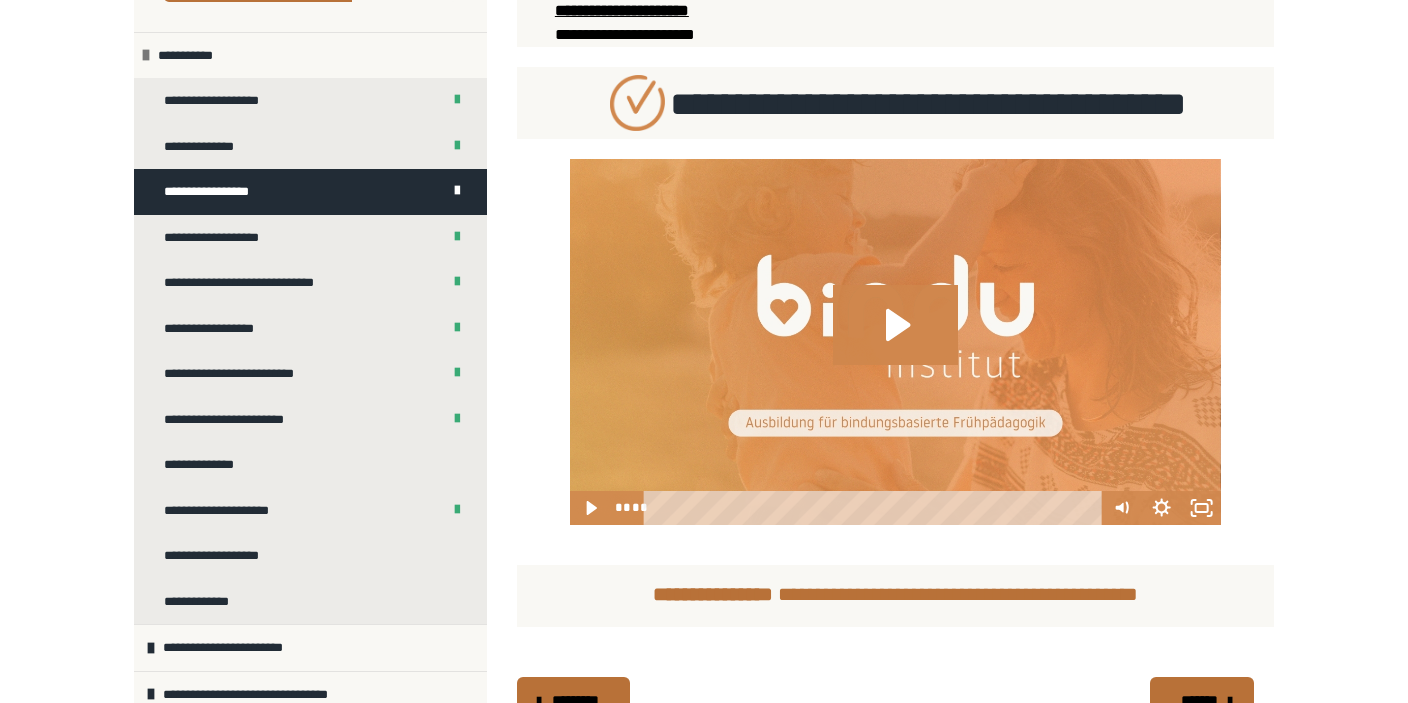 scroll, scrollTop: 718, scrollLeft: 0, axis: vertical 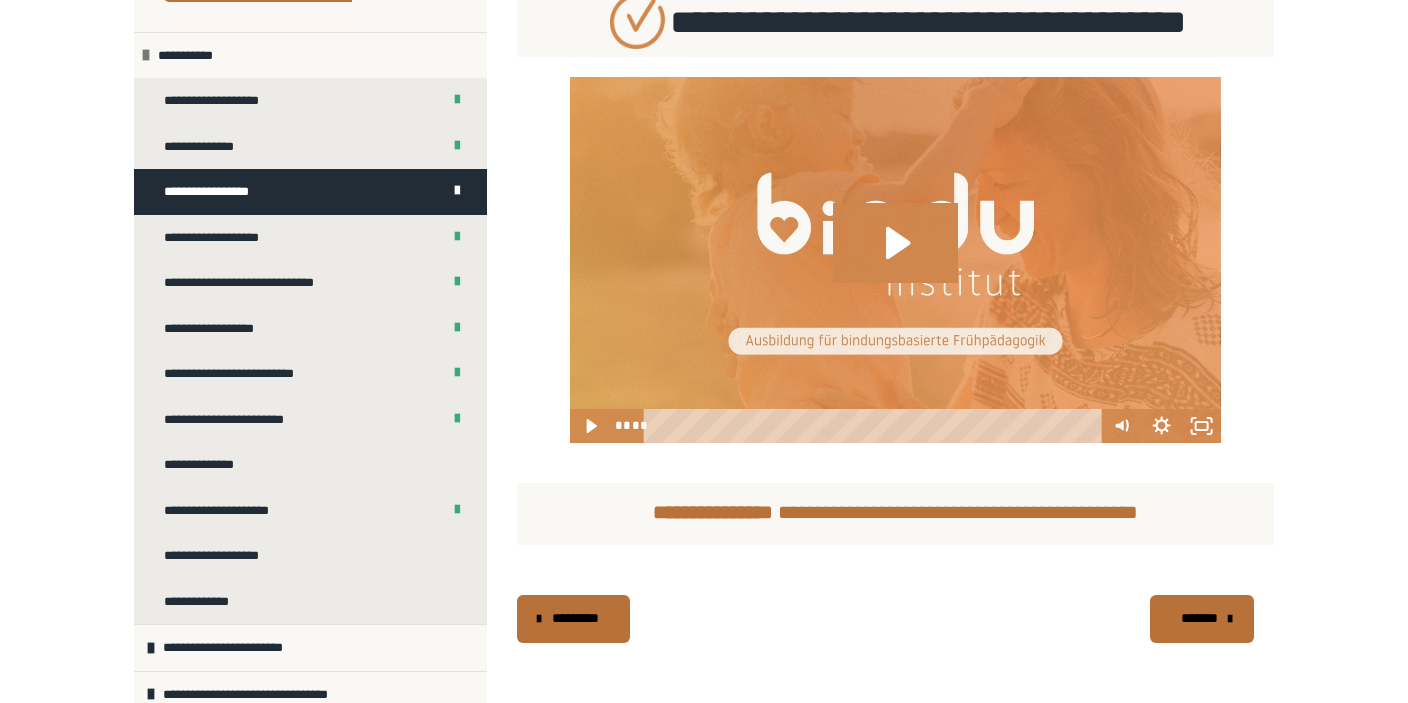 click on "*******" at bounding box center (1200, 618) 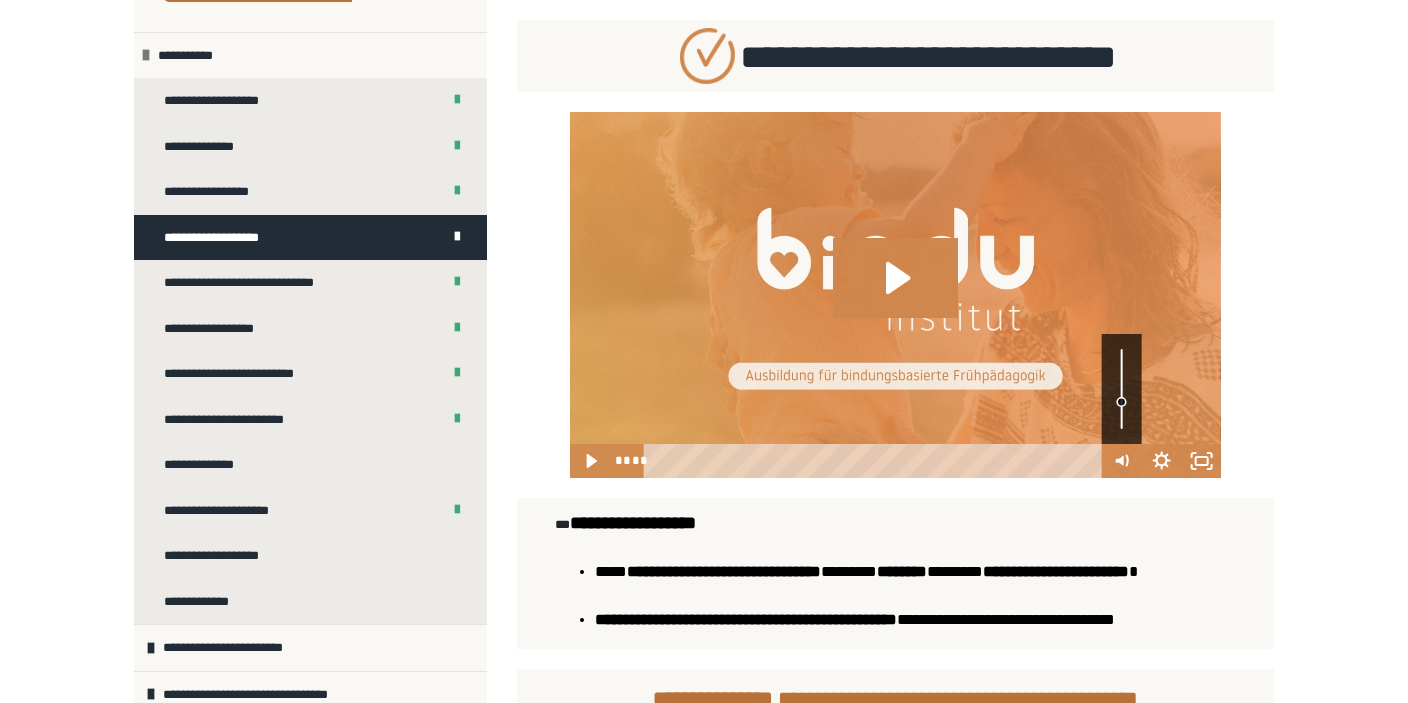 scroll, scrollTop: 933, scrollLeft: 0, axis: vertical 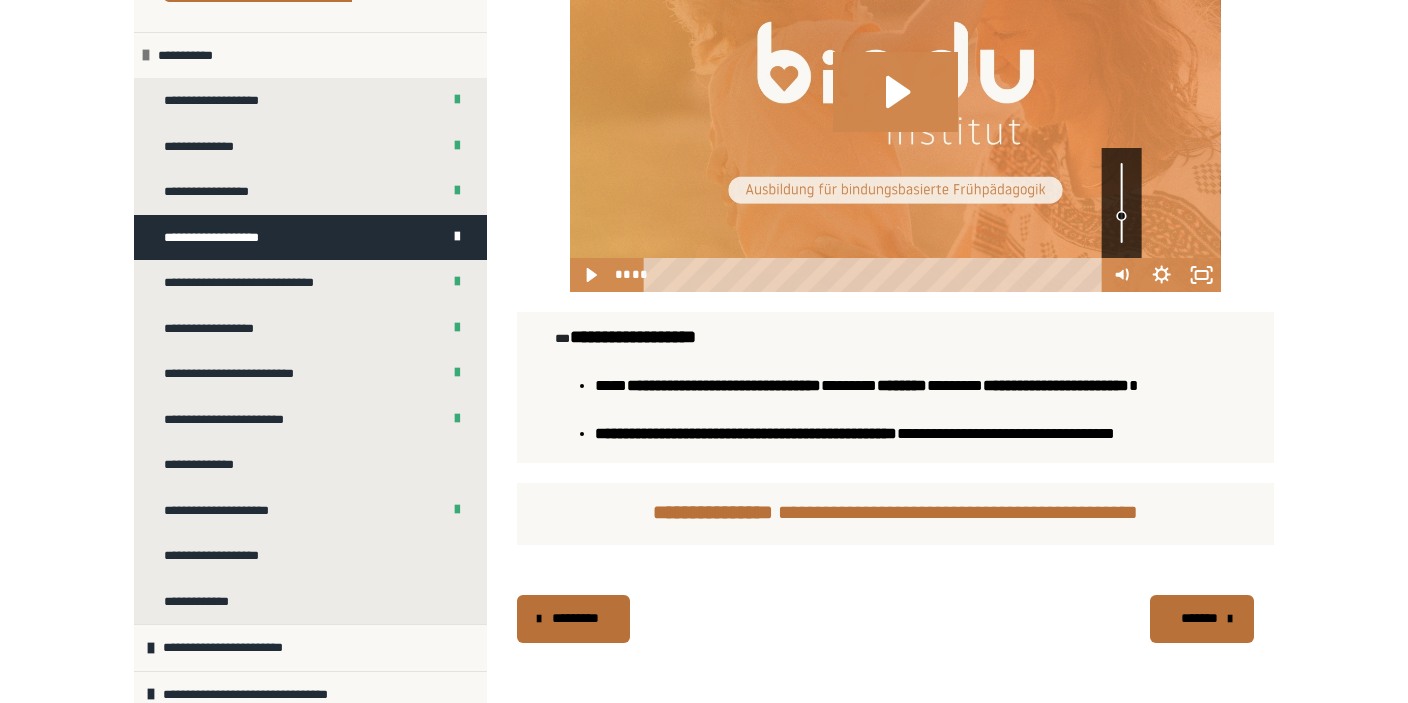 click on "*******" at bounding box center (1200, 618) 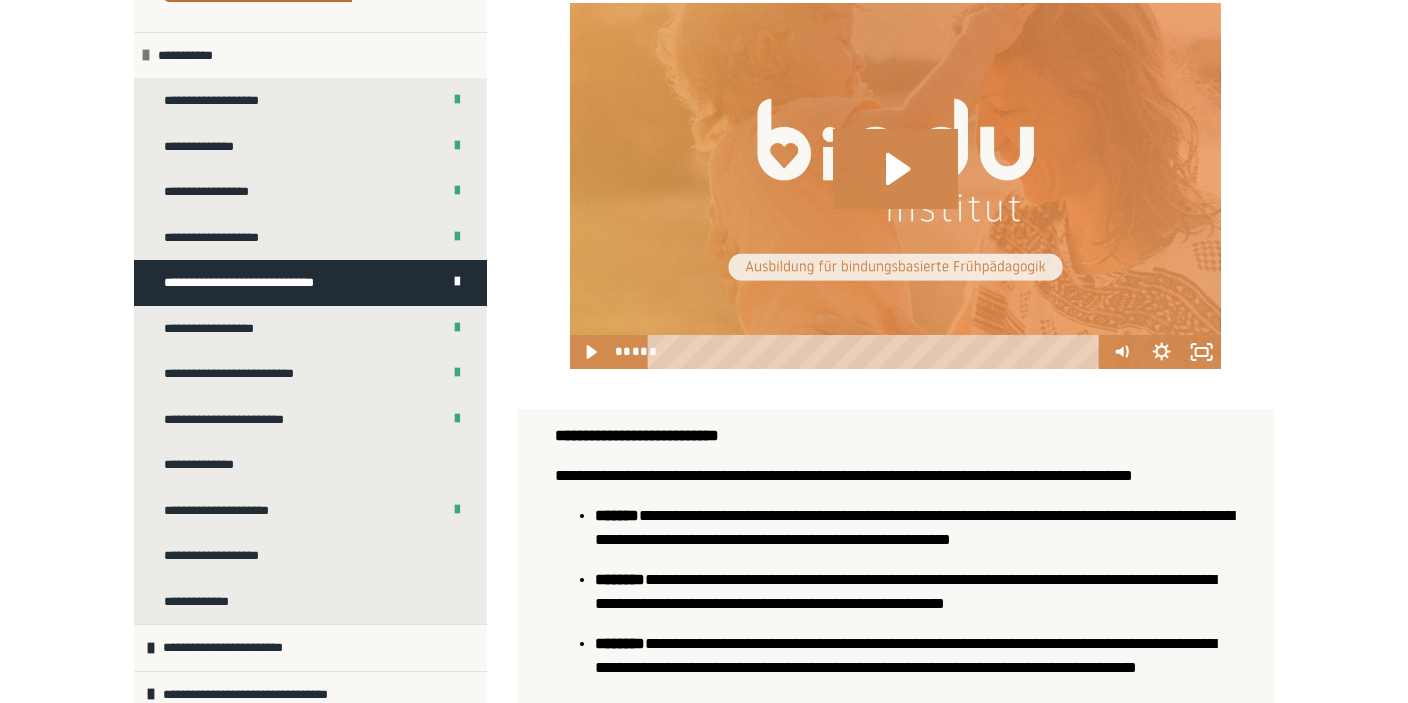 scroll, scrollTop: 1372, scrollLeft: 0, axis: vertical 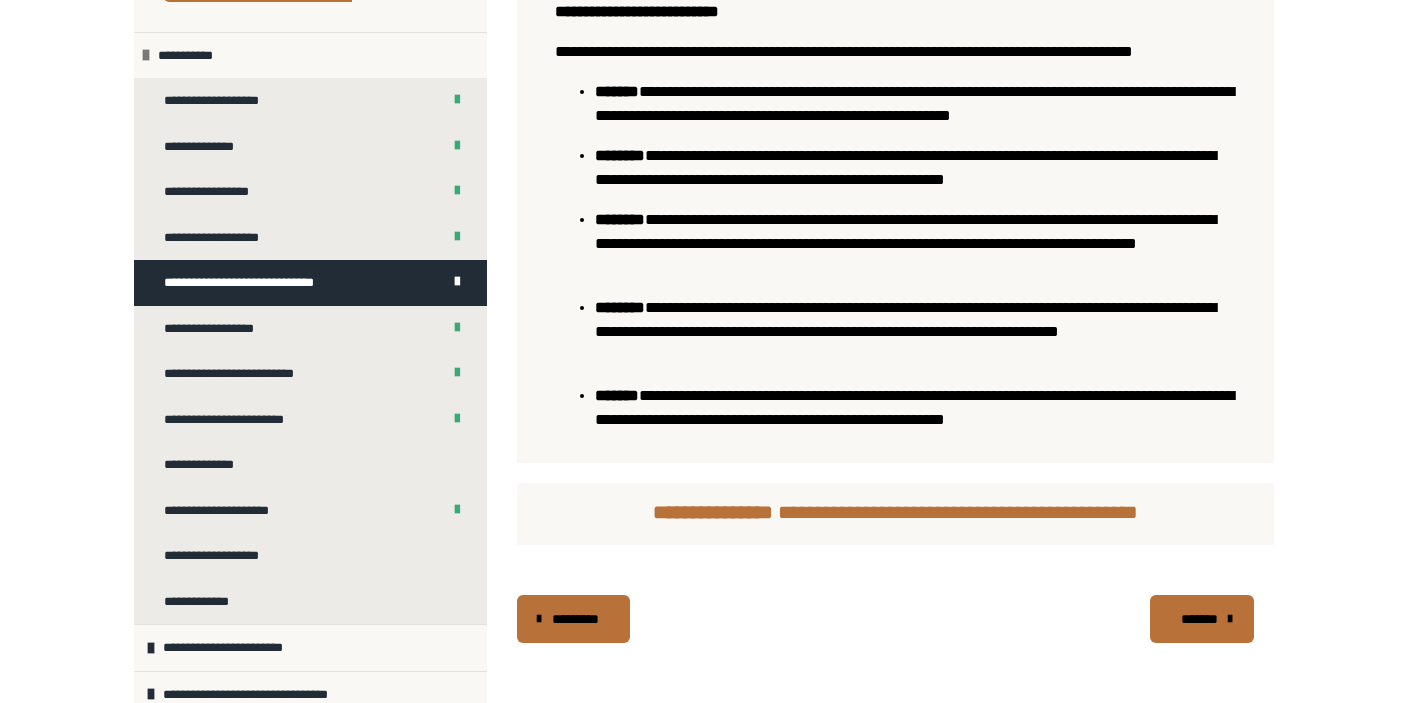 click on "*******" at bounding box center [1200, 619] 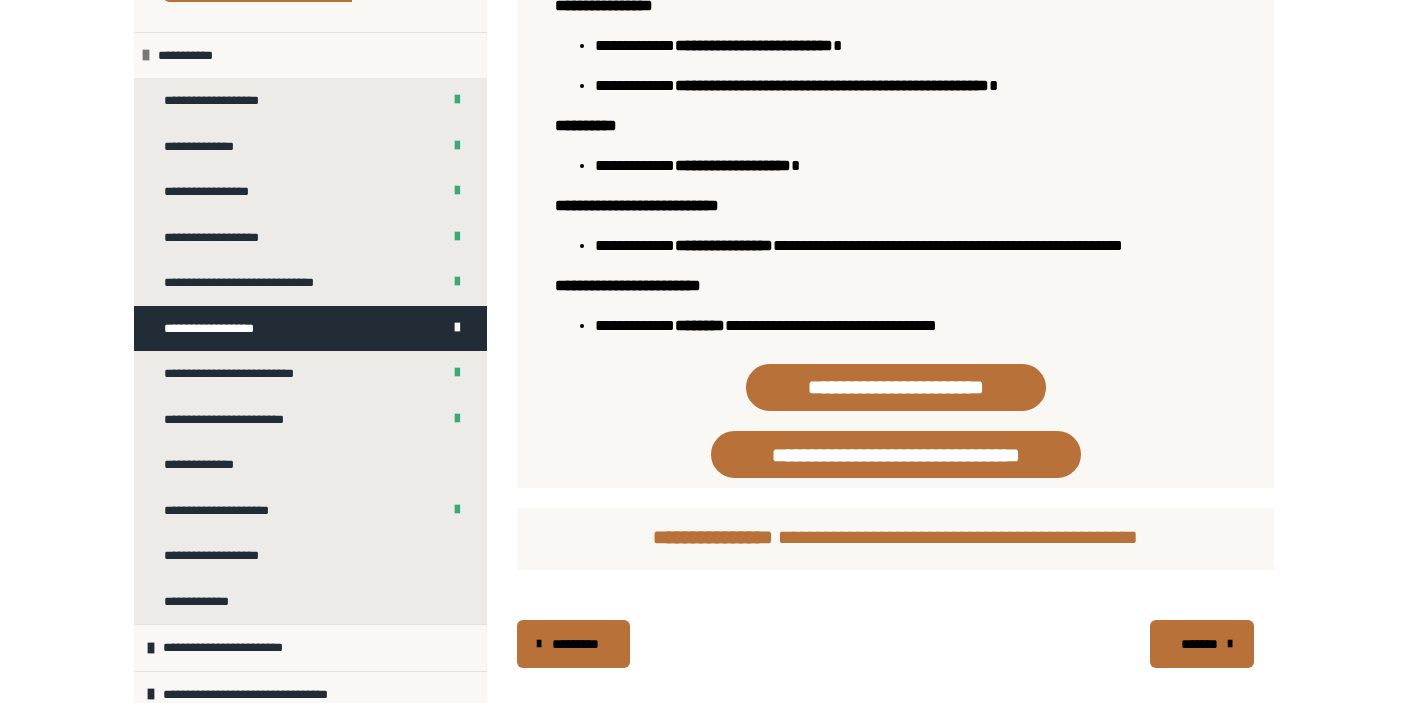 scroll, scrollTop: 1472, scrollLeft: 0, axis: vertical 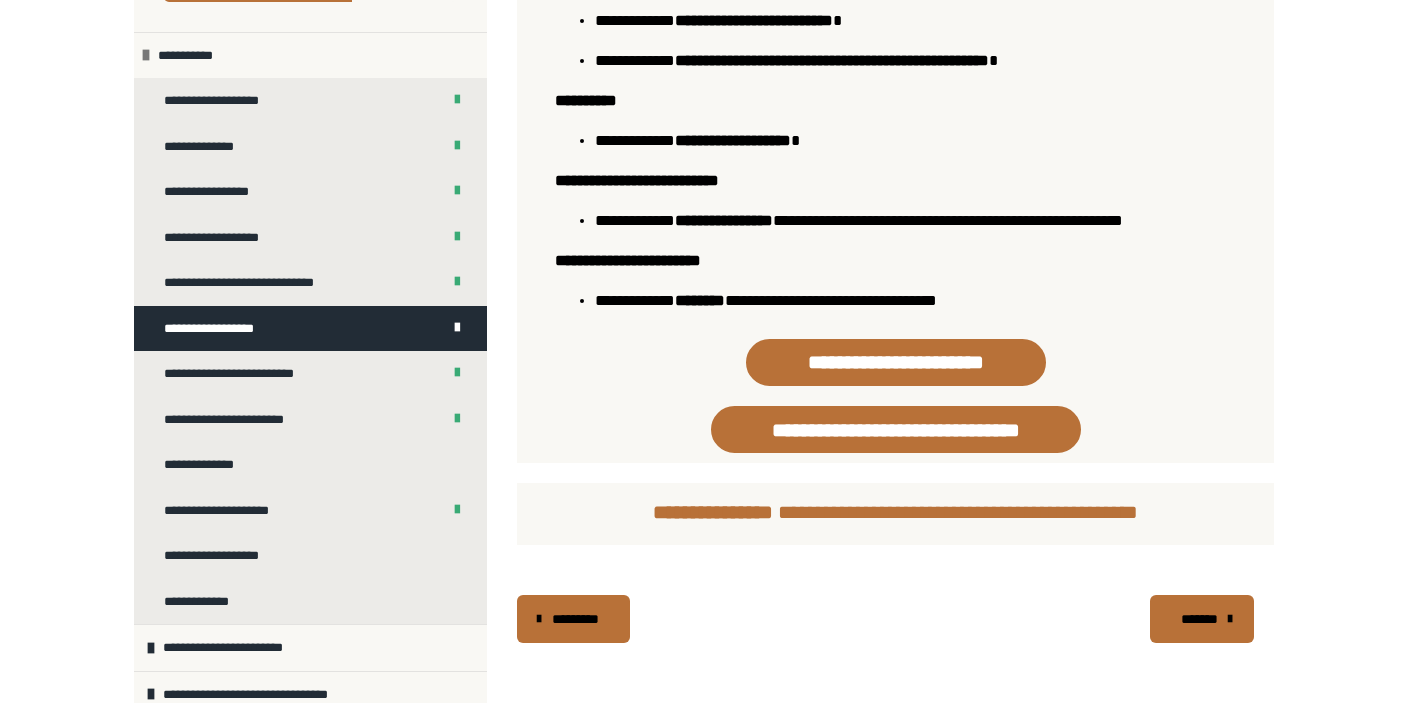 click on "*******" at bounding box center (1200, 619) 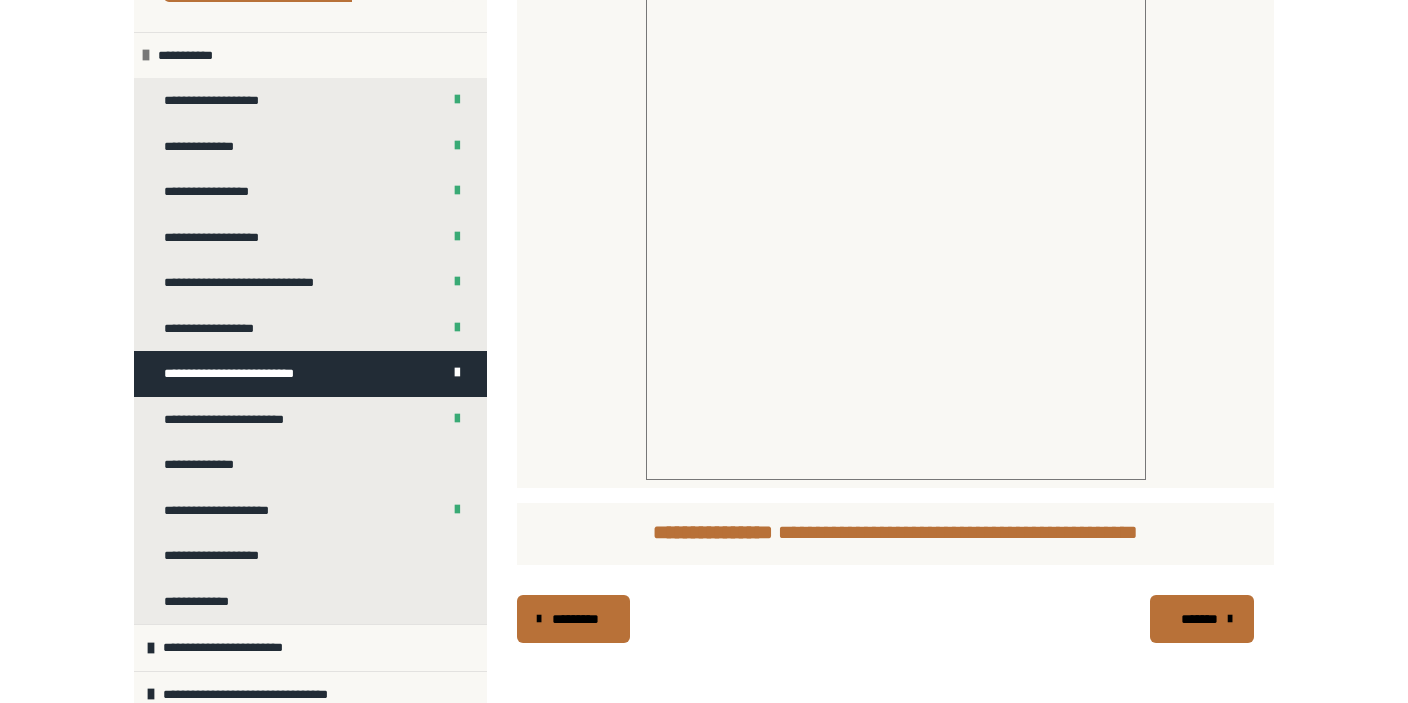 scroll, scrollTop: 1076, scrollLeft: 0, axis: vertical 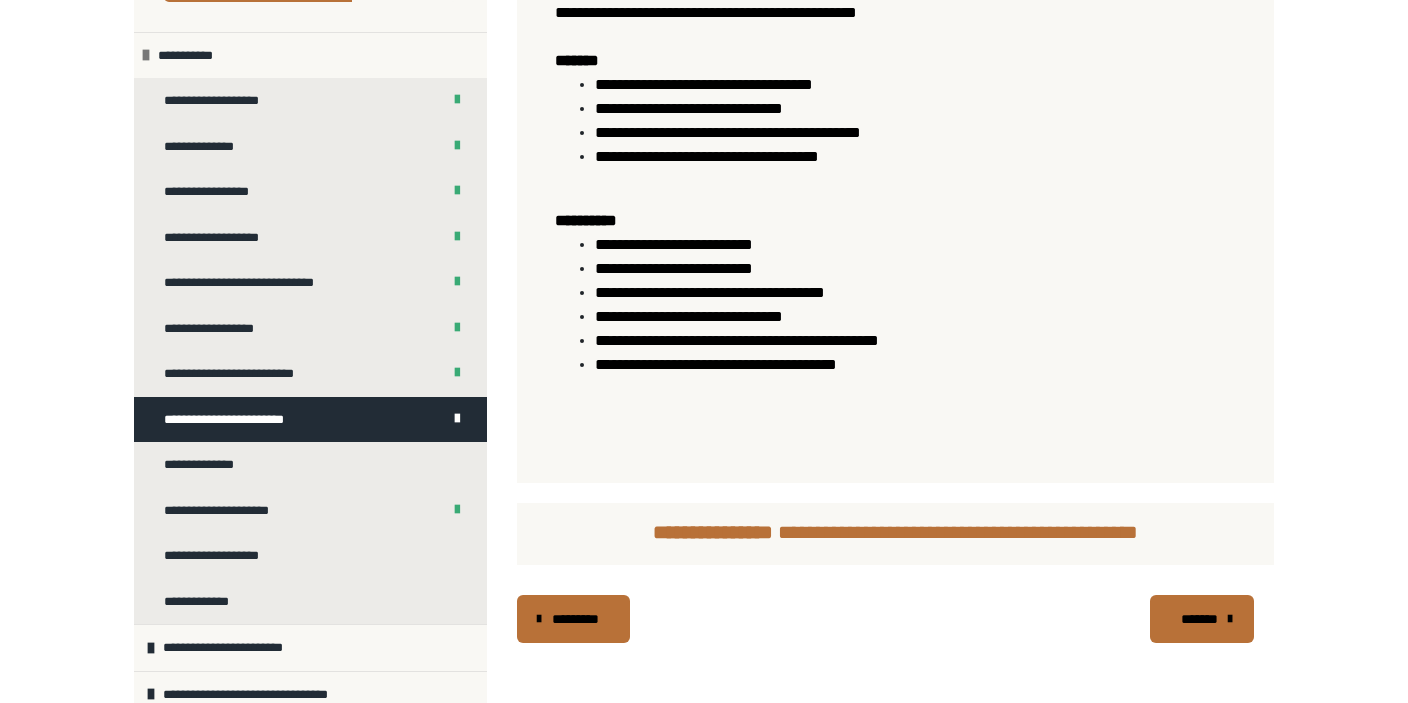 click on "*******" at bounding box center [1200, 619] 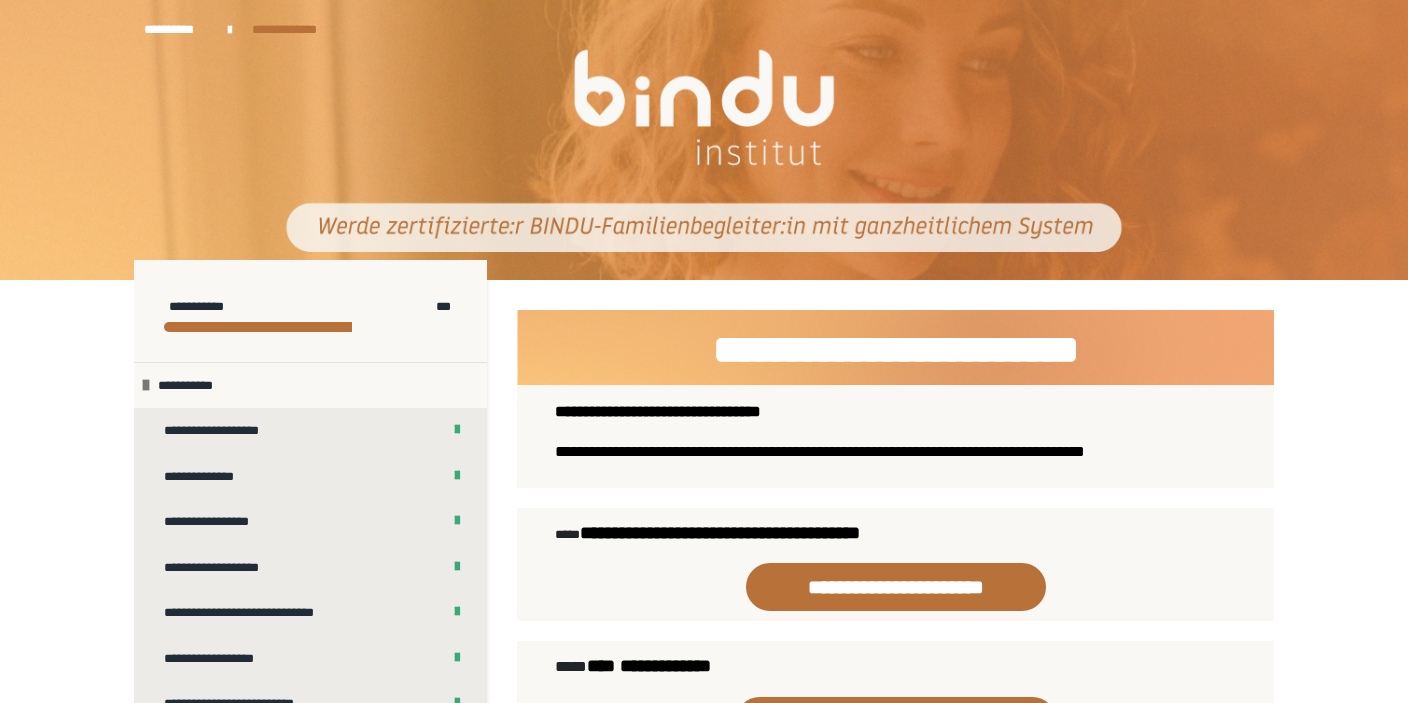 scroll, scrollTop: 404, scrollLeft: 0, axis: vertical 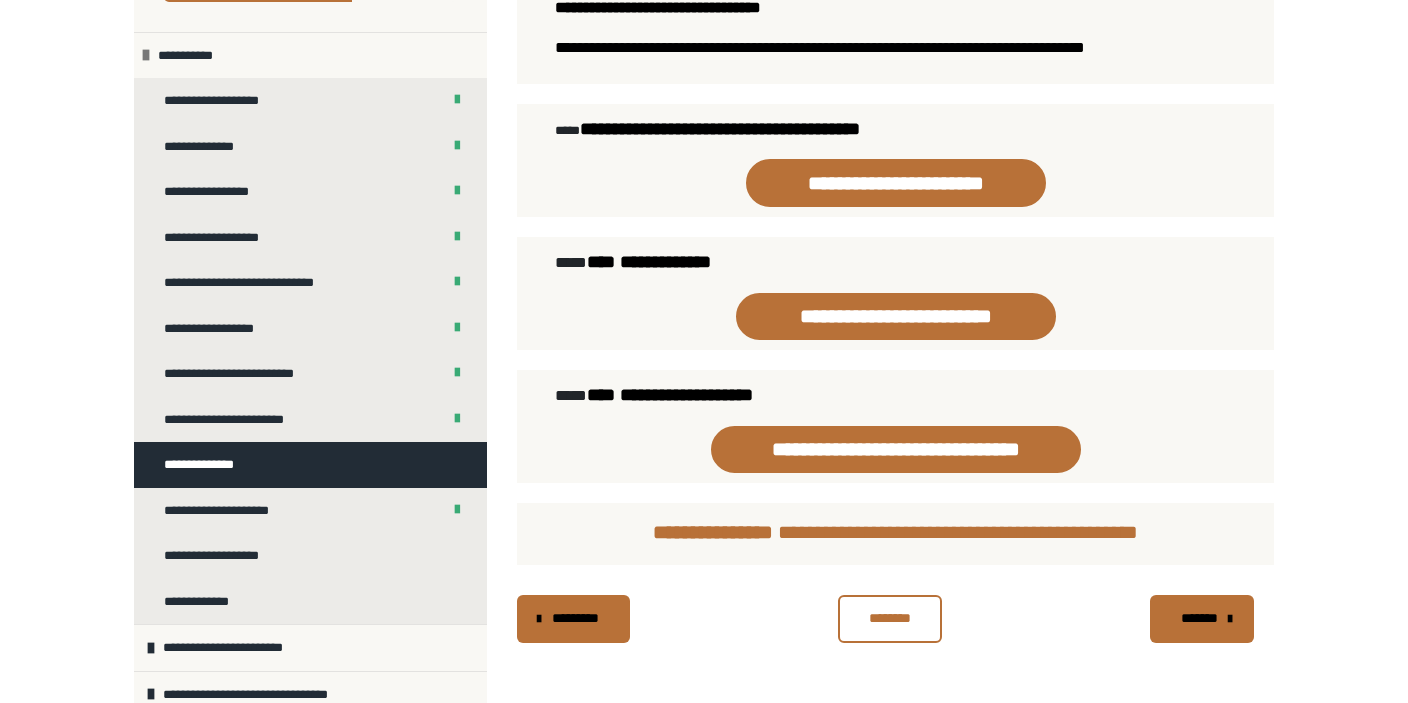 click on "*******" at bounding box center (1200, 618) 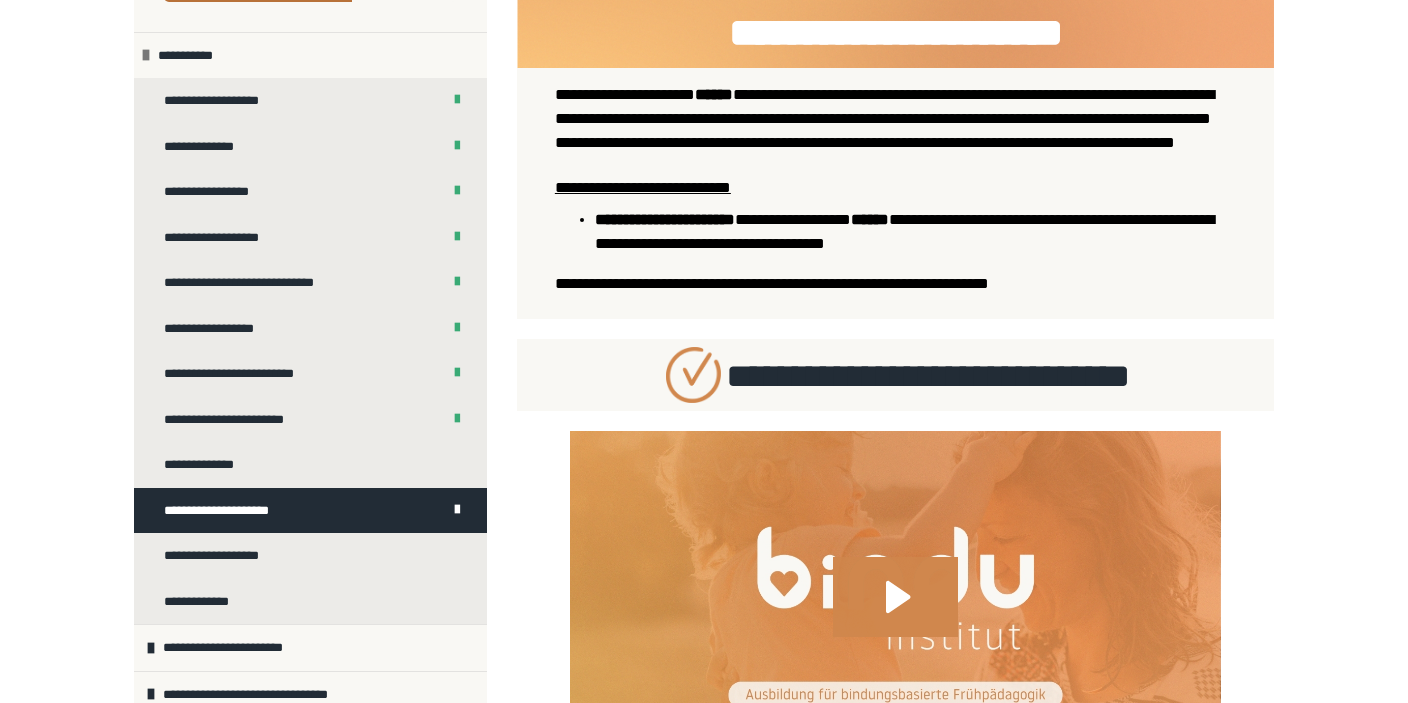 scroll, scrollTop: 845, scrollLeft: 0, axis: vertical 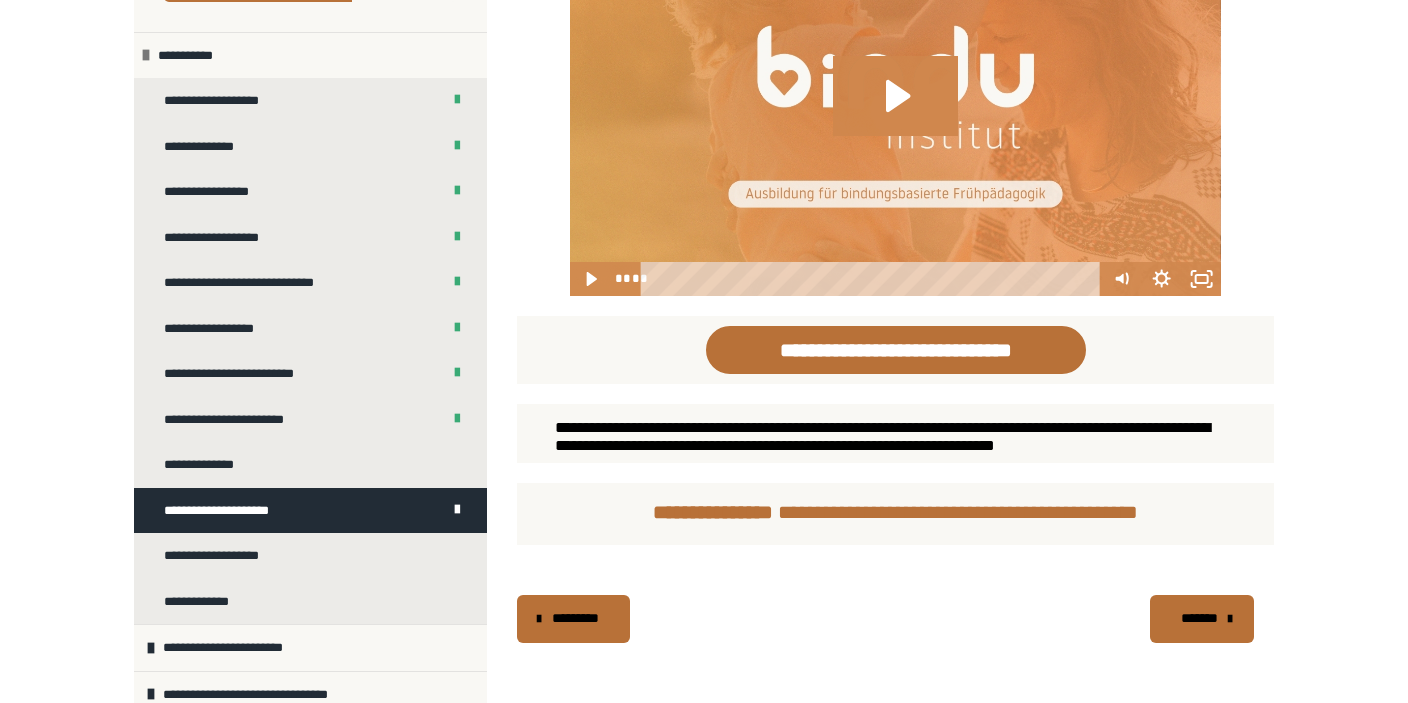 click on "*******" at bounding box center [1200, 618] 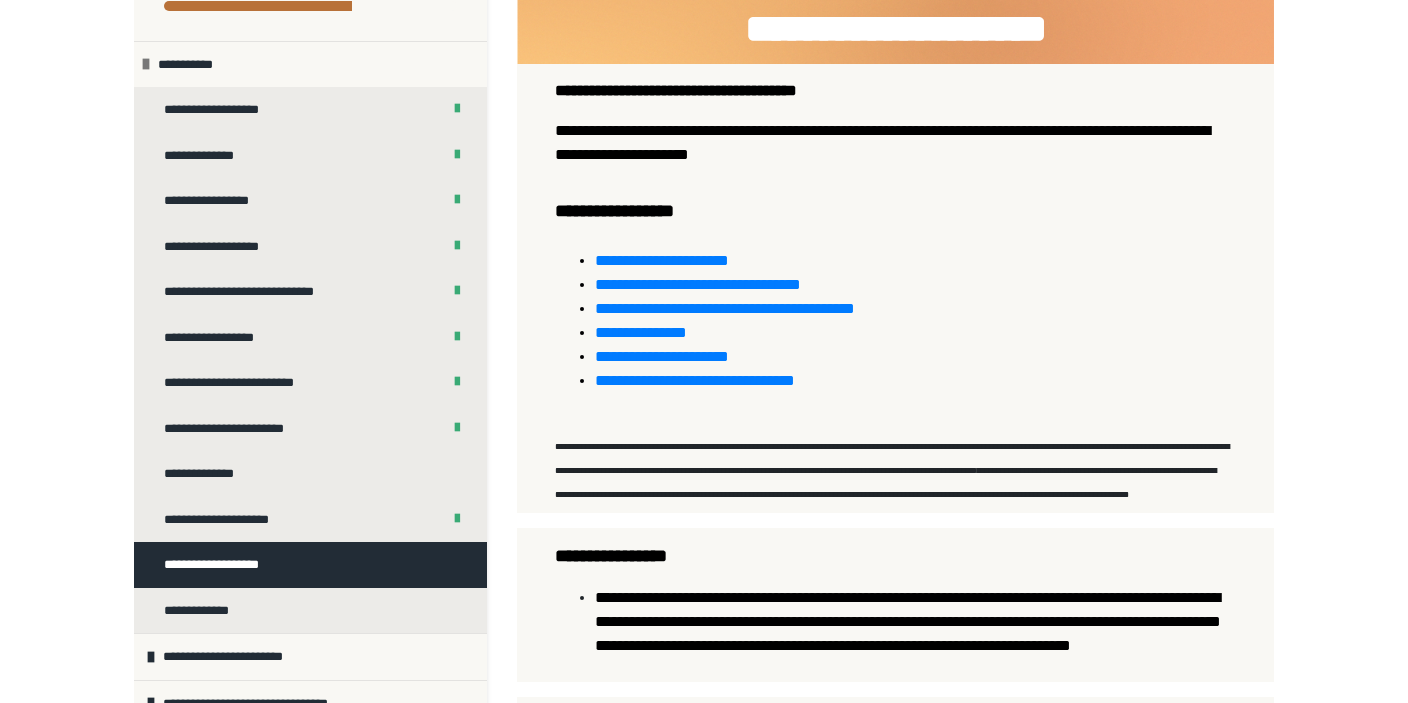 scroll, scrollTop: 569, scrollLeft: 0, axis: vertical 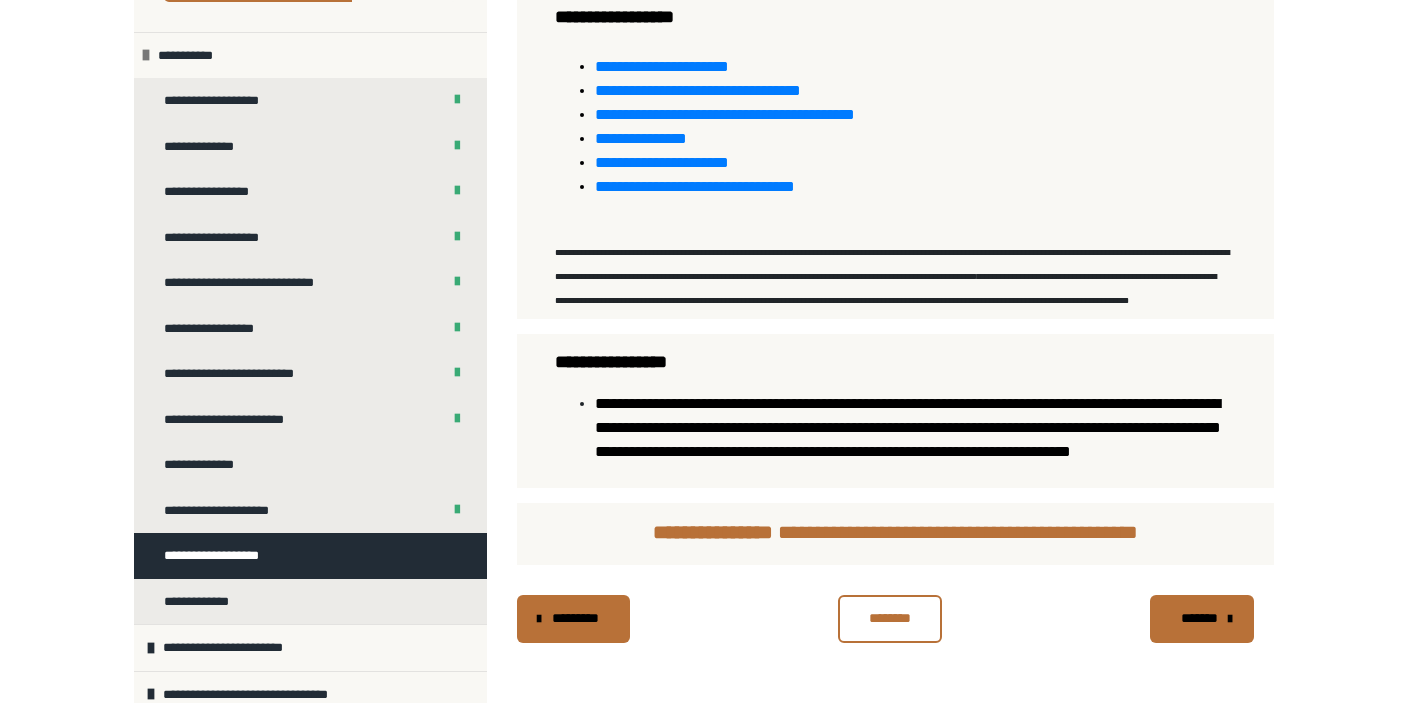 click on "*******" at bounding box center [1202, 619] 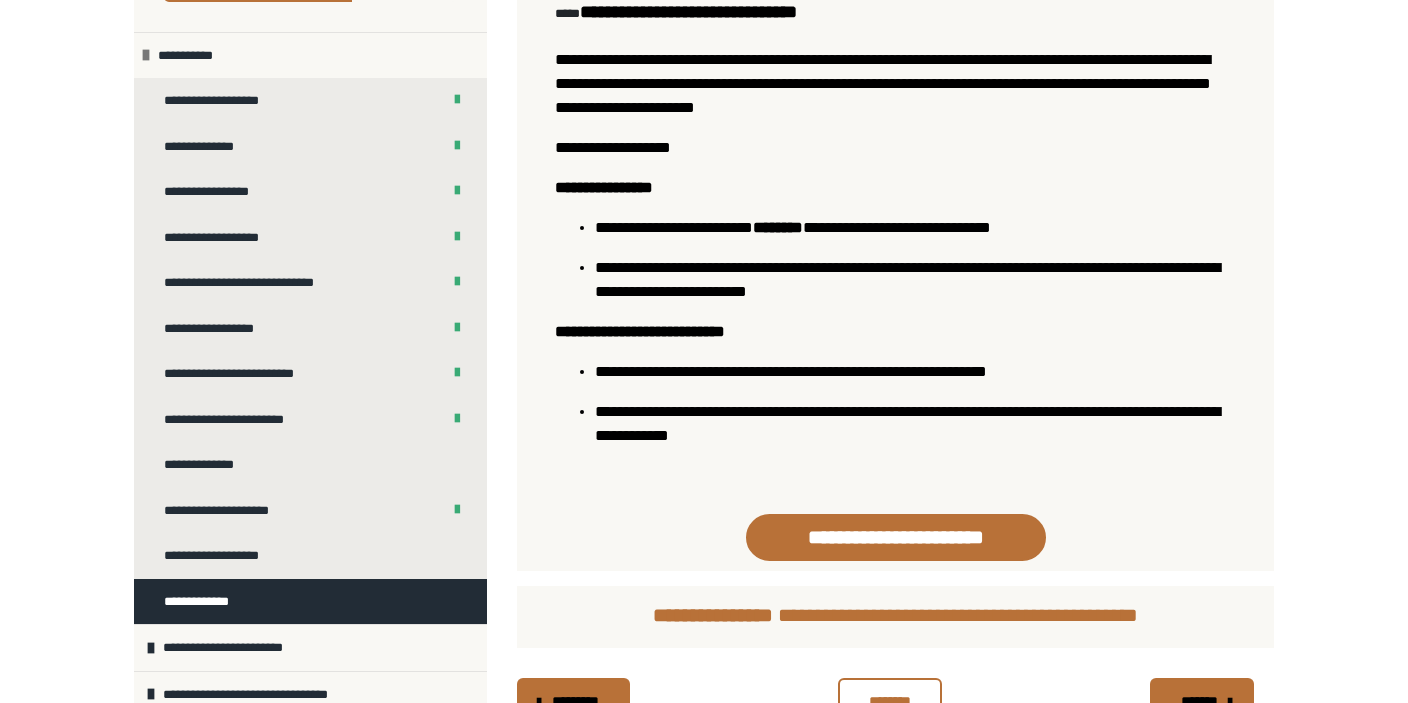 scroll, scrollTop: 1318, scrollLeft: 0, axis: vertical 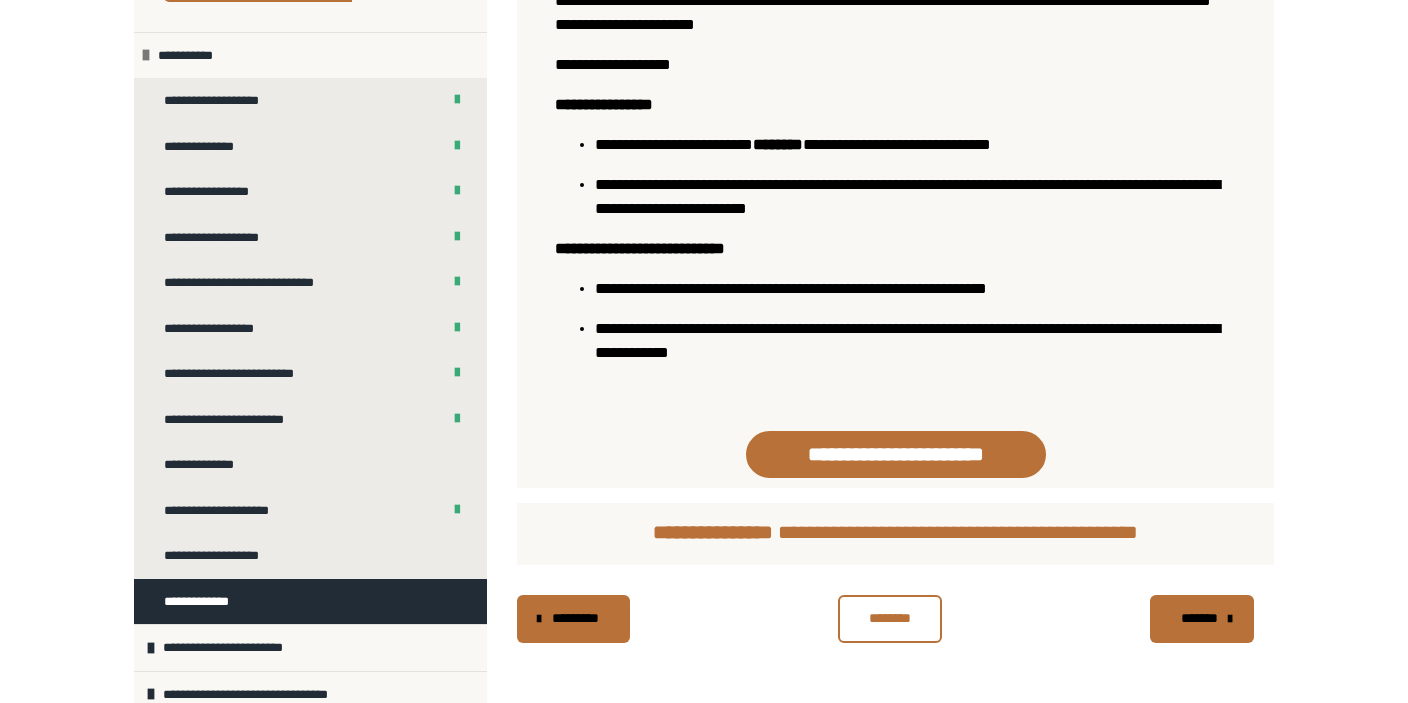 click on "*******" at bounding box center [1200, 618] 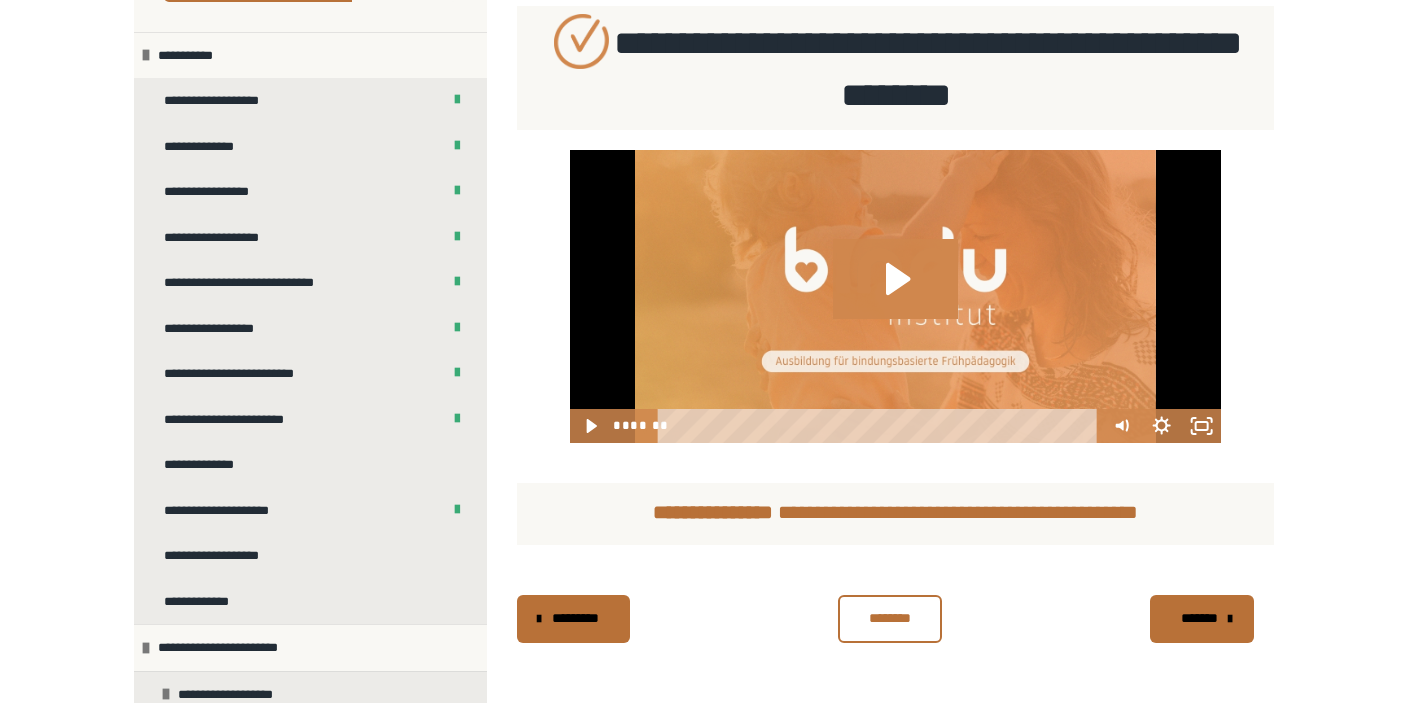 scroll, scrollTop: 784, scrollLeft: 0, axis: vertical 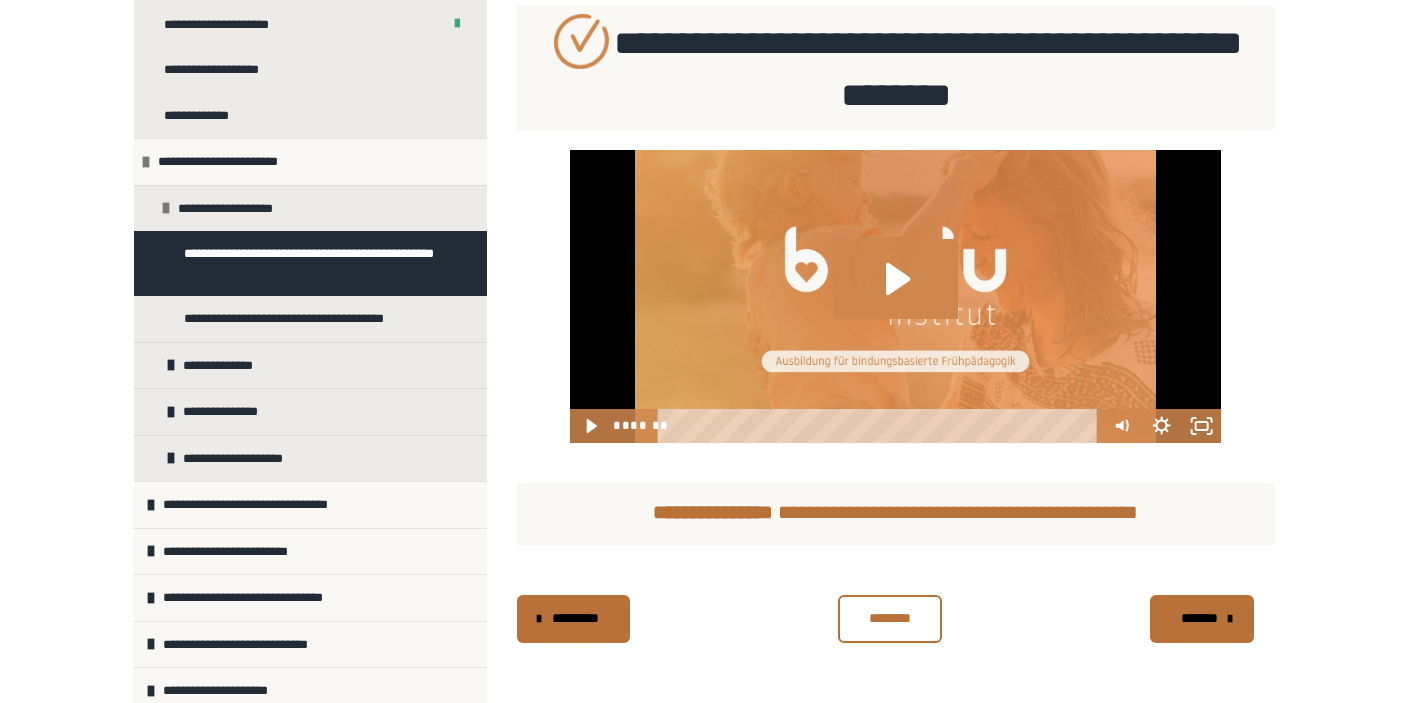 click at bounding box center [1230, 619] 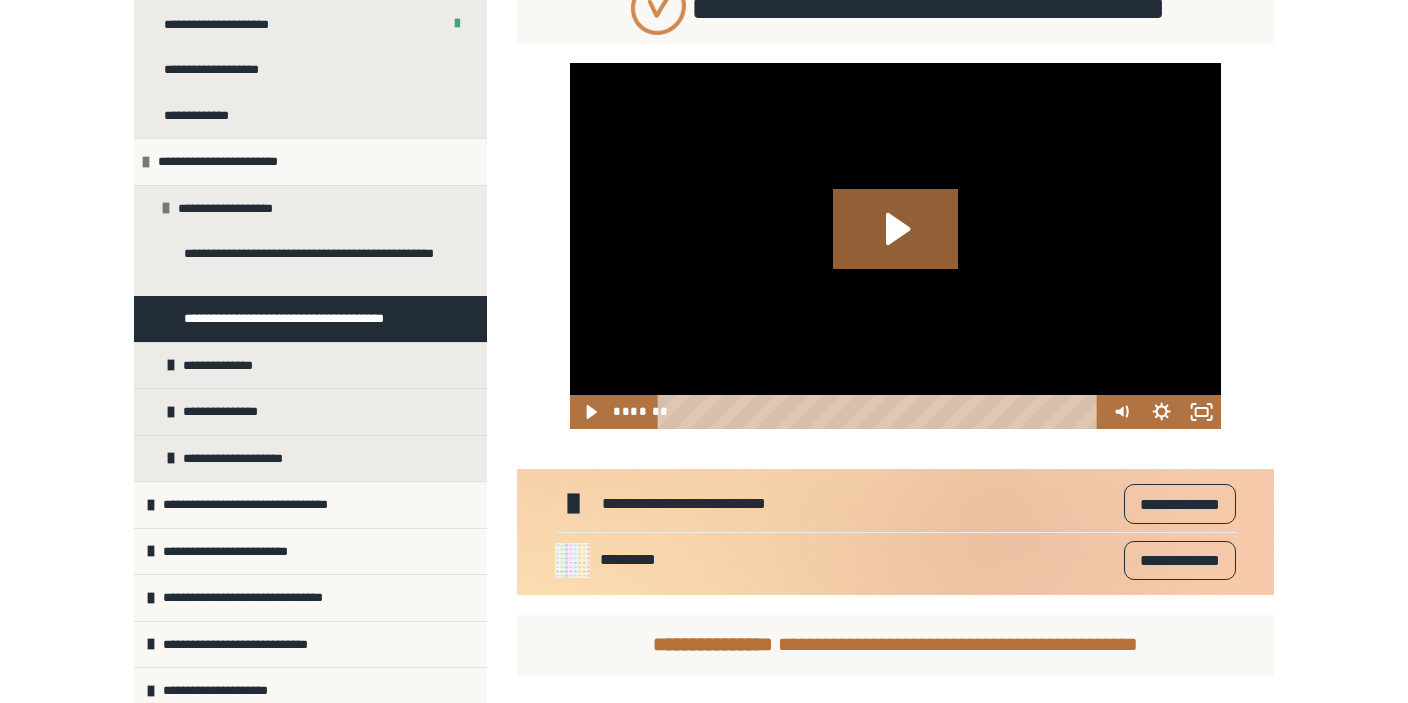 scroll, scrollTop: 892, scrollLeft: 0, axis: vertical 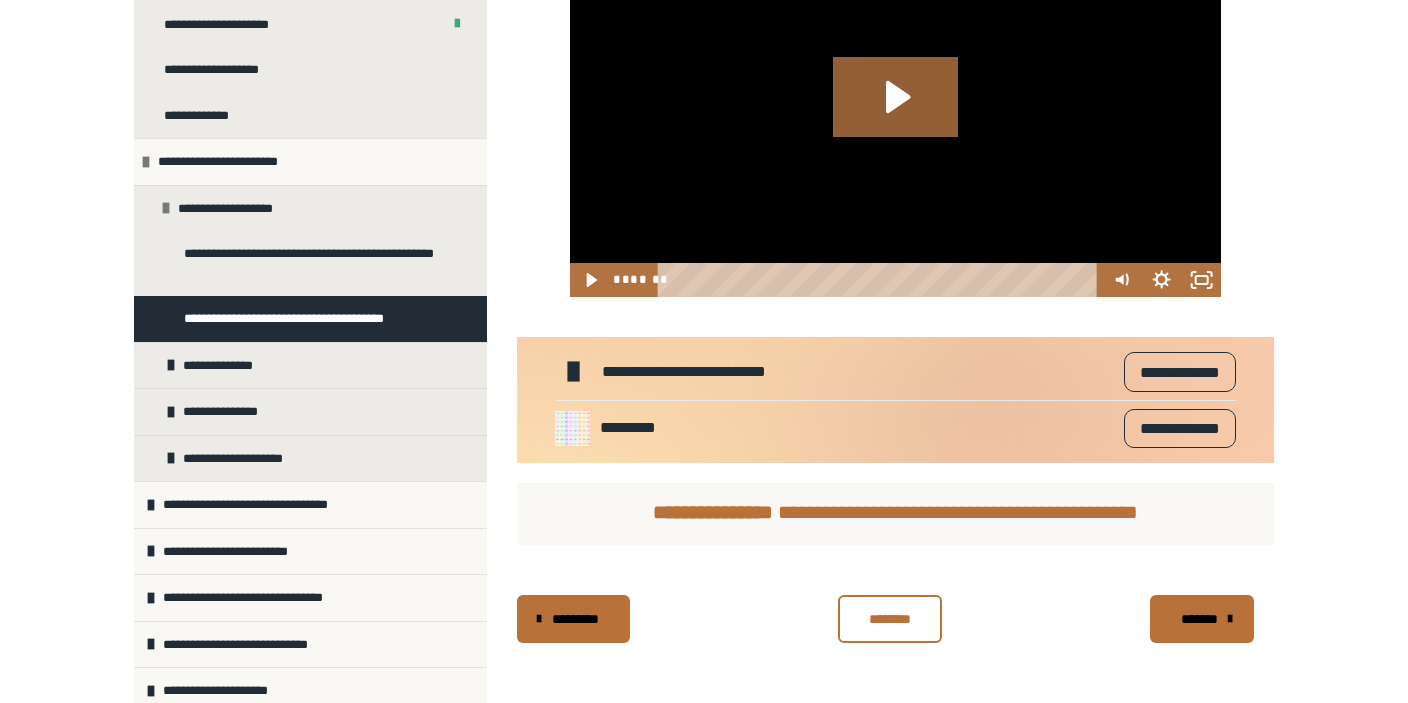 click at bounding box center (1230, 619) 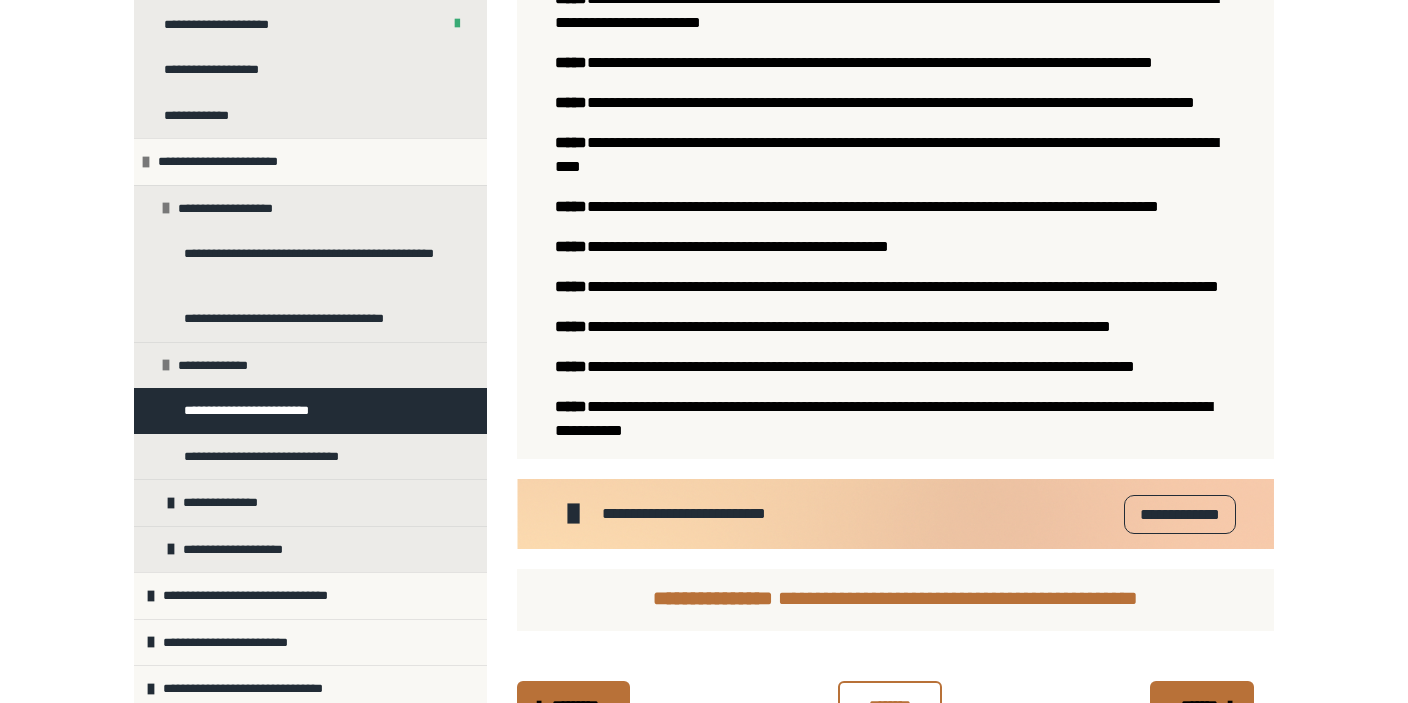 scroll, scrollTop: 1631, scrollLeft: 0, axis: vertical 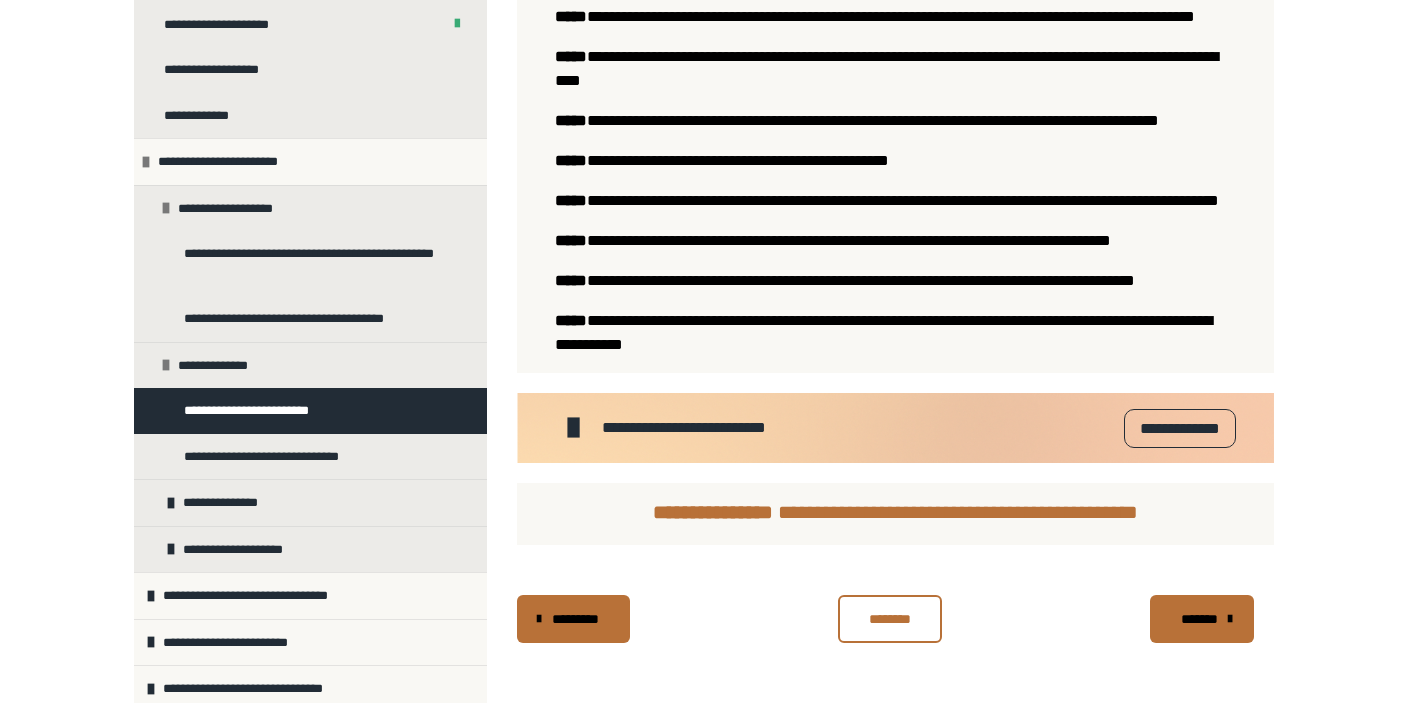 click on "**********" at bounding box center [1180, 428] 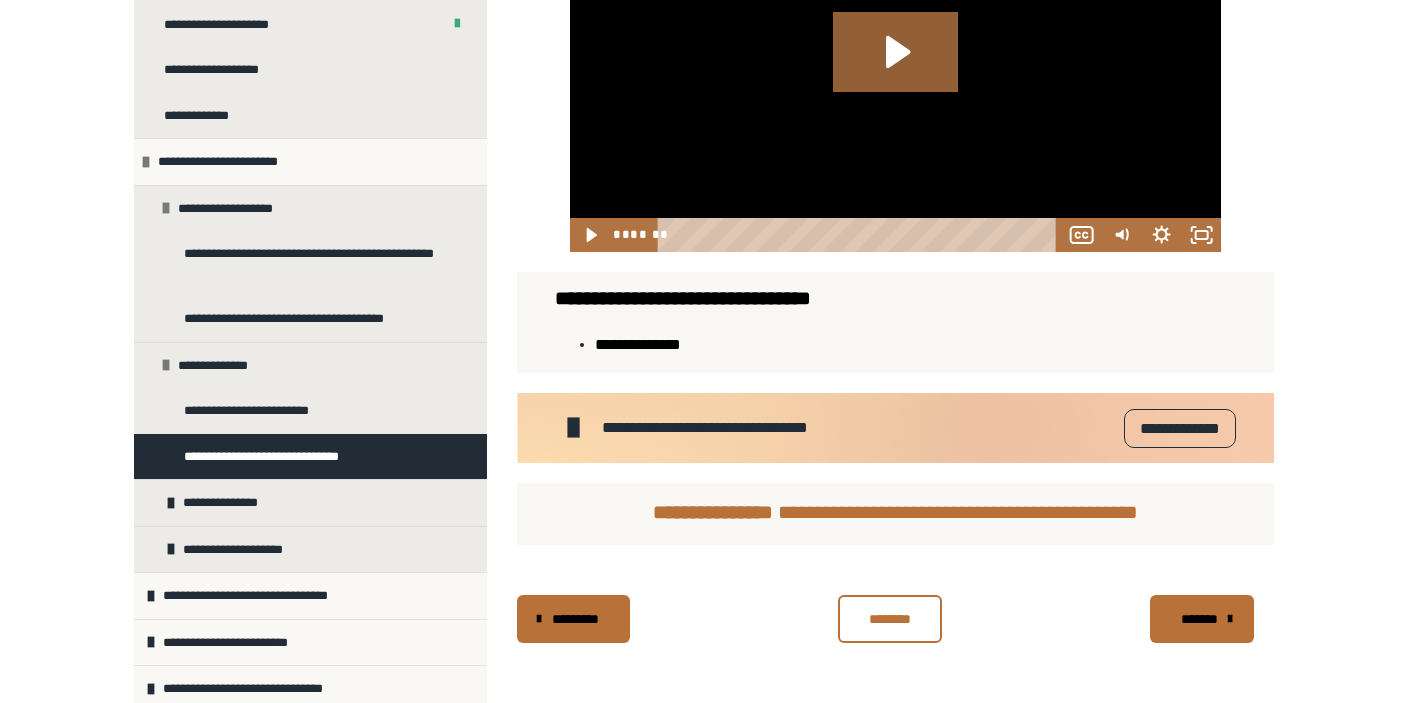 scroll, scrollTop: 654, scrollLeft: 0, axis: vertical 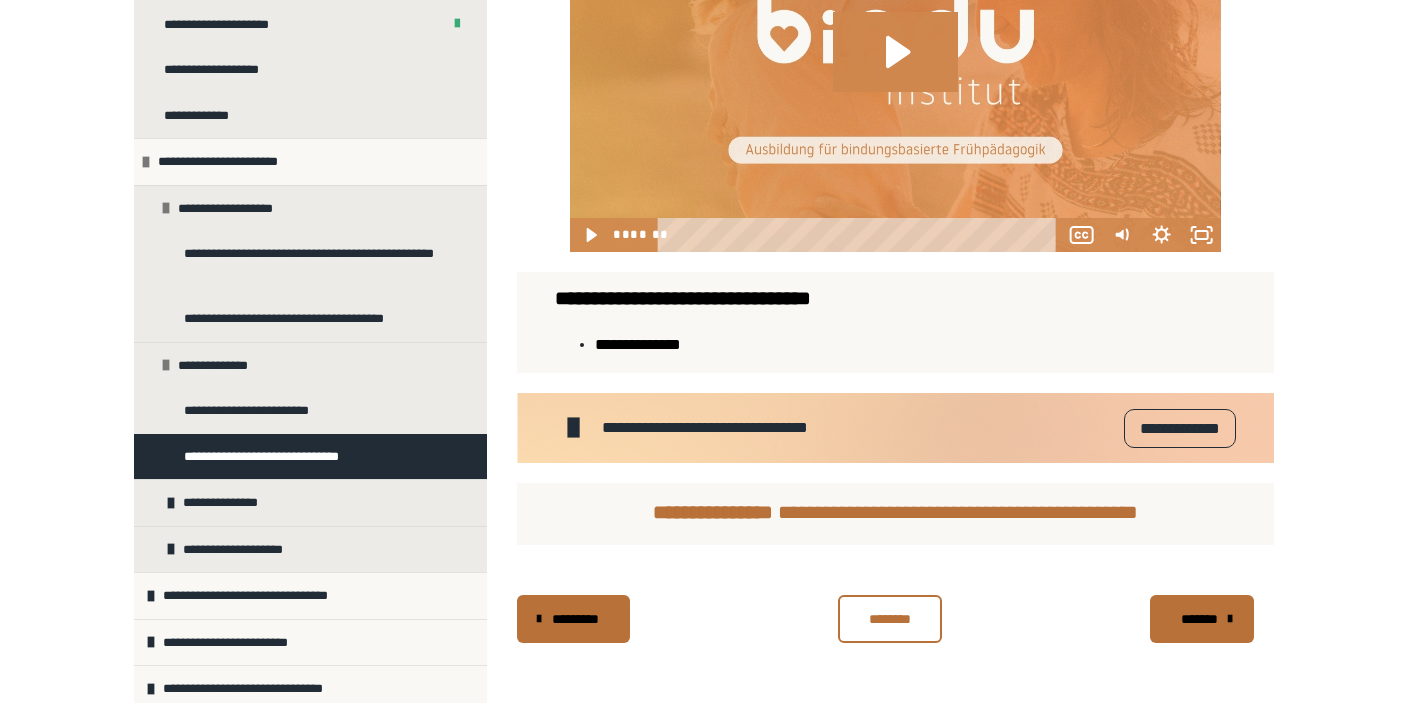 click on "**********" at bounding box center (1180, 428) 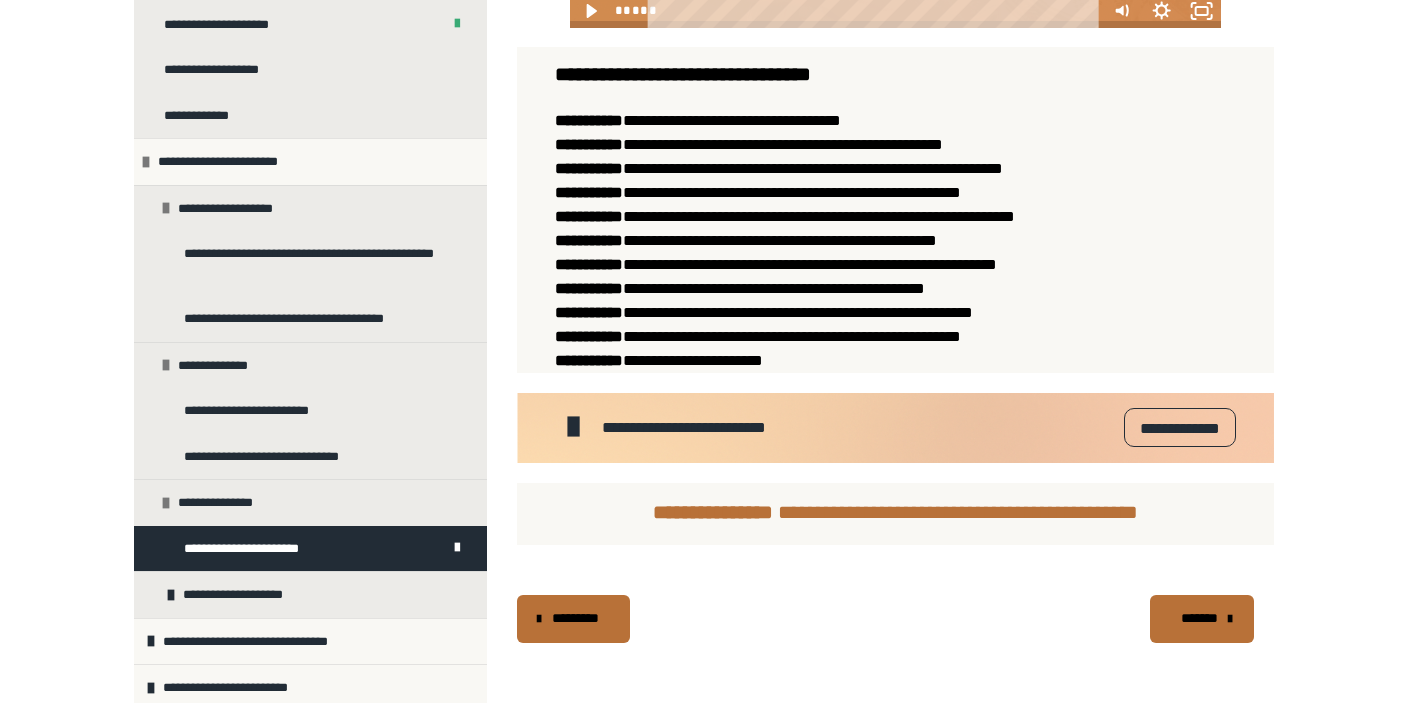 scroll, scrollTop: 940, scrollLeft: 0, axis: vertical 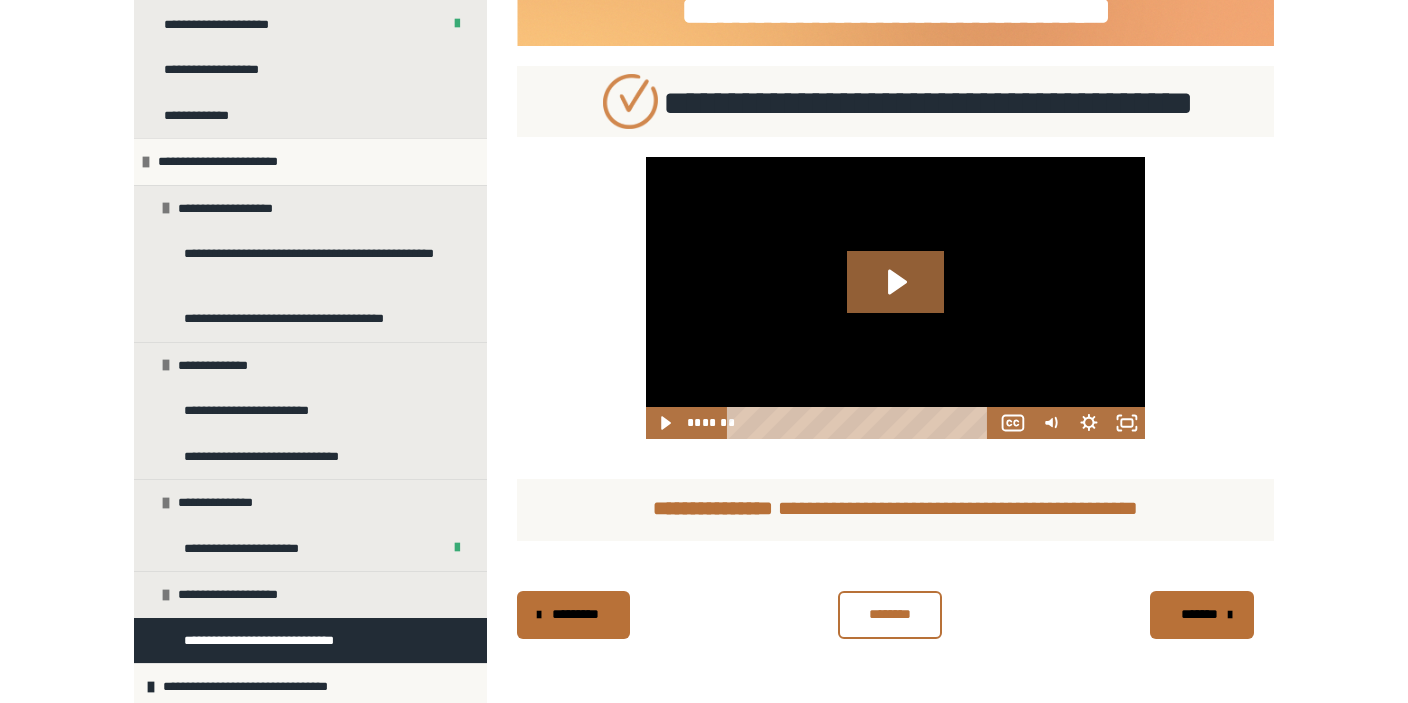 click on "*******" at bounding box center [1200, 614] 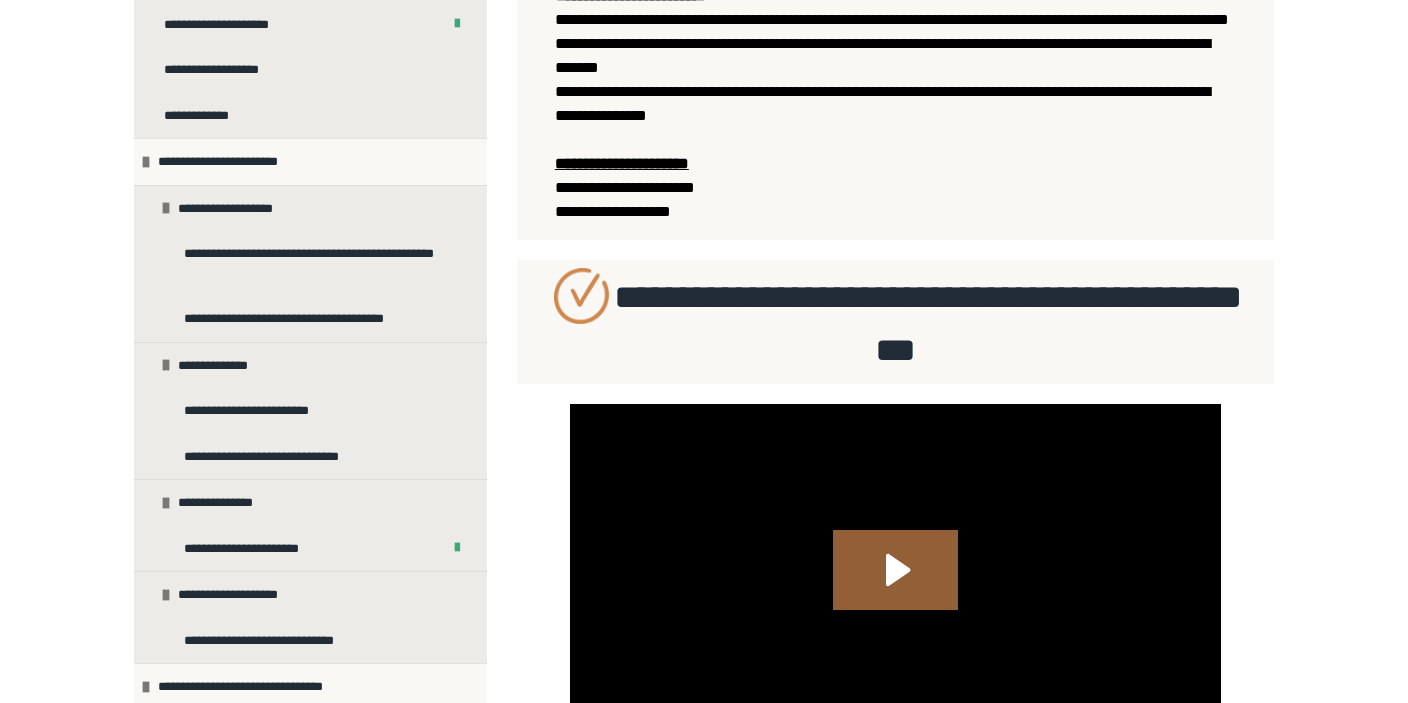 scroll, scrollTop: 878, scrollLeft: 0, axis: vertical 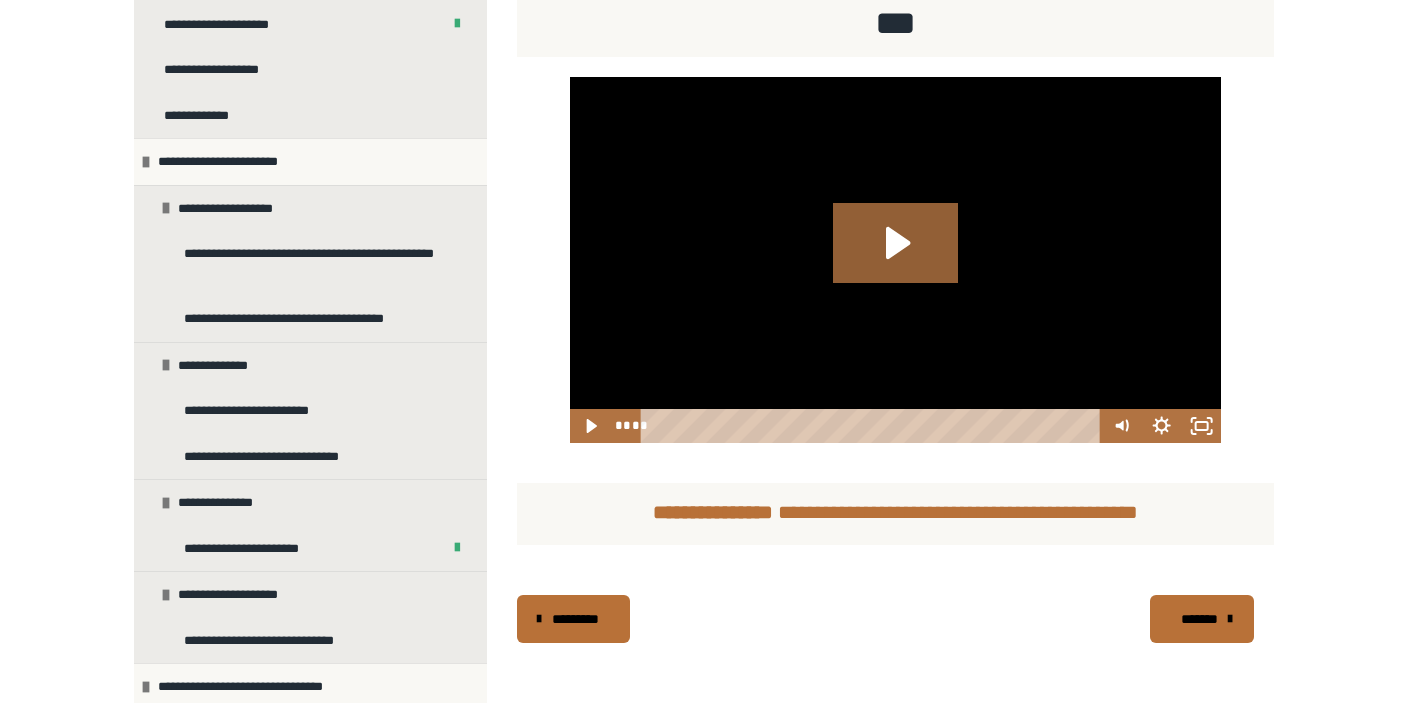 click on "*******" at bounding box center (1200, 619) 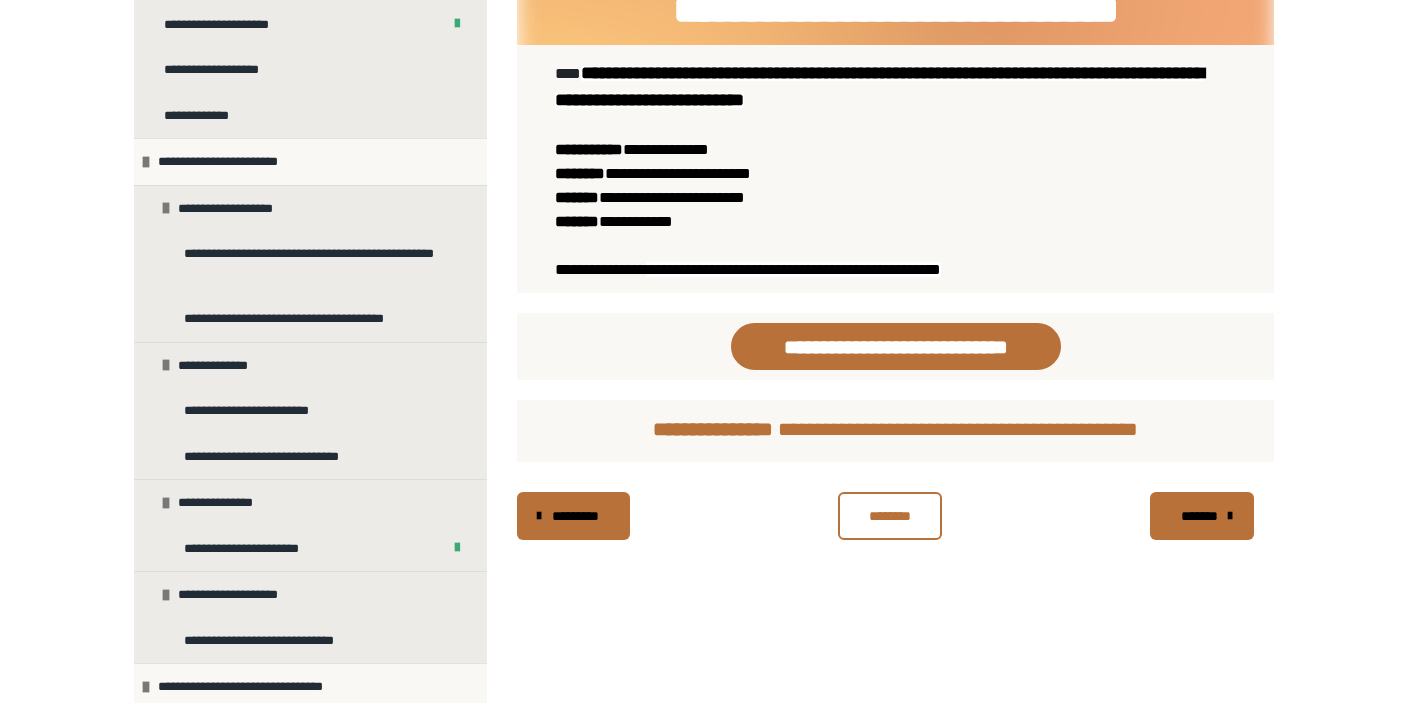 scroll, scrollTop: 339, scrollLeft: 0, axis: vertical 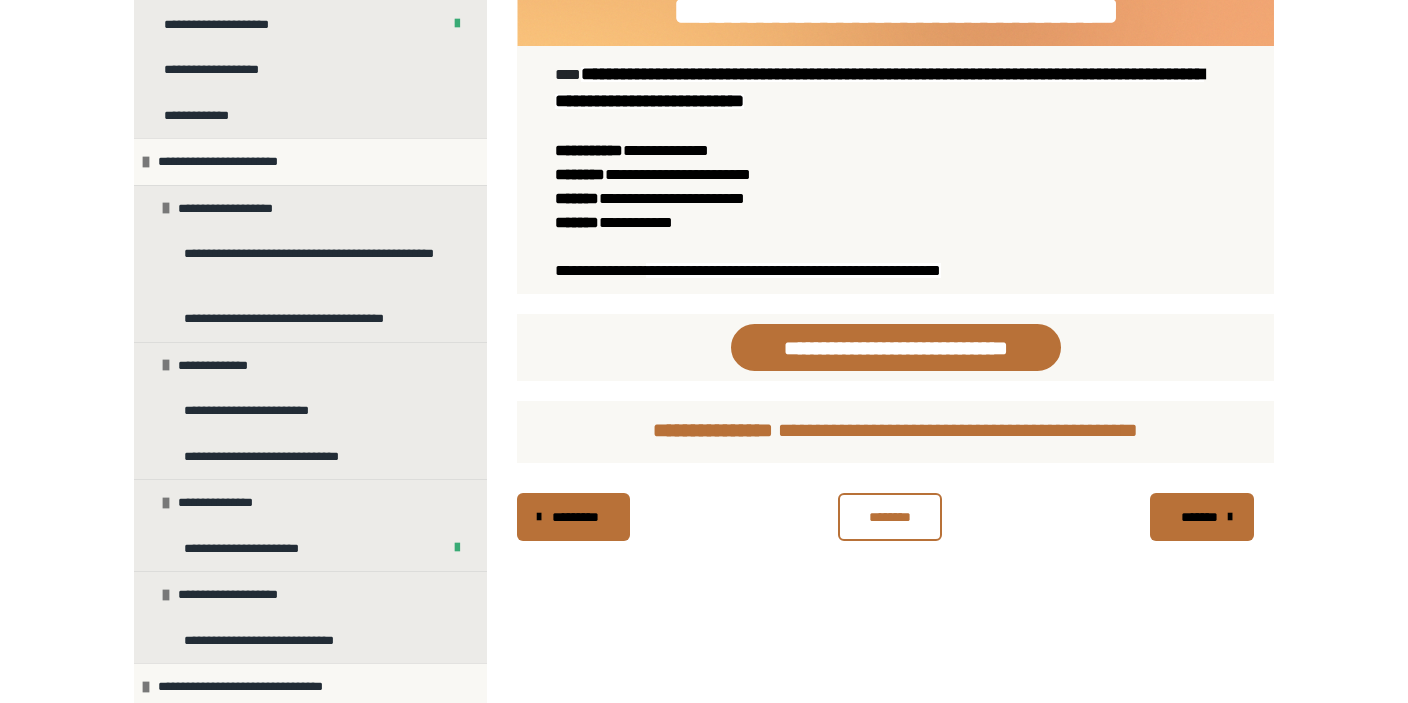 click on "********" at bounding box center (890, 517) 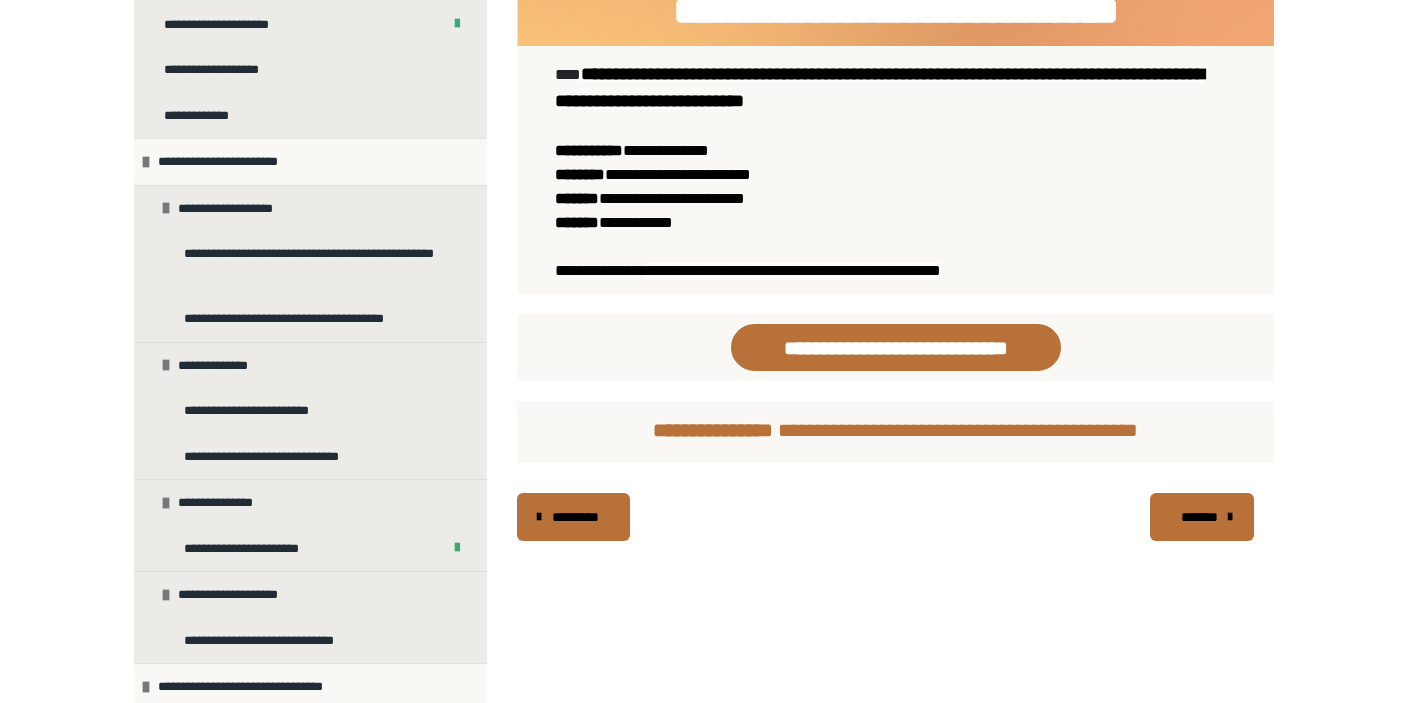 click on "*******" at bounding box center (1200, 517) 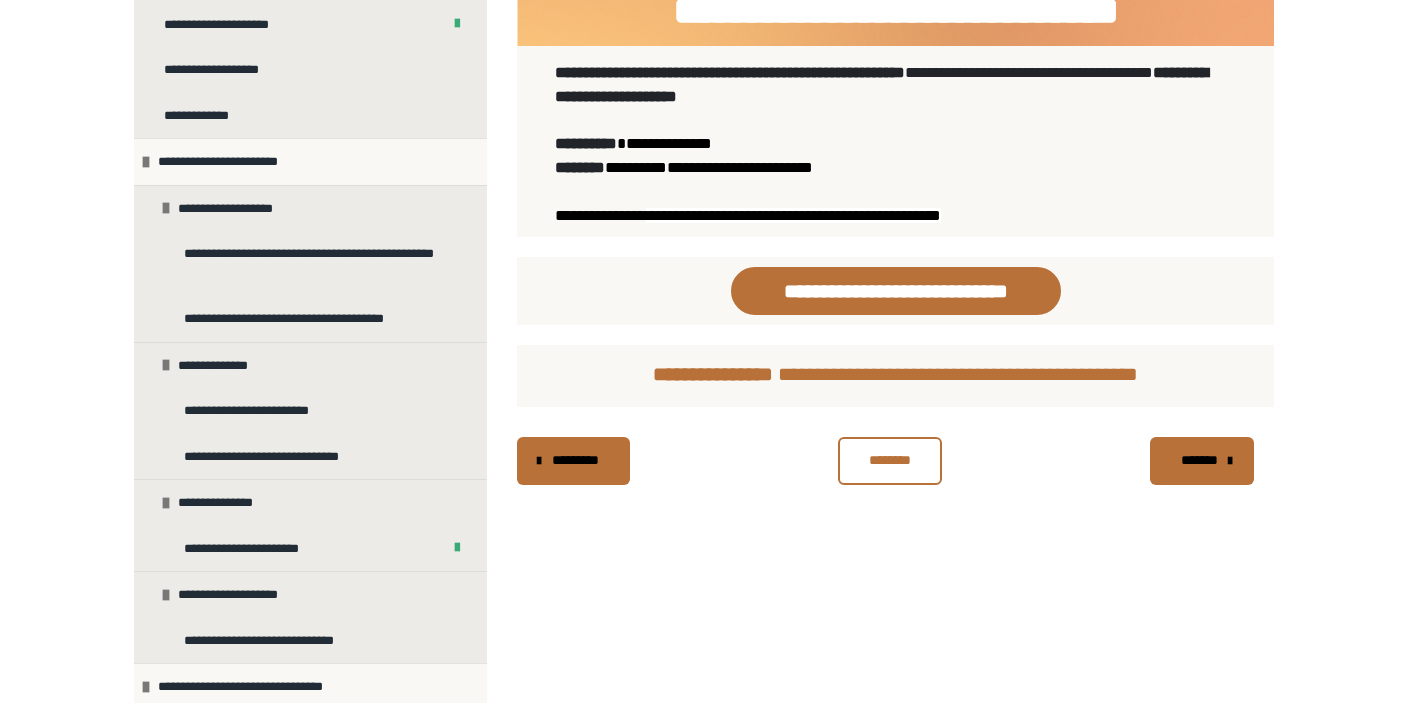 click on "********" at bounding box center [890, 460] 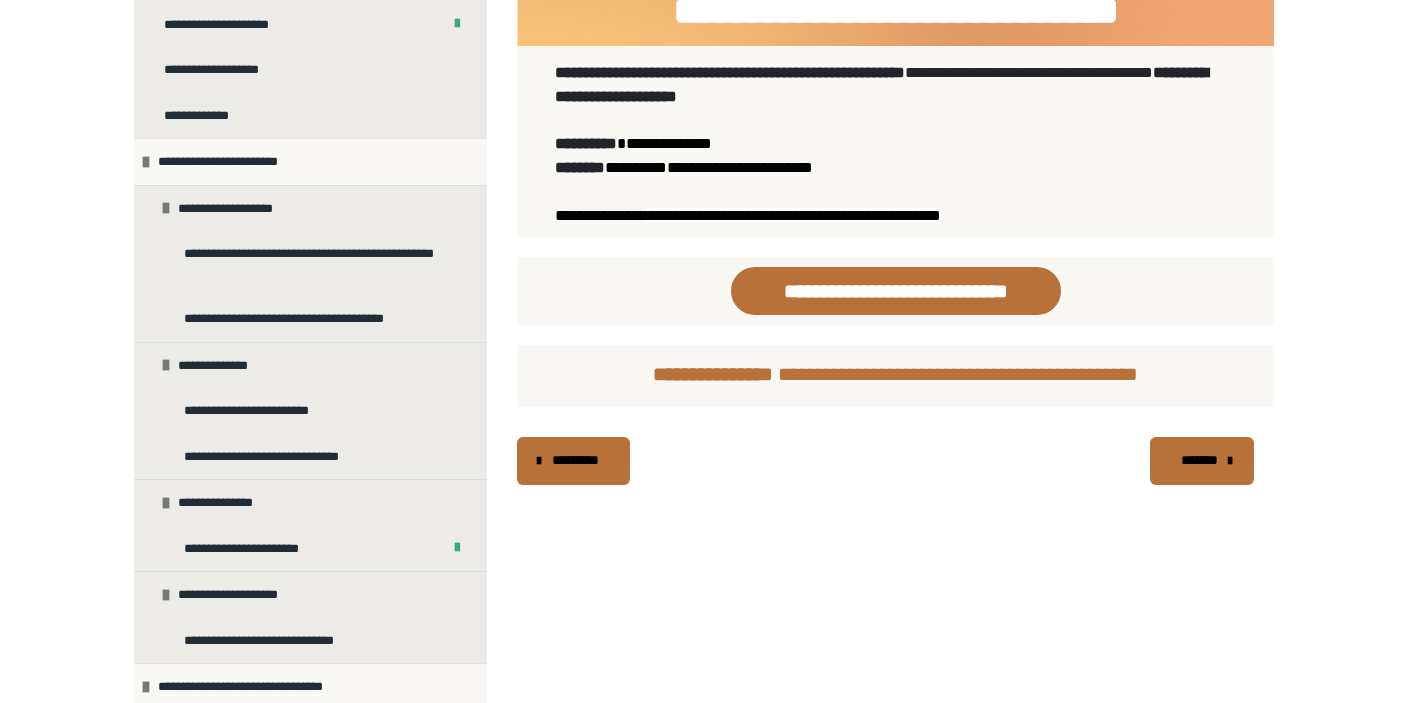 click on "*******" at bounding box center [1200, 460] 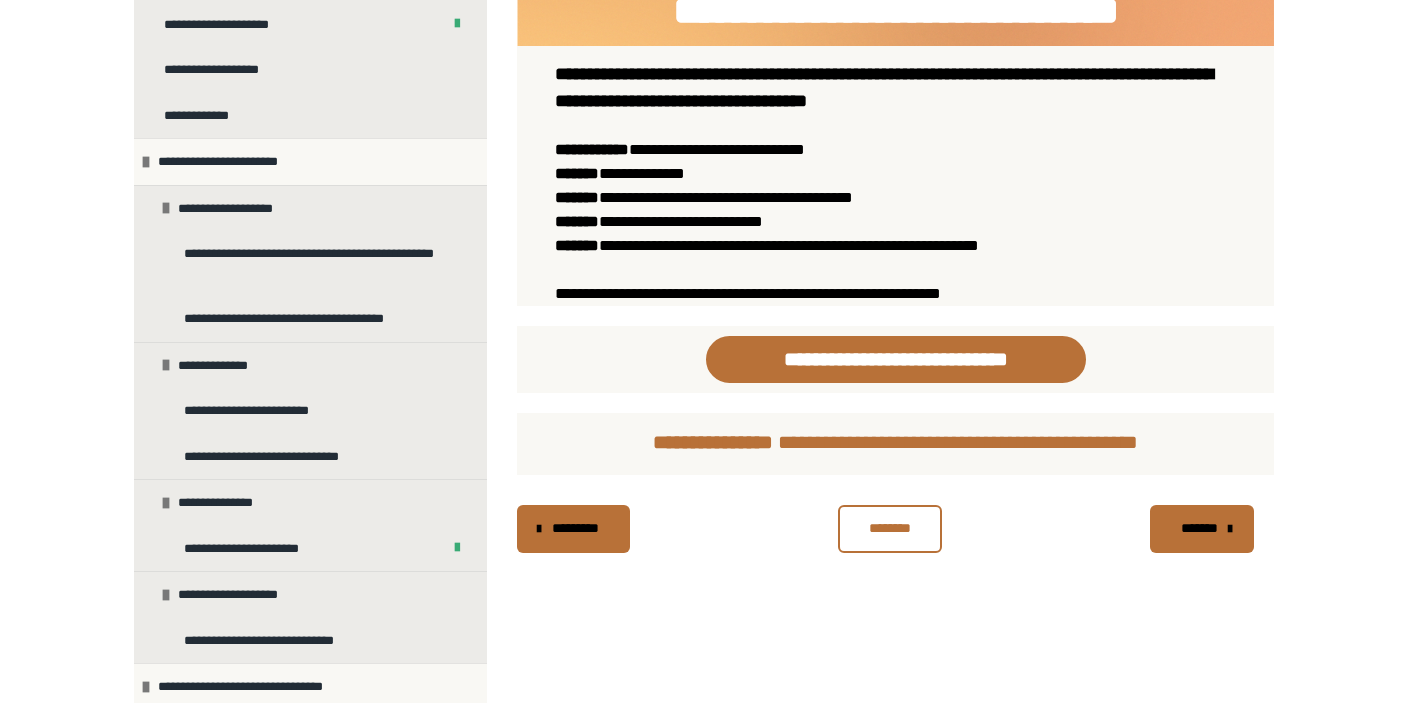 click on "*******" at bounding box center [1200, 528] 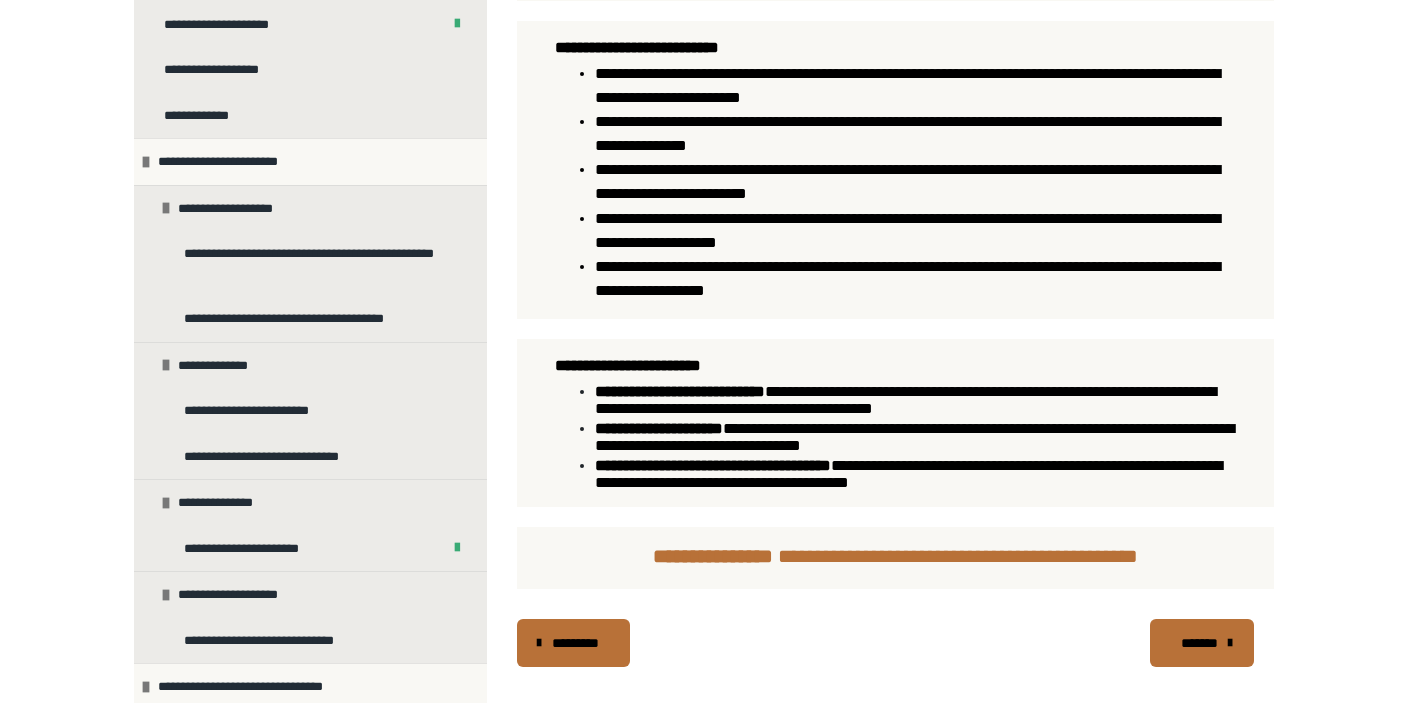 scroll, scrollTop: 1131, scrollLeft: 0, axis: vertical 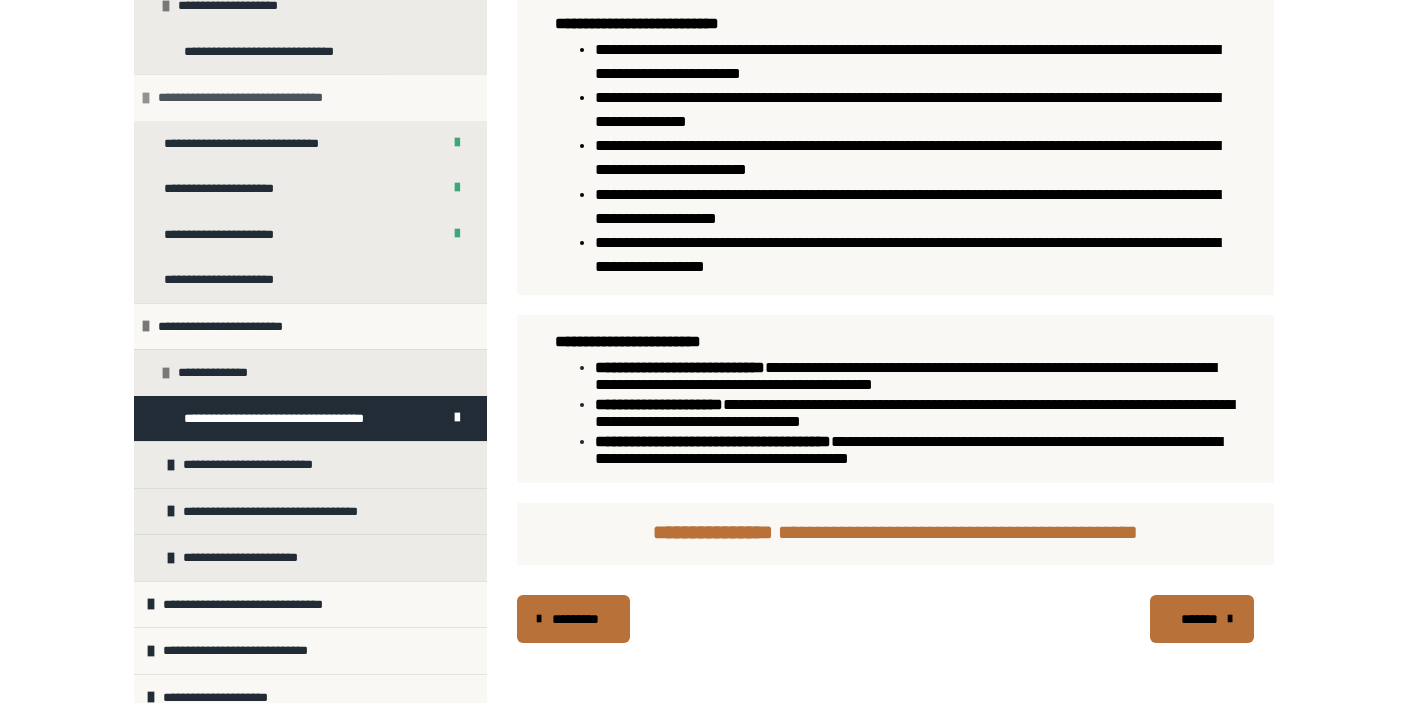 click at bounding box center [146, 98] 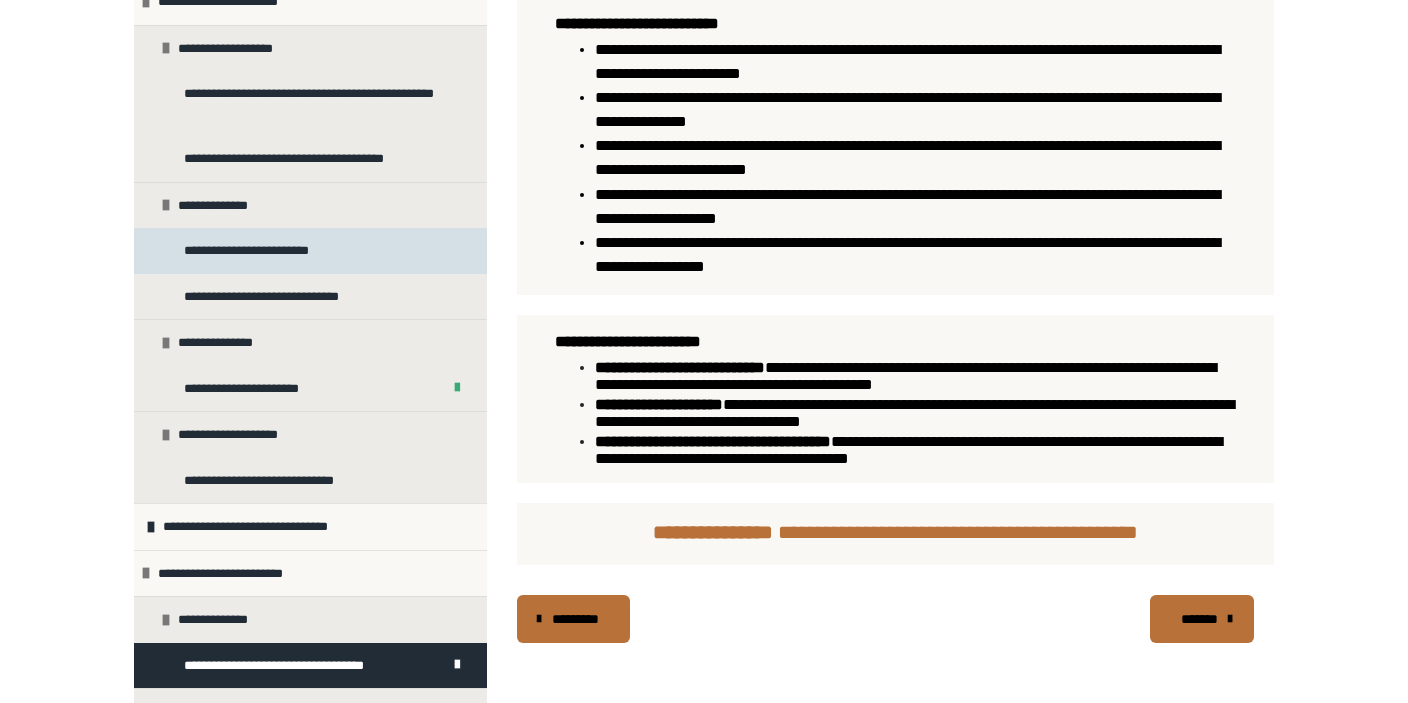 scroll, scrollTop: 684, scrollLeft: 0, axis: vertical 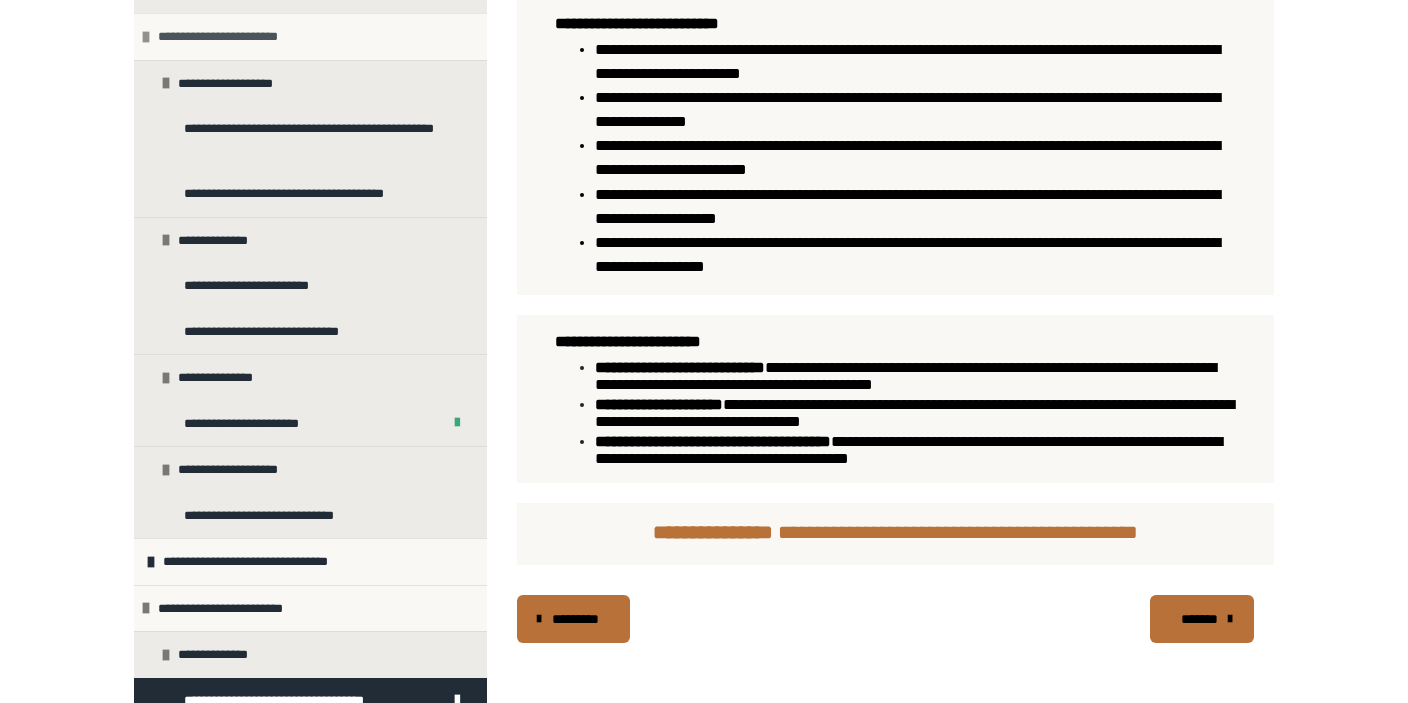 click at bounding box center [146, 37] 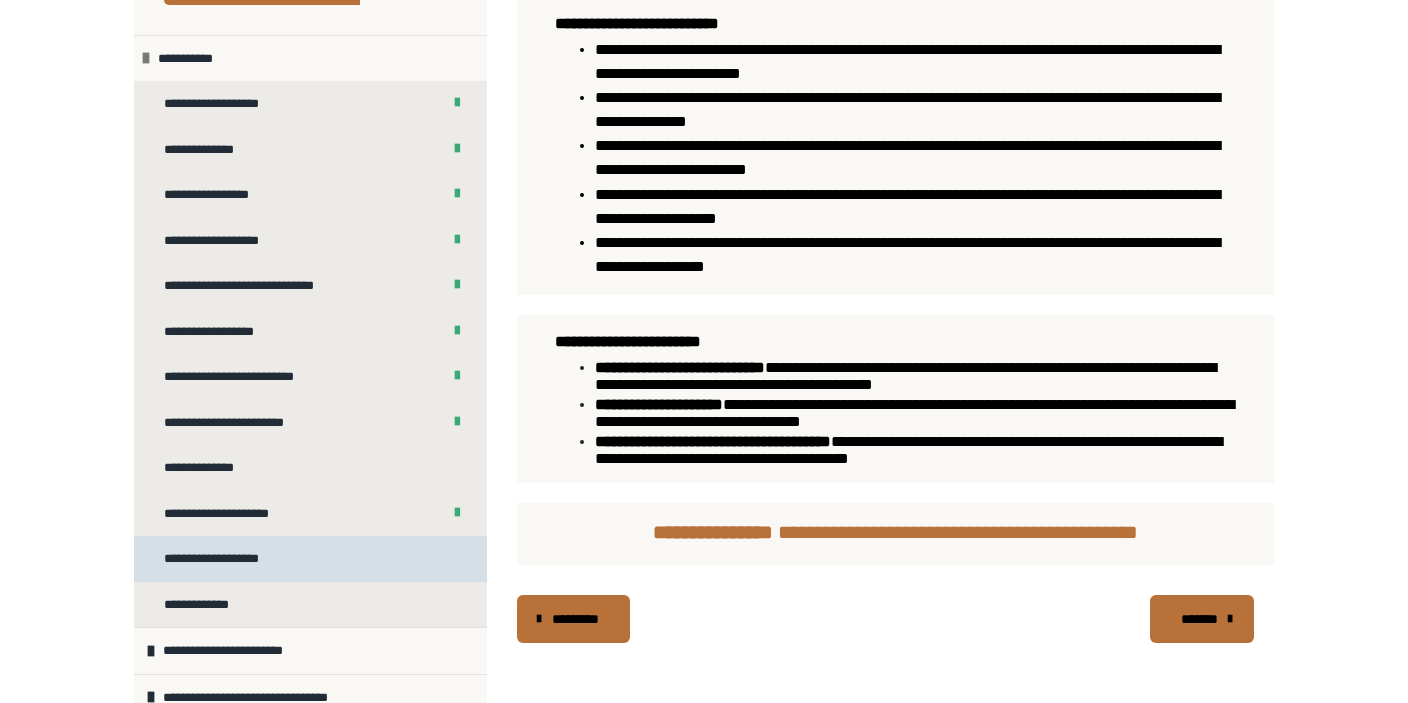 scroll, scrollTop: 15, scrollLeft: 0, axis: vertical 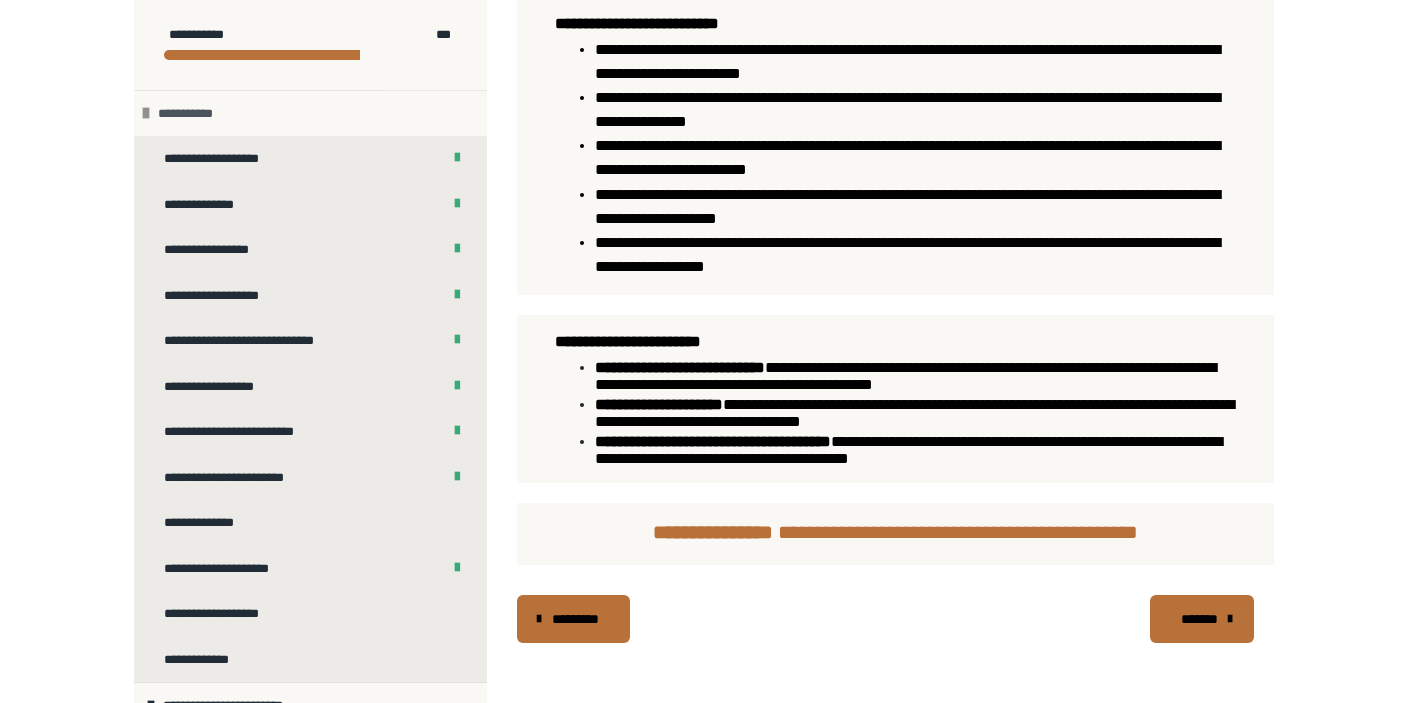 click at bounding box center (146, 113) 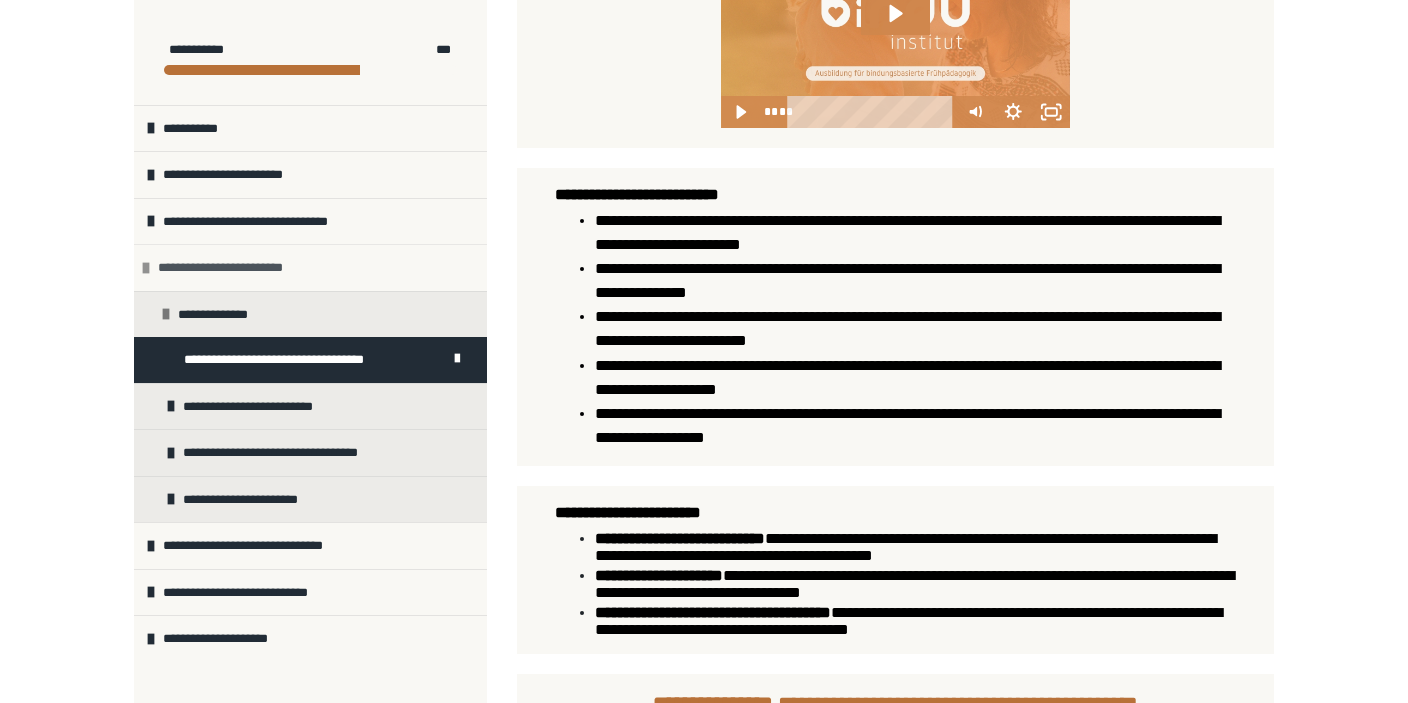scroll, scrollTop: 1131, scrollLeft: 0, axis: vertical 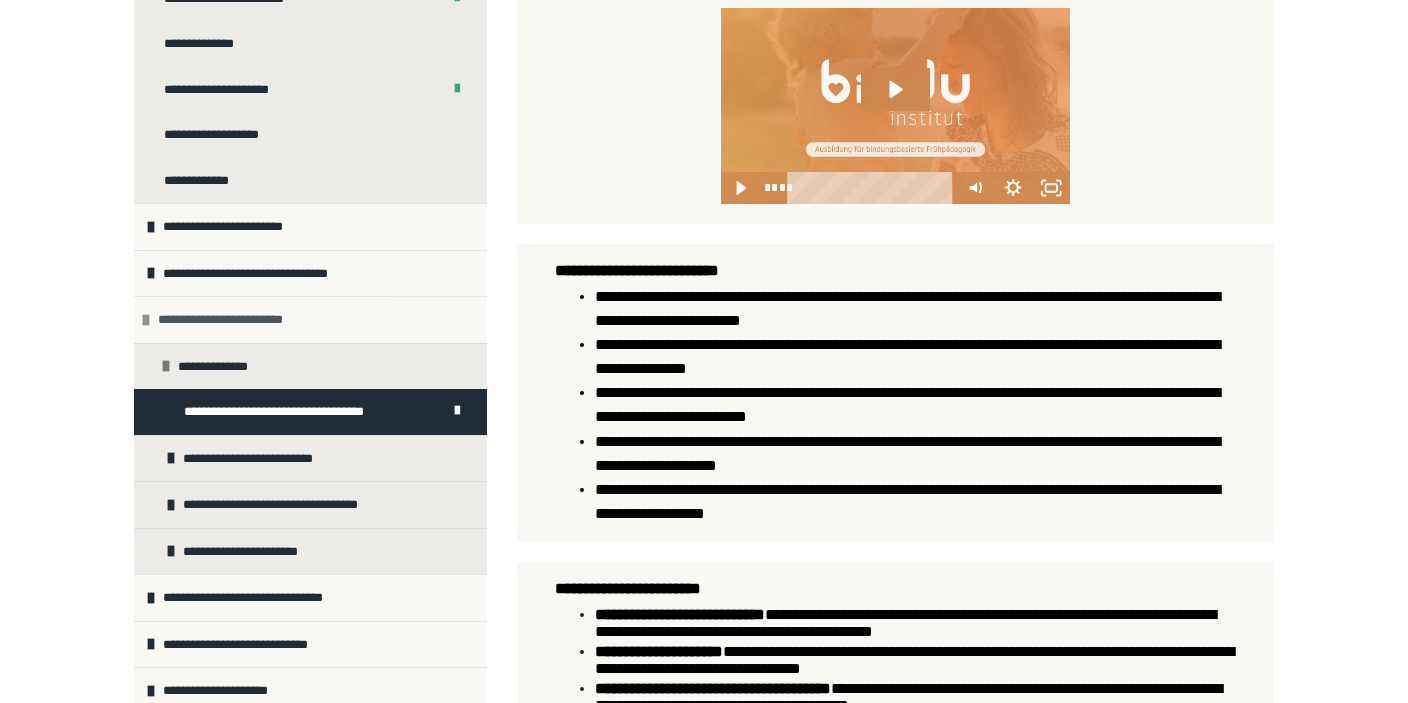 click at bounding box center (146, 320) 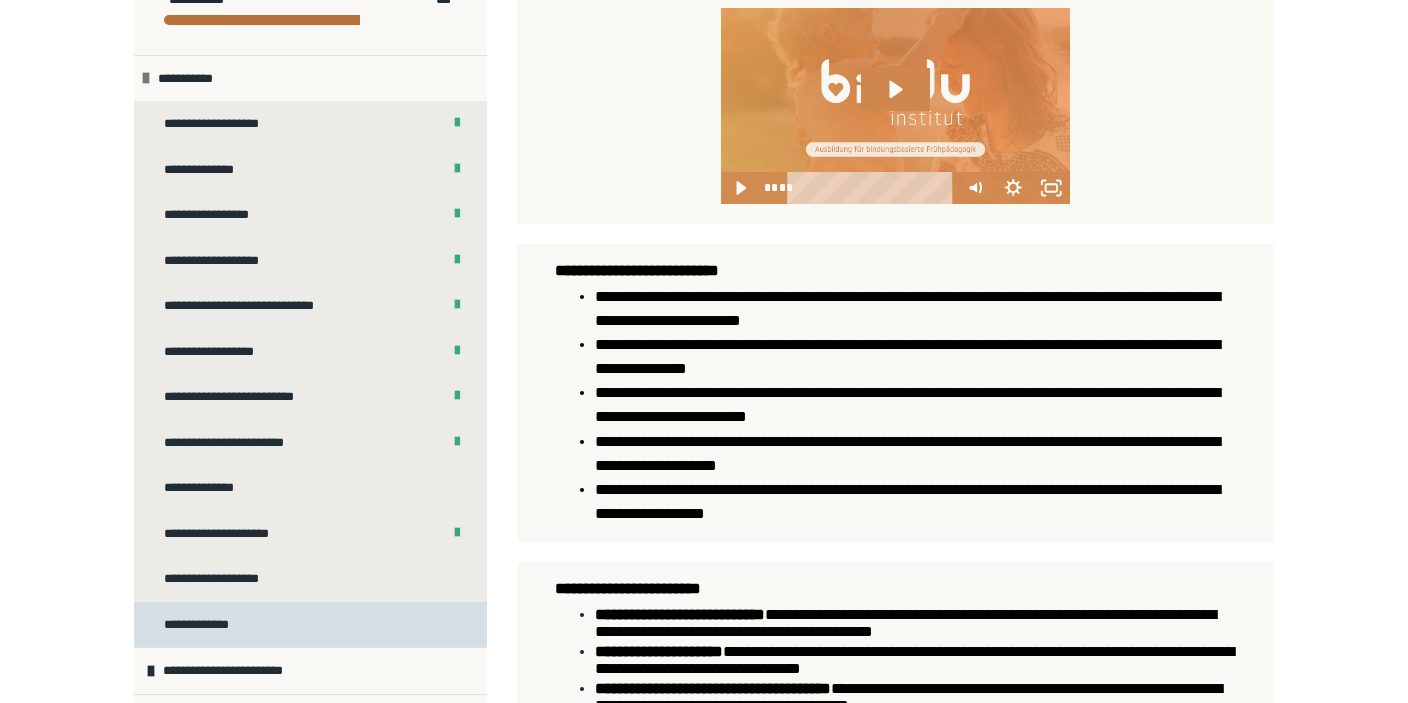 scroll, scrollTop: 0, scrollLeft: 0, axis: both 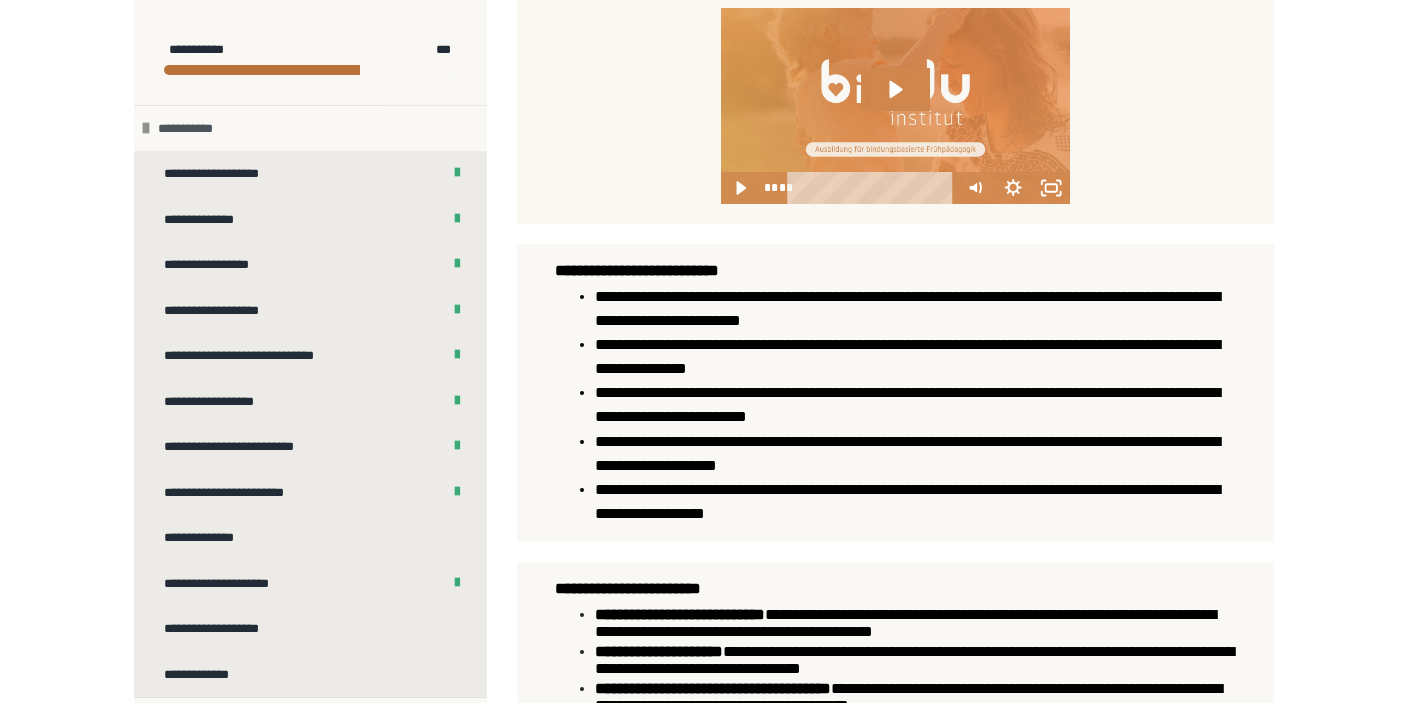 click at bounding box center [146, 128] 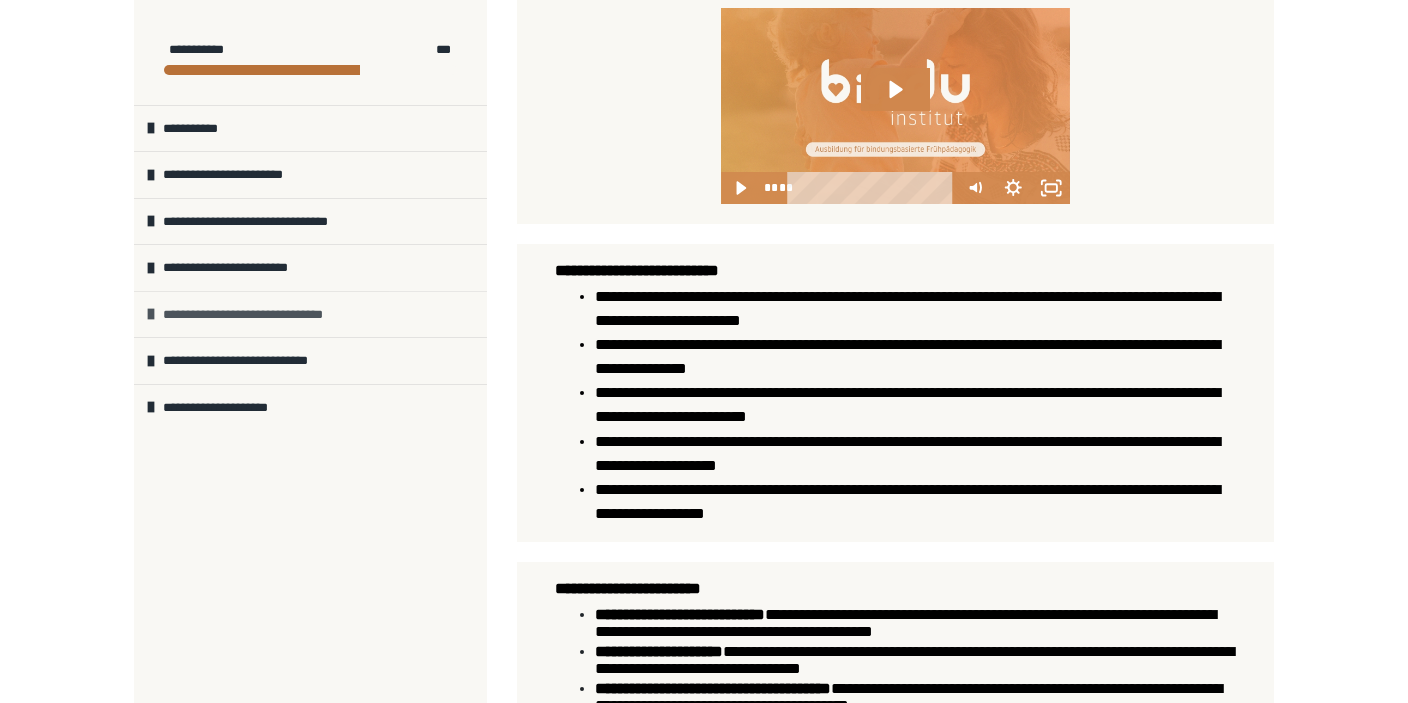 click on "**********" at bounding box center (263, 315) 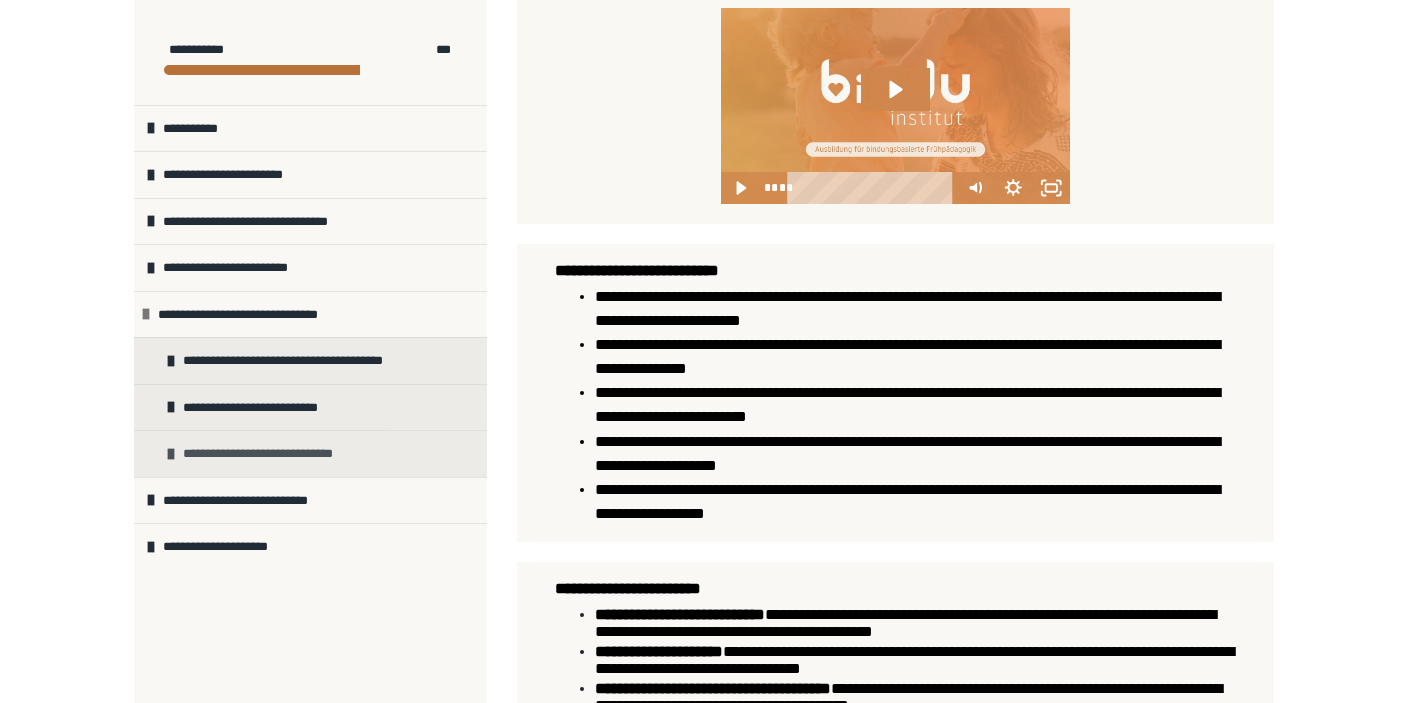 click on "**********" at bounding box center (269, 454) 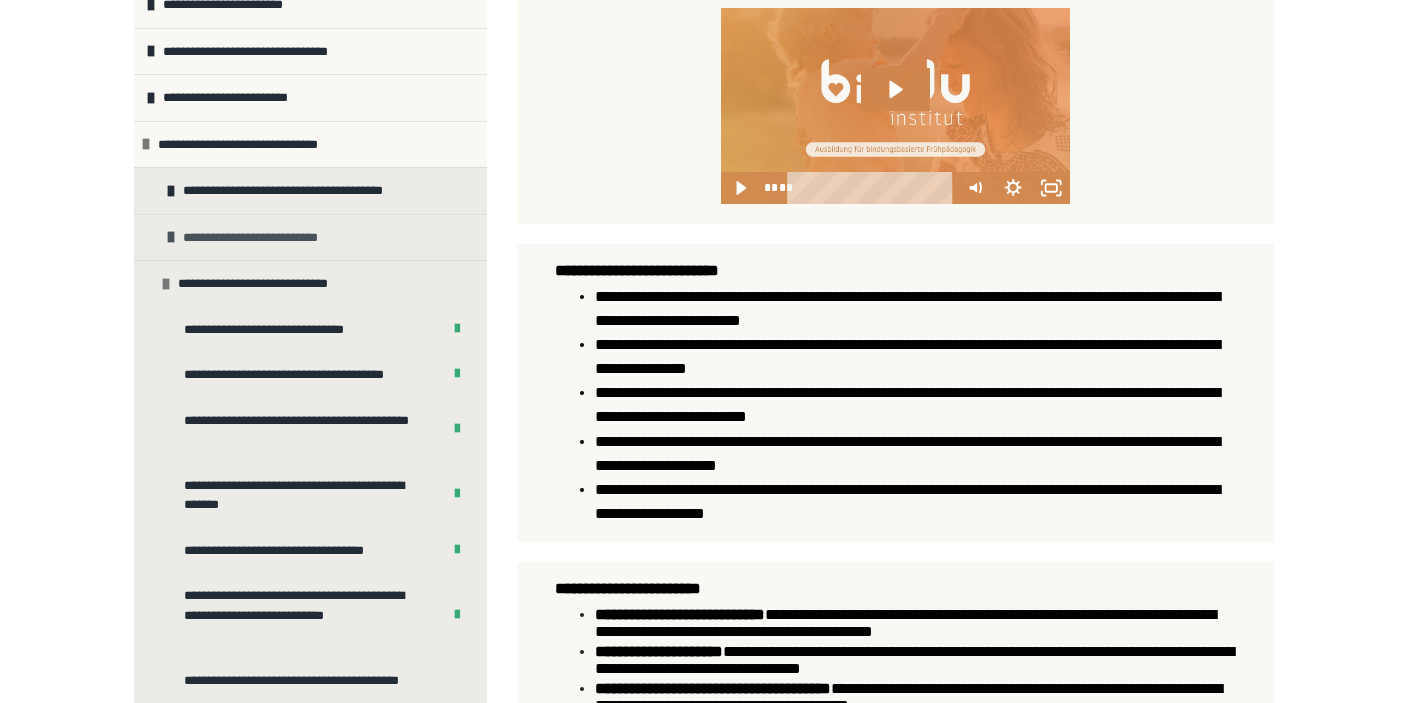 scroll, scrollTop: 191, scrollLeft: 0, axis: vertical 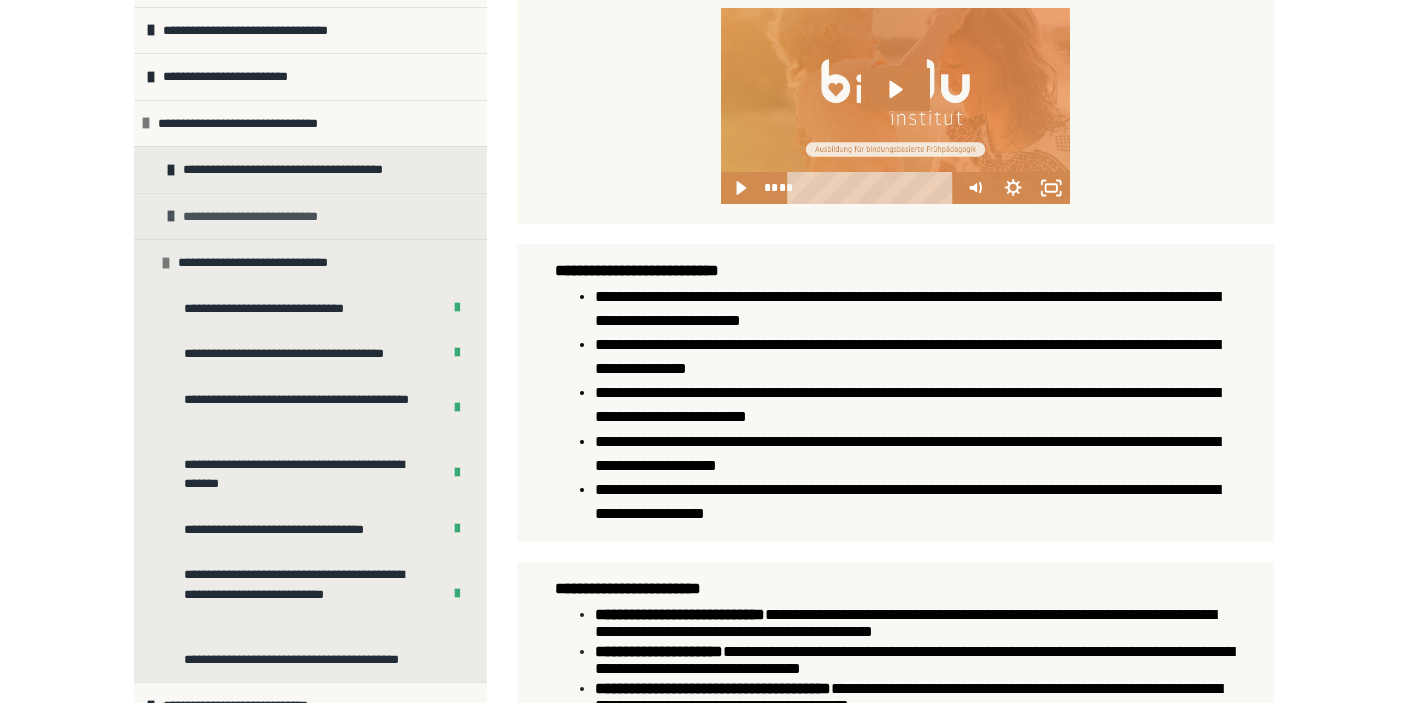 click at bounding box center (171, 216) 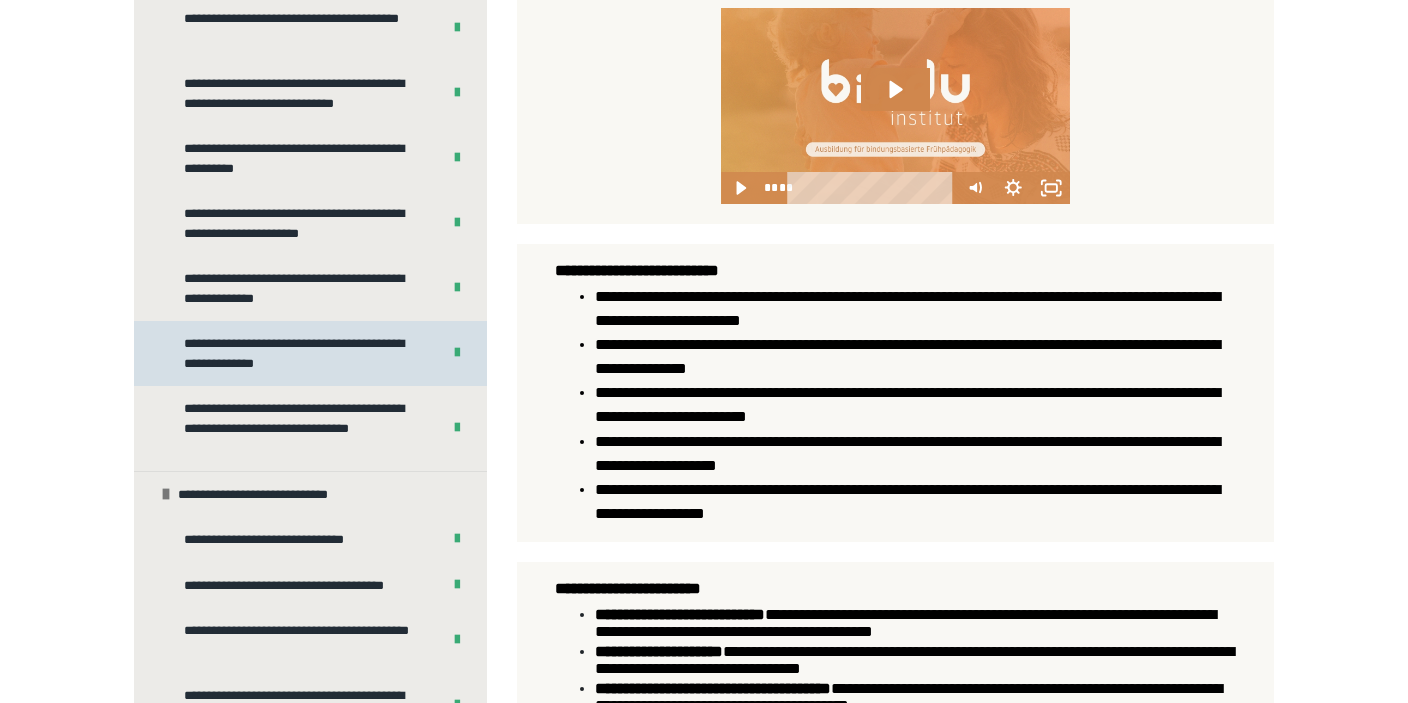 scroll, scrollTop: 766, scrollLeft: 0, axis: vertical 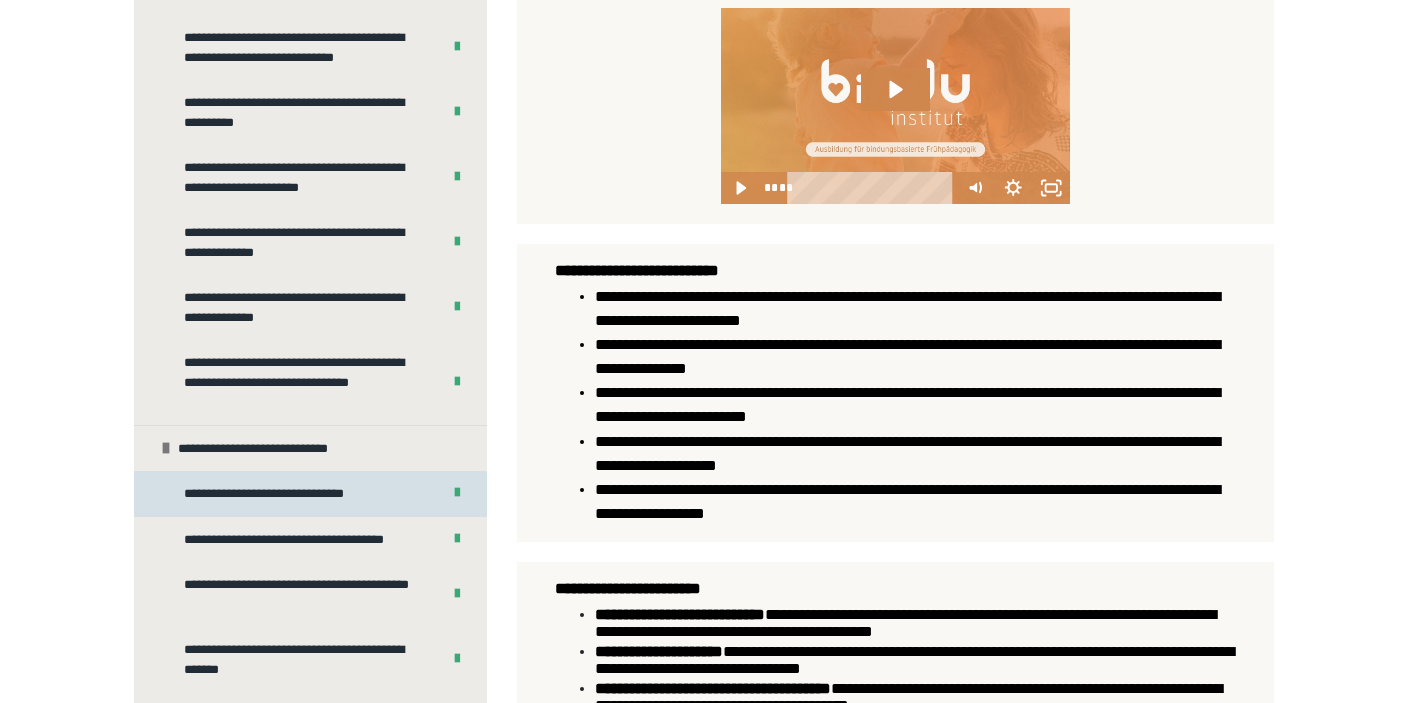 click on "**********" at bounding box center [276, 494] 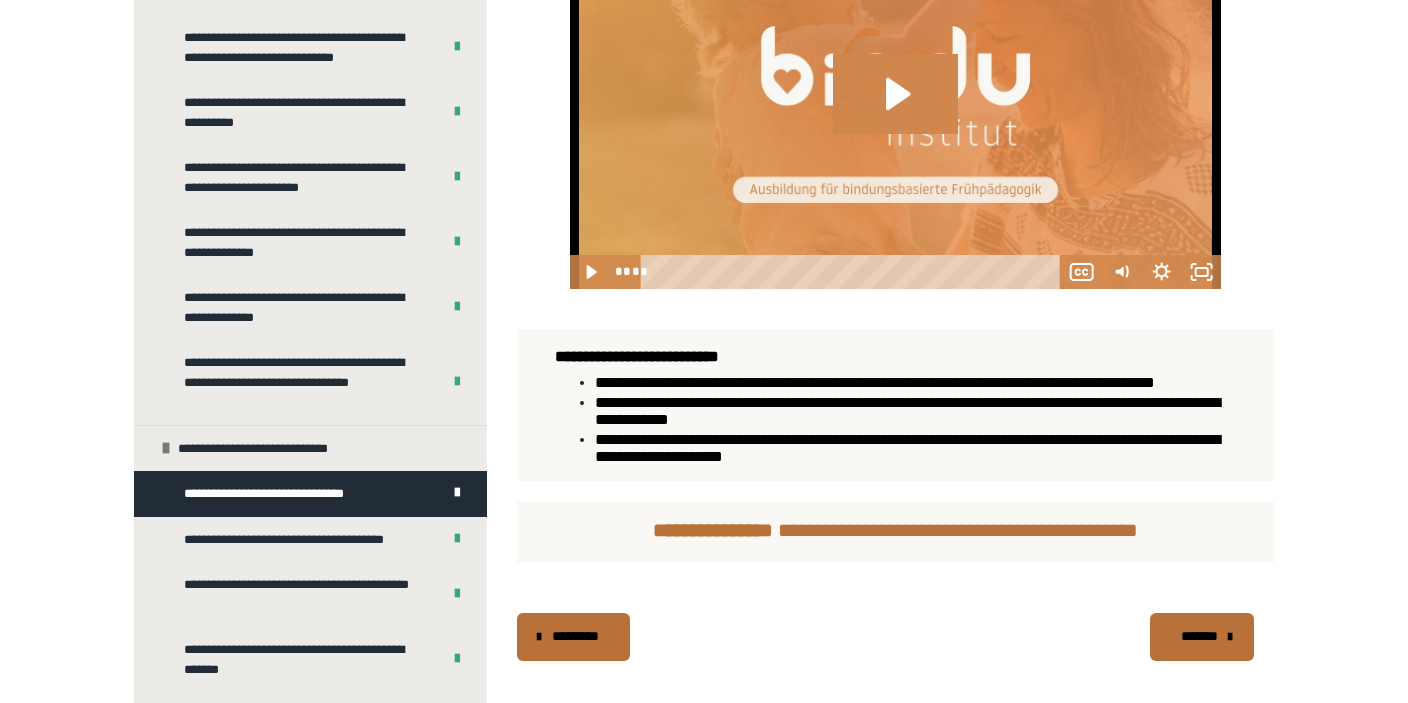 scroll, scrollTop: 1005, scrollLeft: 0, axis: vertical 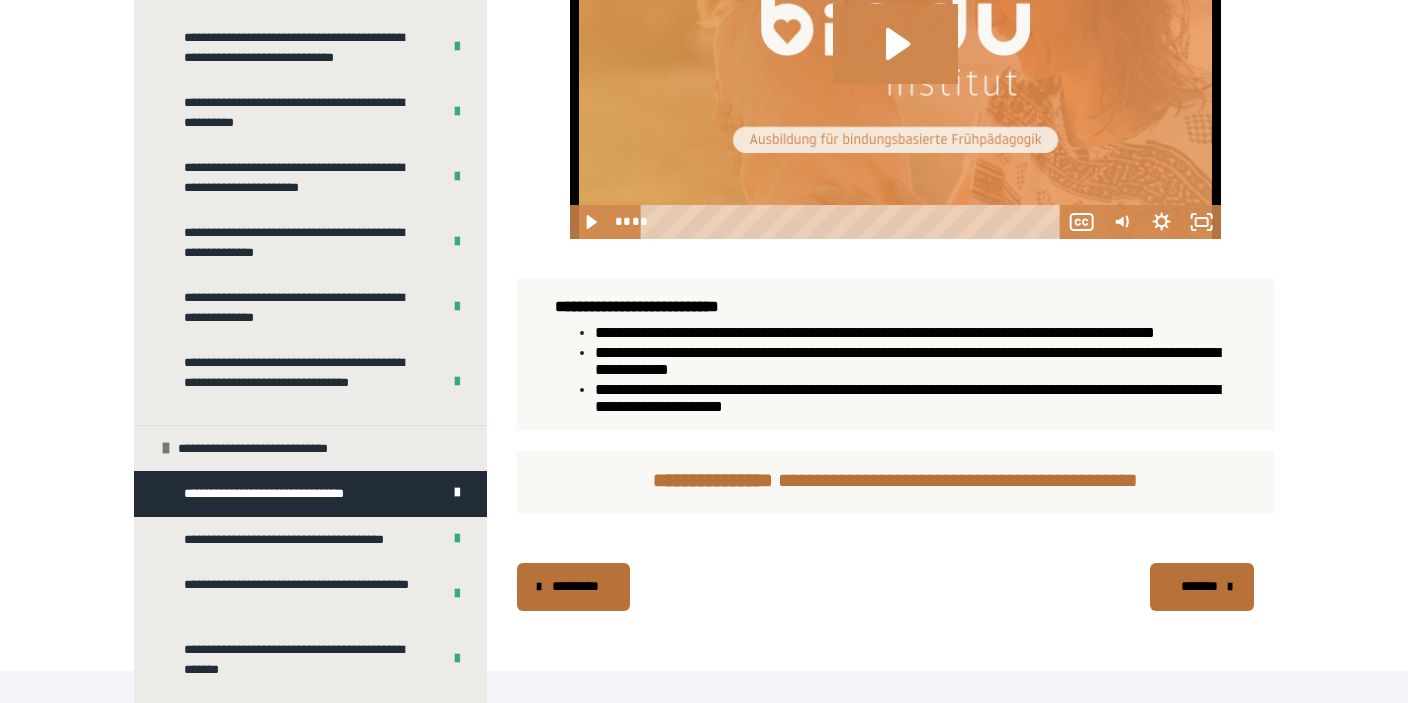click on "**********" at bounding box center (875, 332) 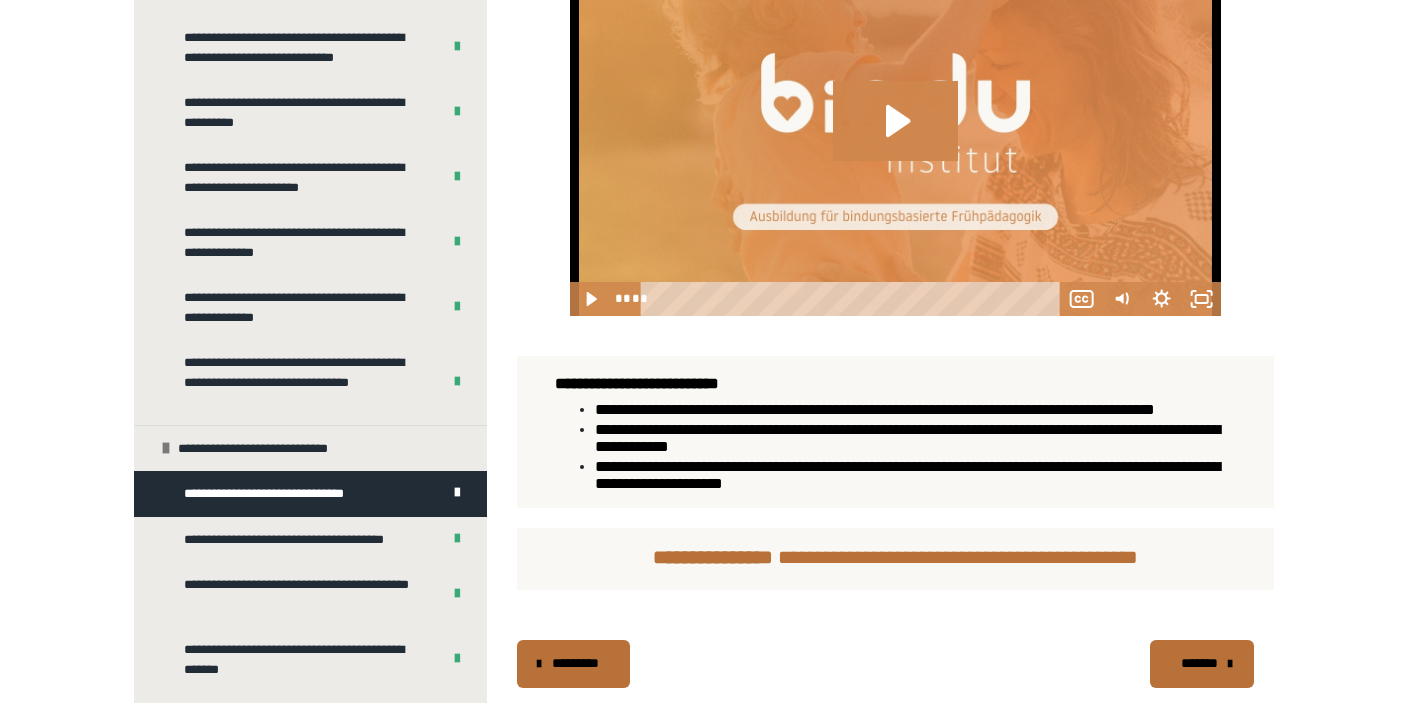 scroll, scrollTop: 1005, scrollLeft: 0, axis: vertical 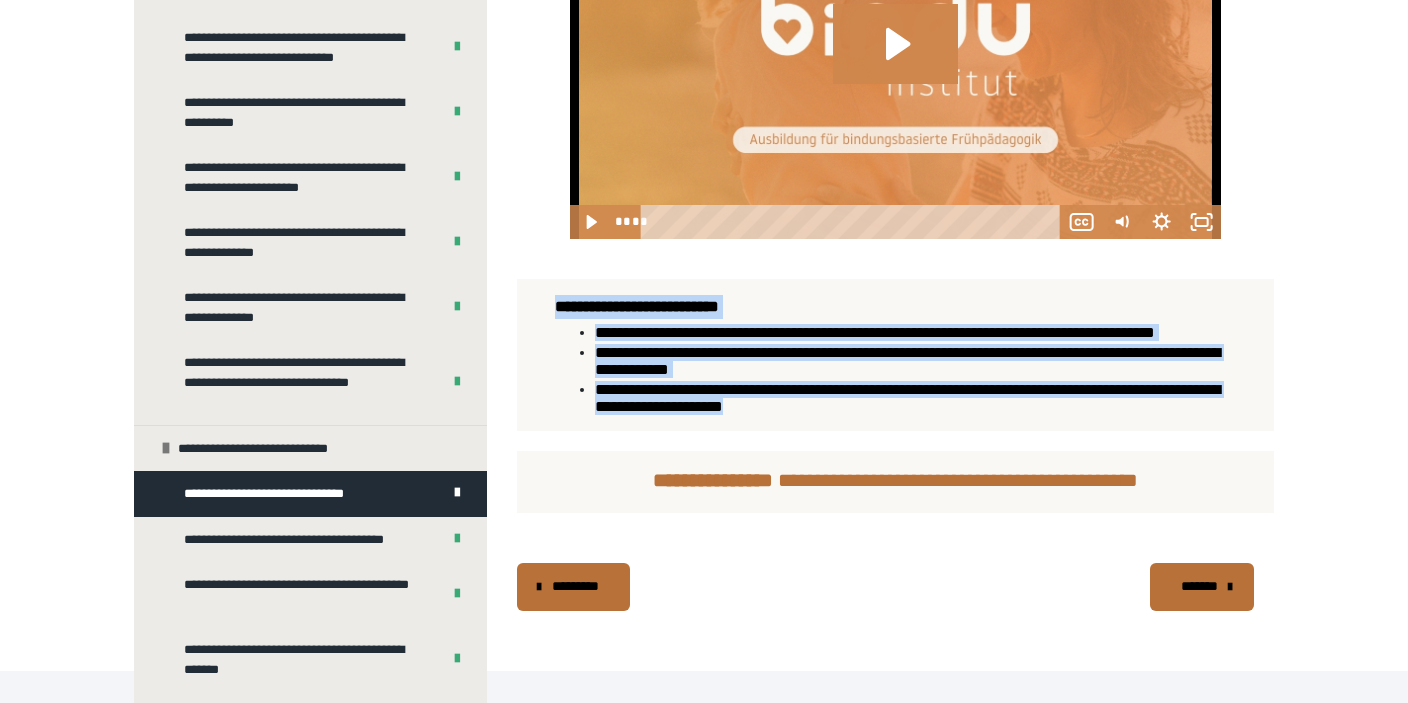 drag, startPoint x: 558, startPoint y: 306, endPoint x: 880, endPoint y: 432, distance: 345.7745 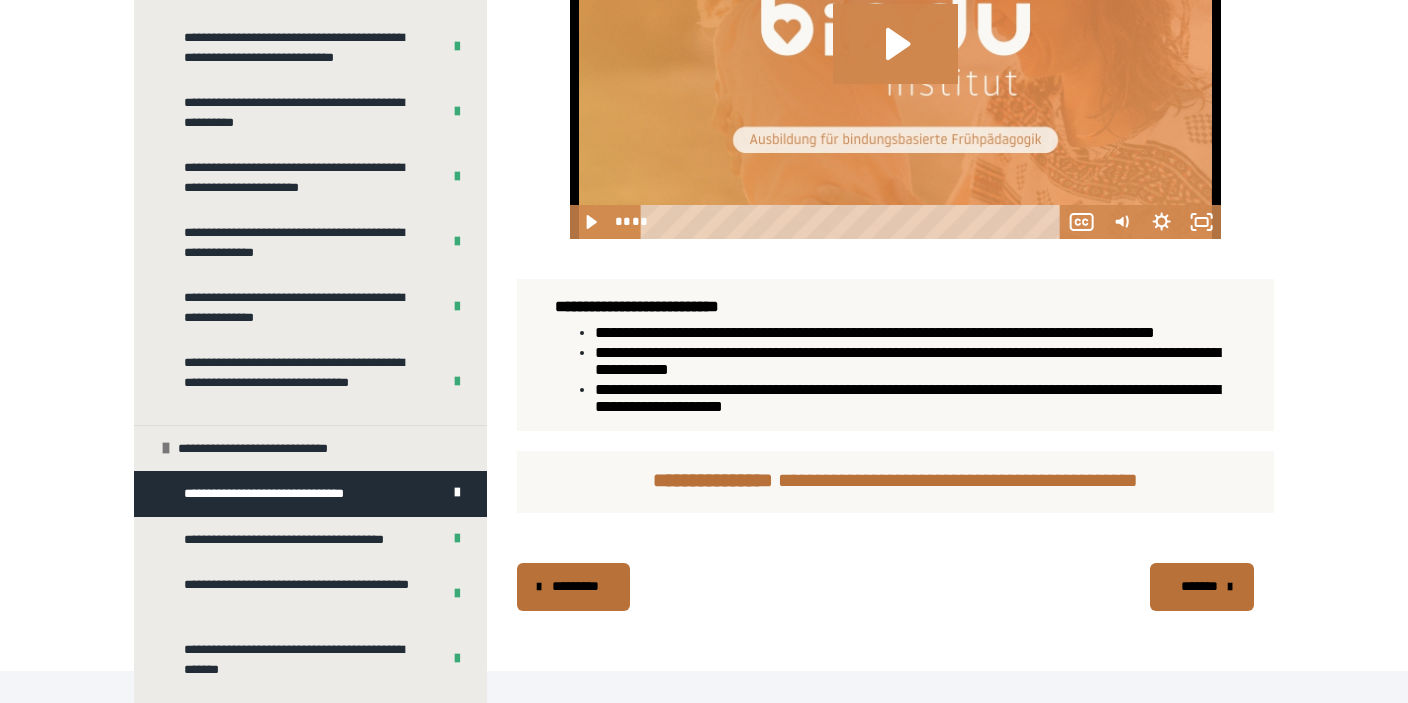 click on "**********" at bounding box center (895, 482) 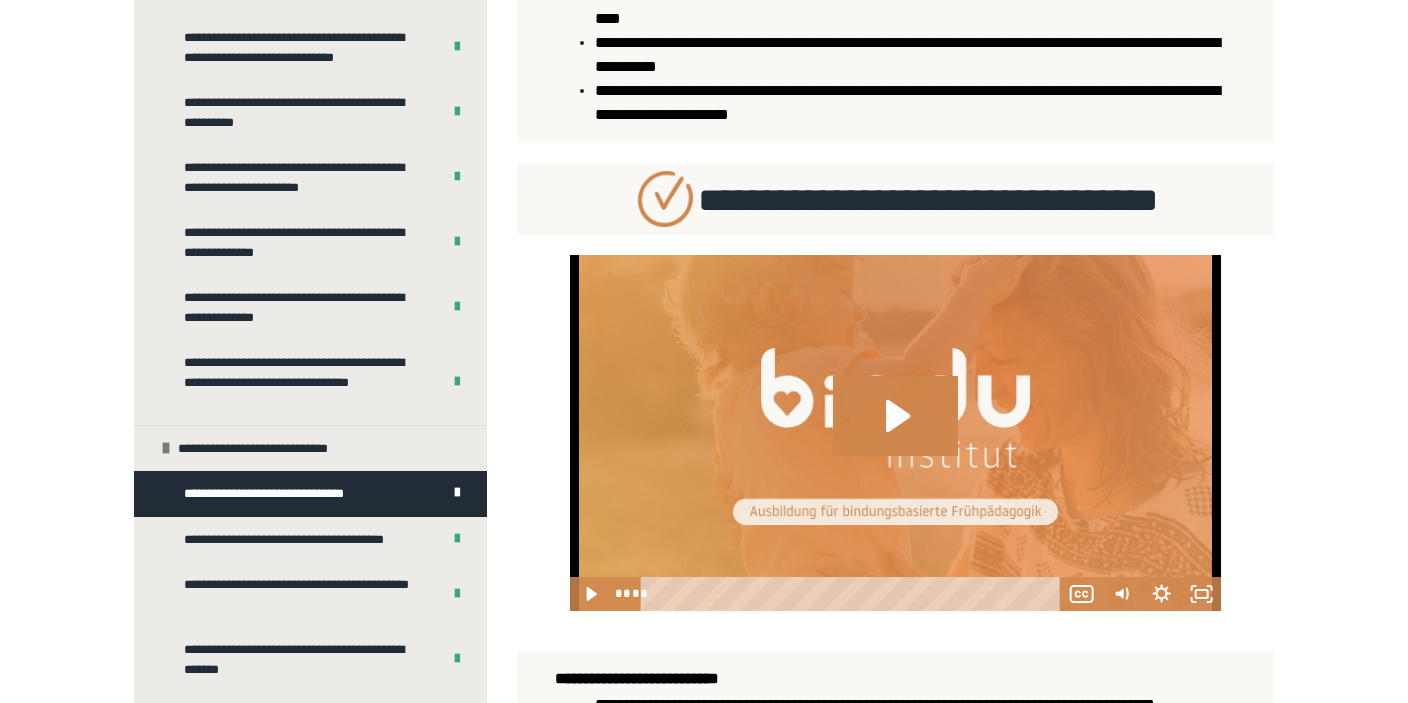 scroll, scrollTop: 1005, scrollLeft: 0, axis: vertical 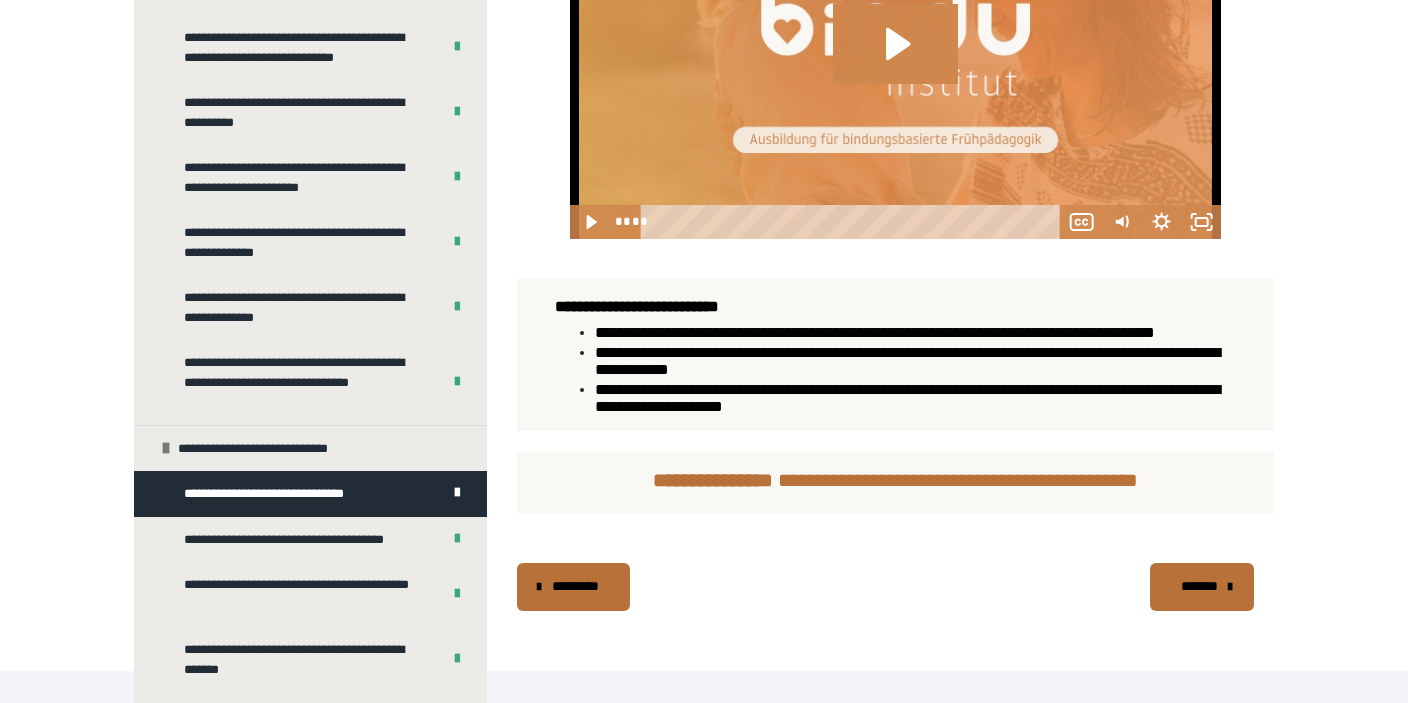 click on "*******" at bounding box center [1200, 586] 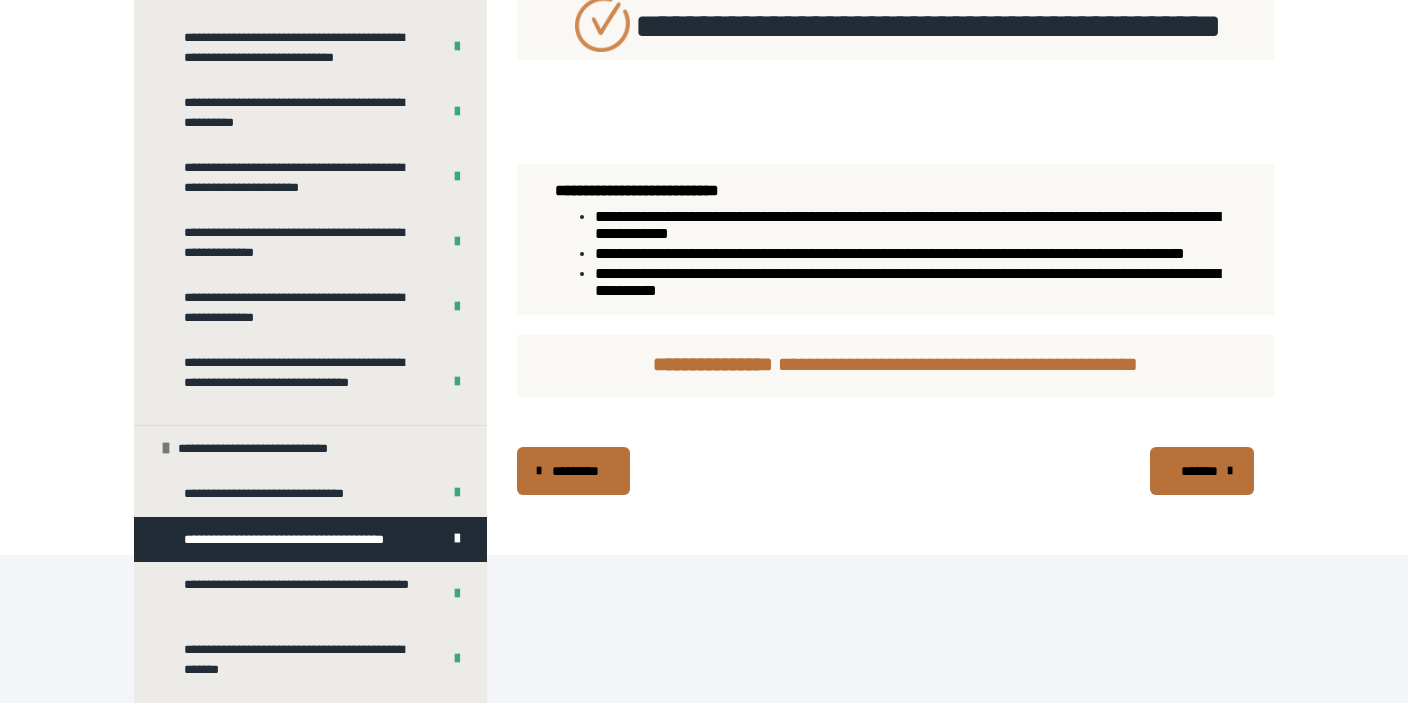 scroll, scrollTop: 759, scrollLeft: 0, axis: vertical 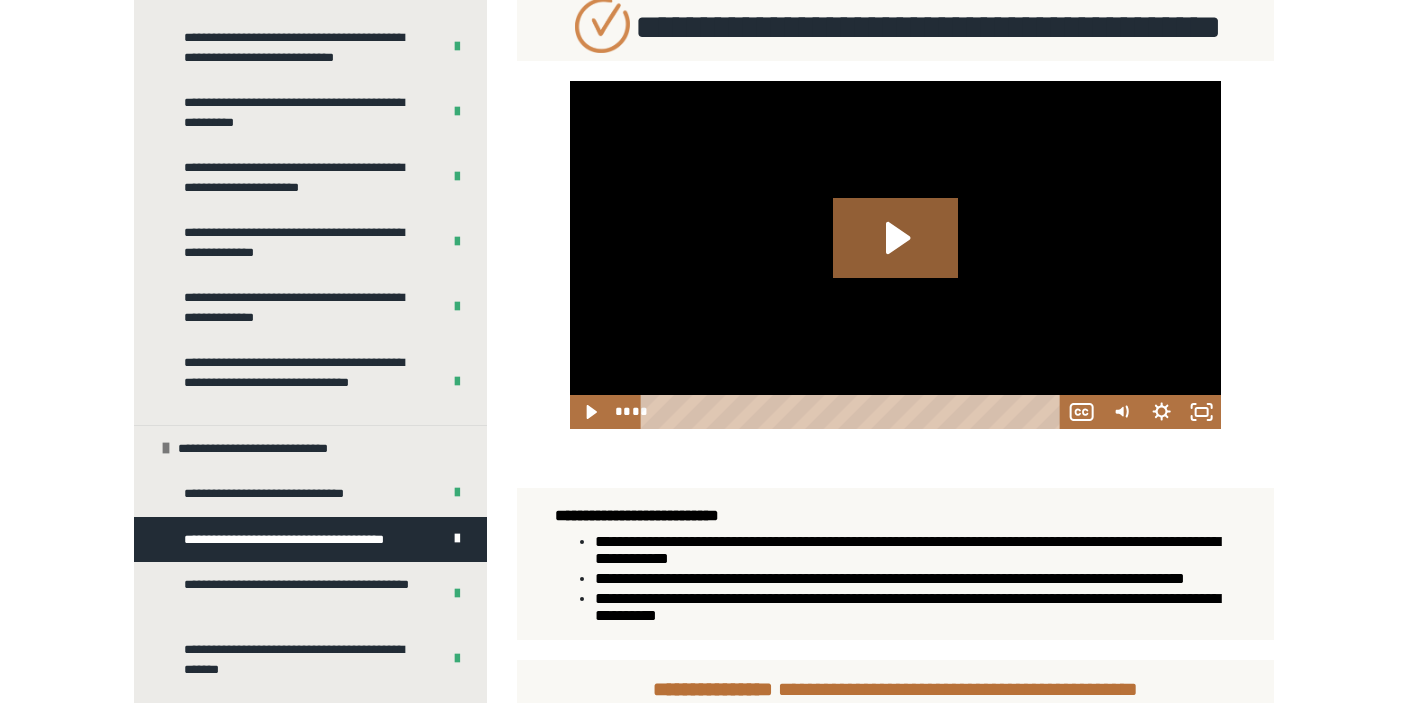 click at bounding box center (166, -359) 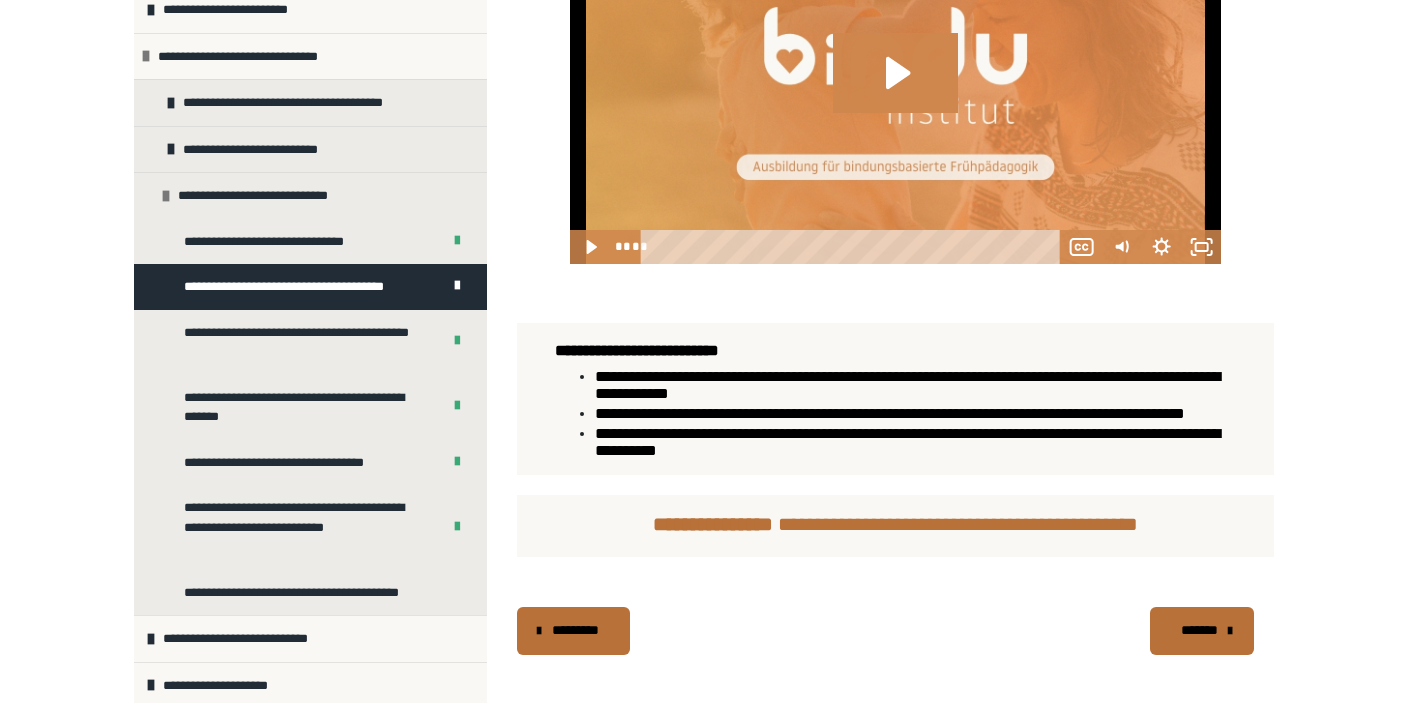 scroll, scrollTop: 1076, scrollLeft: 0, axis: vertical 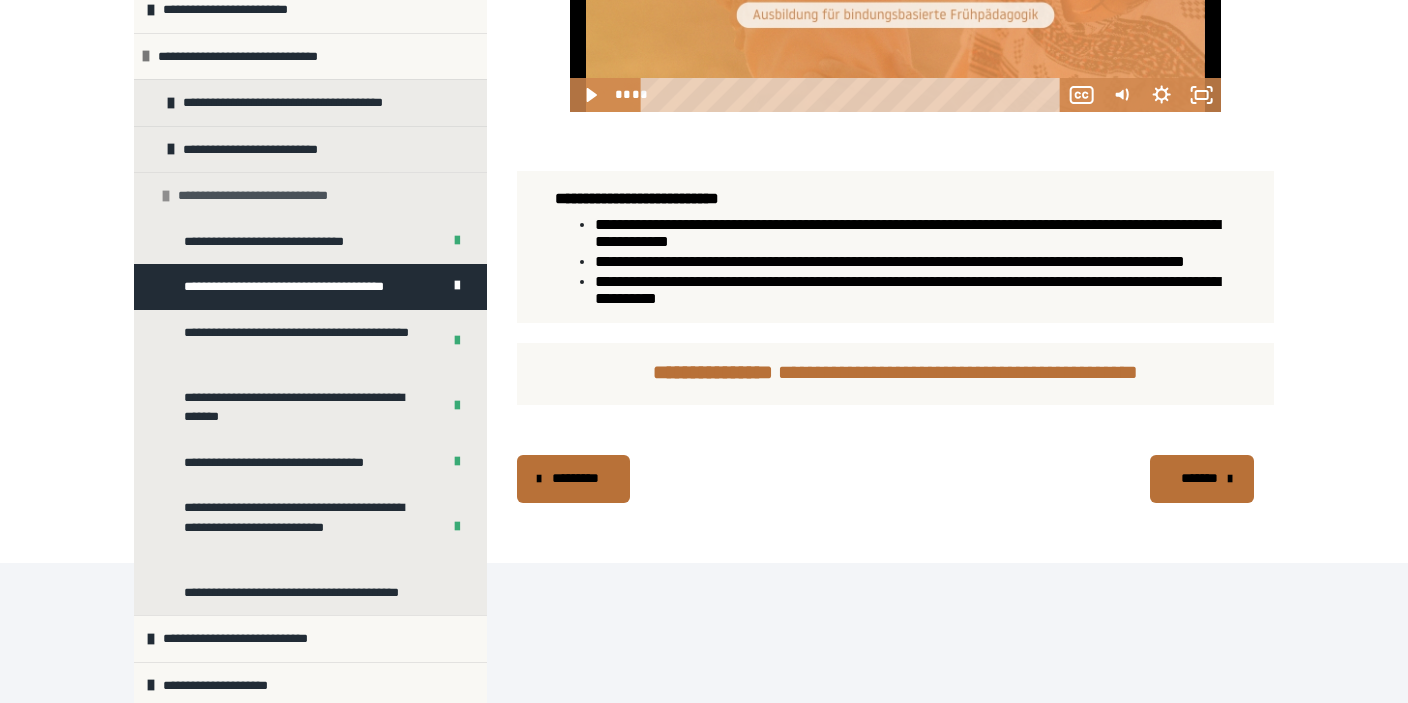 click on "**********" at bounding box center (264, 196) 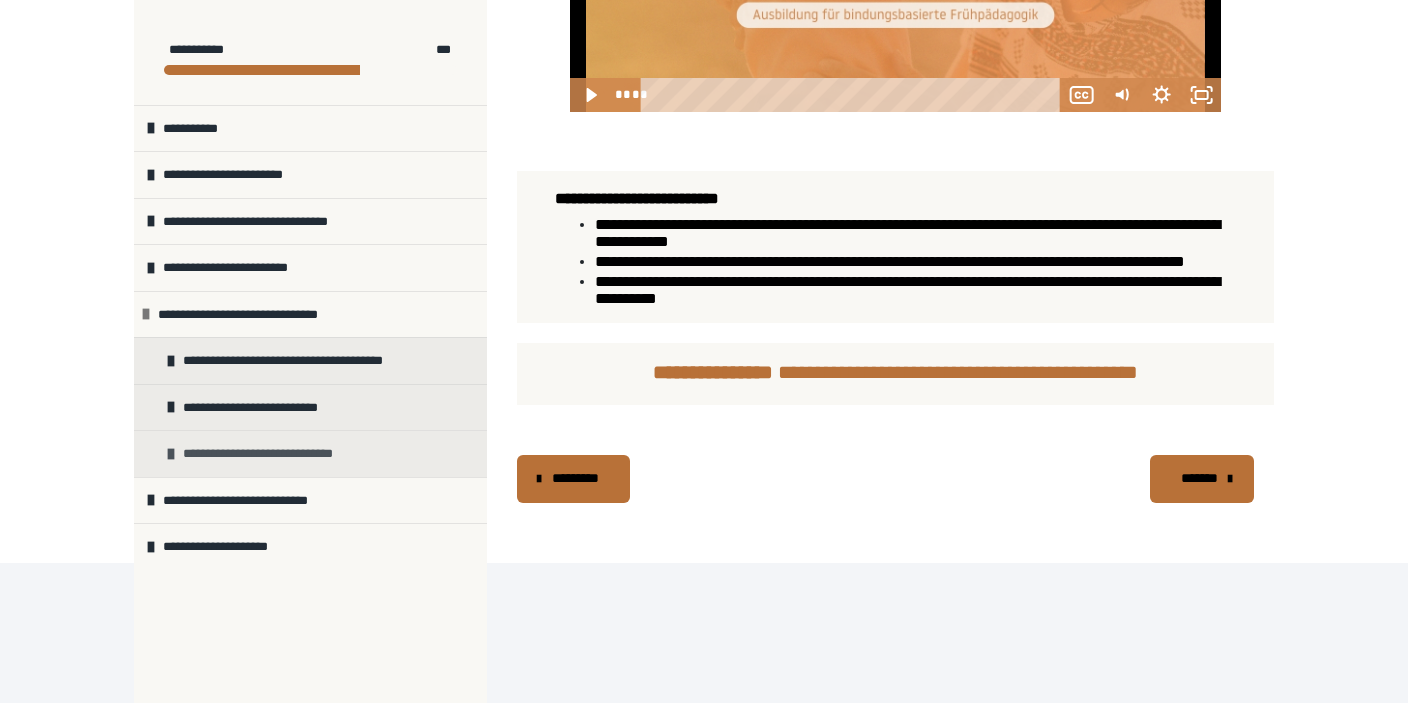 click on "**********" at bounding box center (269, 454) 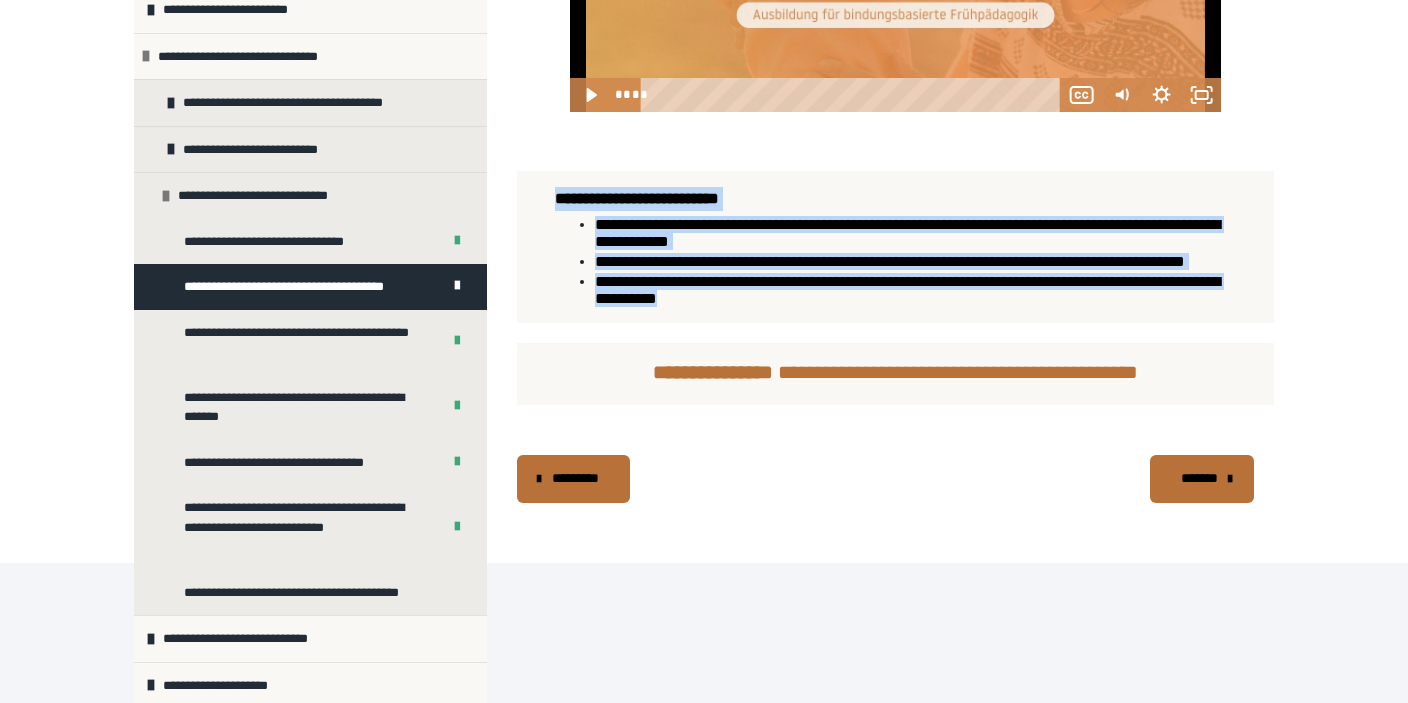 drag, startPoint x: 556, startPoint y: 309, endPoint x: 777, endPoint y: 438, distance: 255.89452 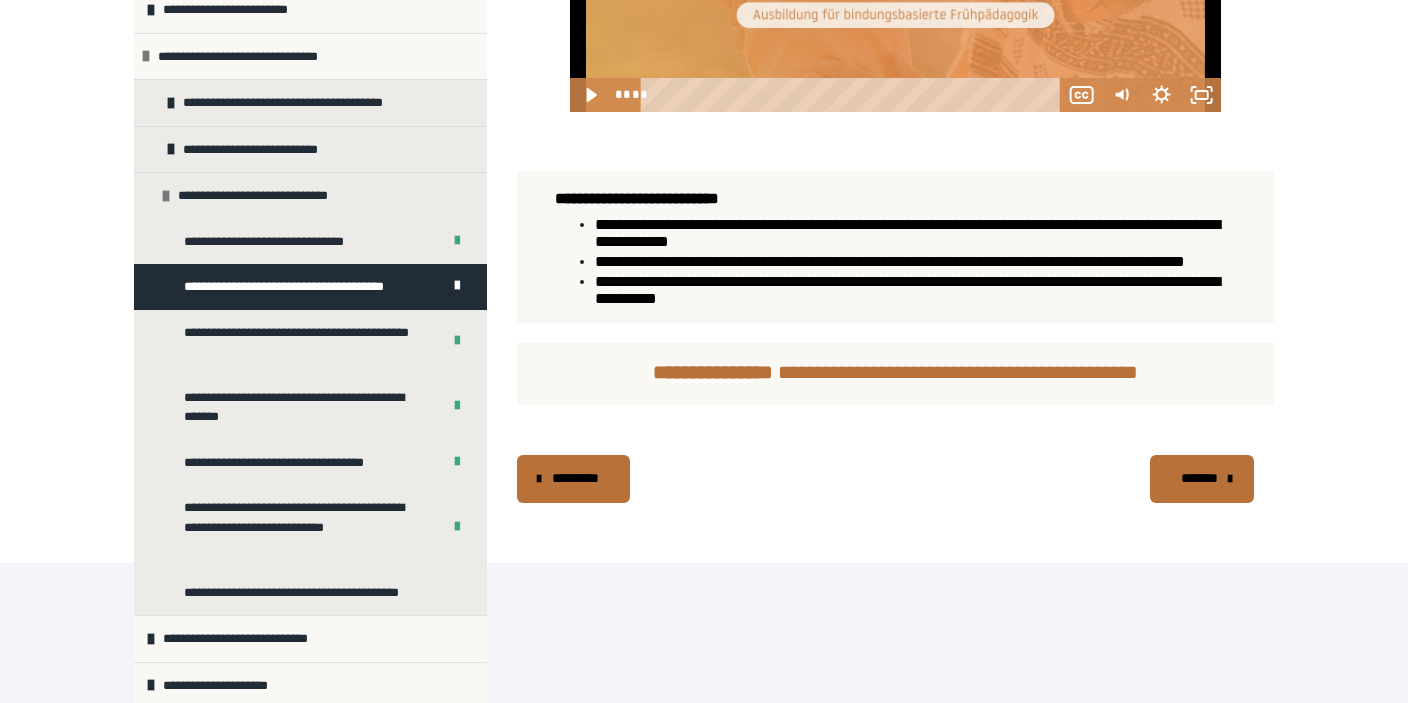 click on "********* ******** *******" at bounding box center (895, 479) 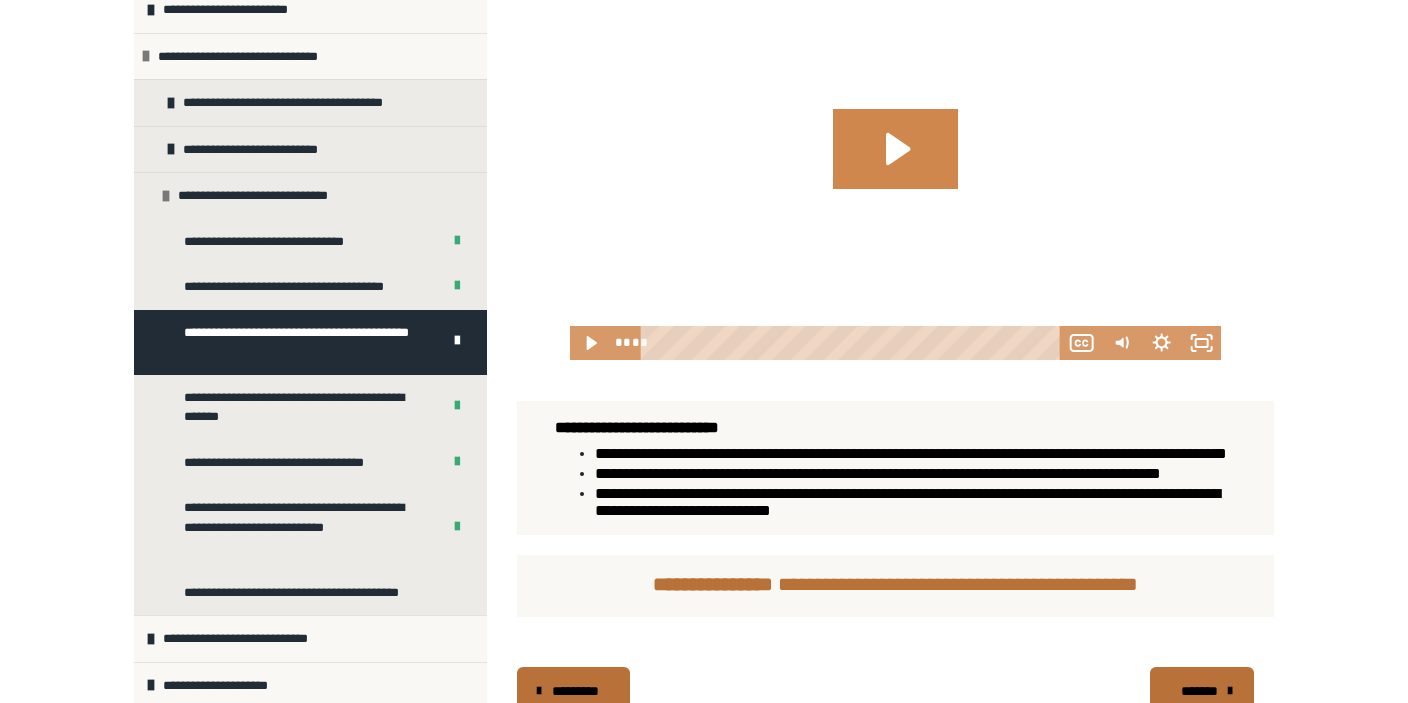 scroll, scrollTop: 1035, scrollLeft: 0, axis: vertical 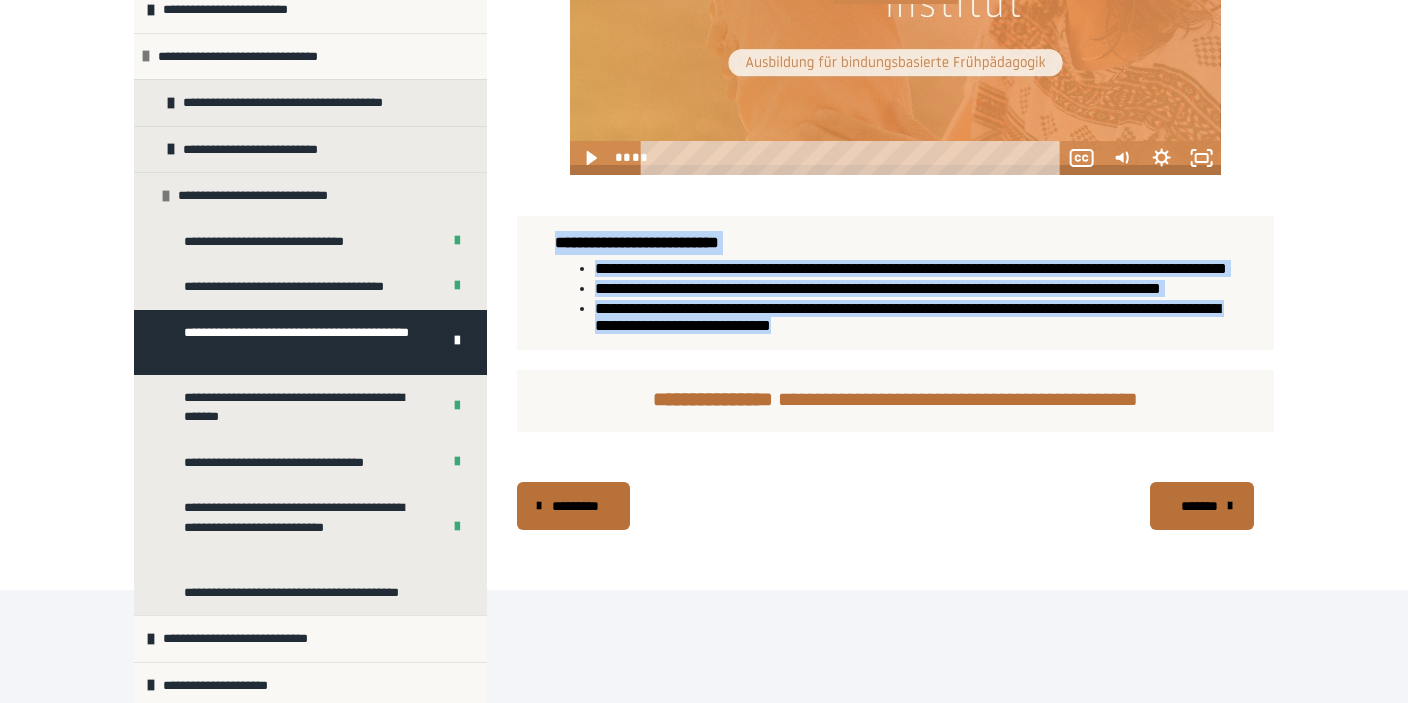 drag, startPoint x: 557, startPoint y: 348, endPoint x: 1104, endPoint y: 477, distance: 562.0053 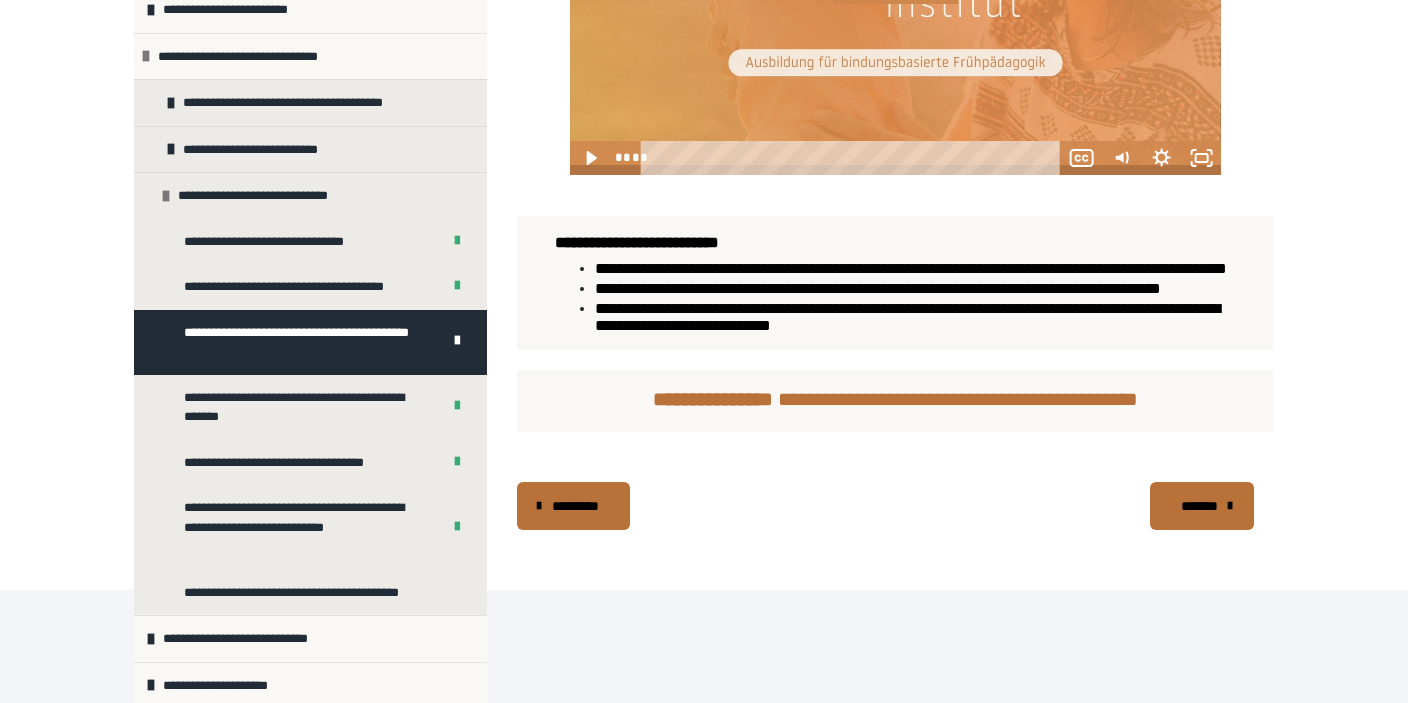 click on "********* ******** *******" at bounding box center [895, 506] 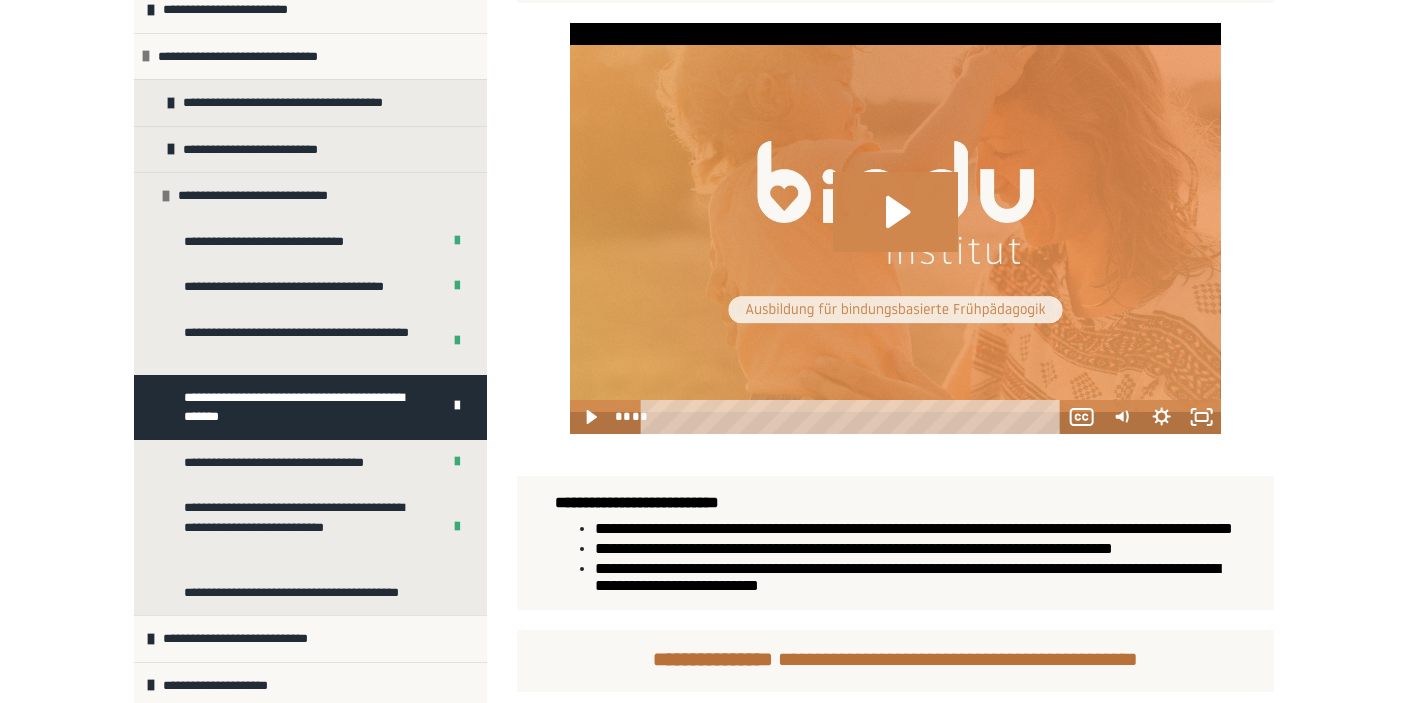 scroll, scrollTop: 1002, scrollLeft: 0, axis: vertical 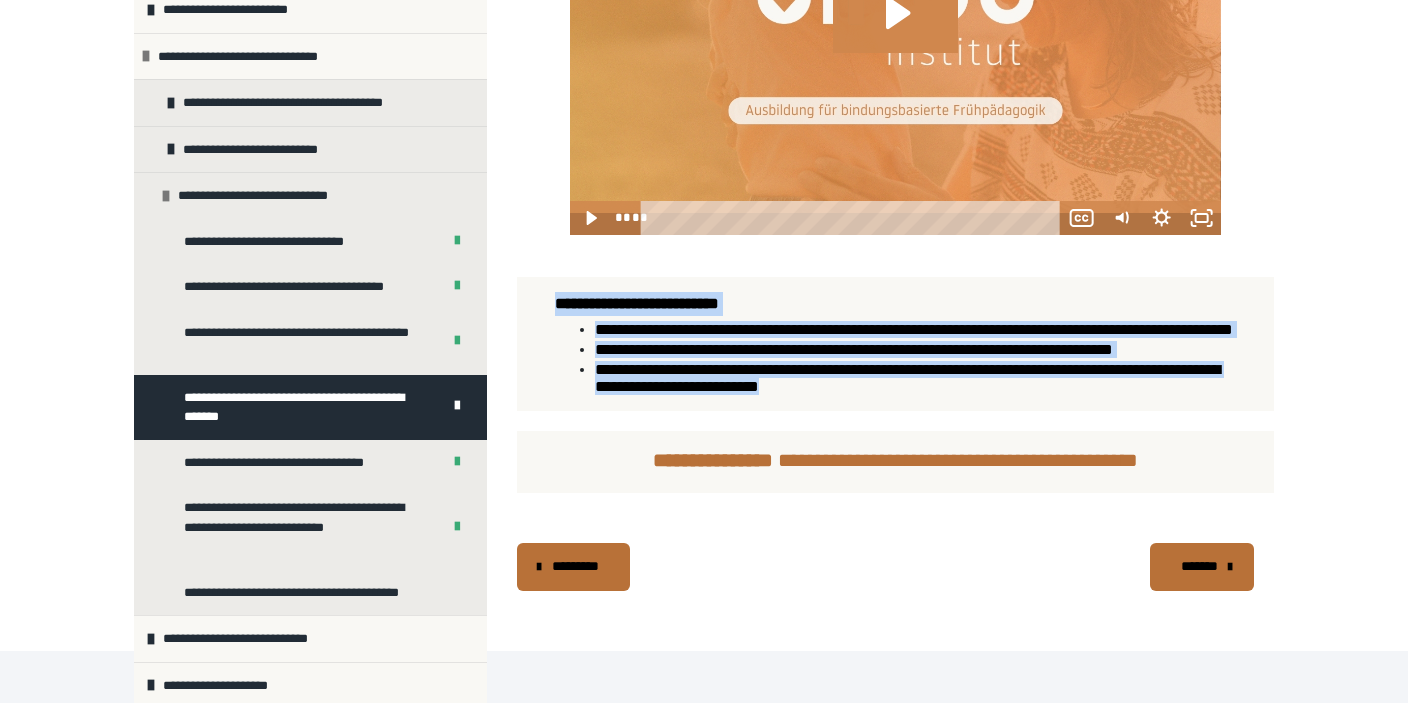 drag, startPoint x: 556, startPoint y: 396, endPoint x: 909, endPoint y: 507, distance: 370.04053 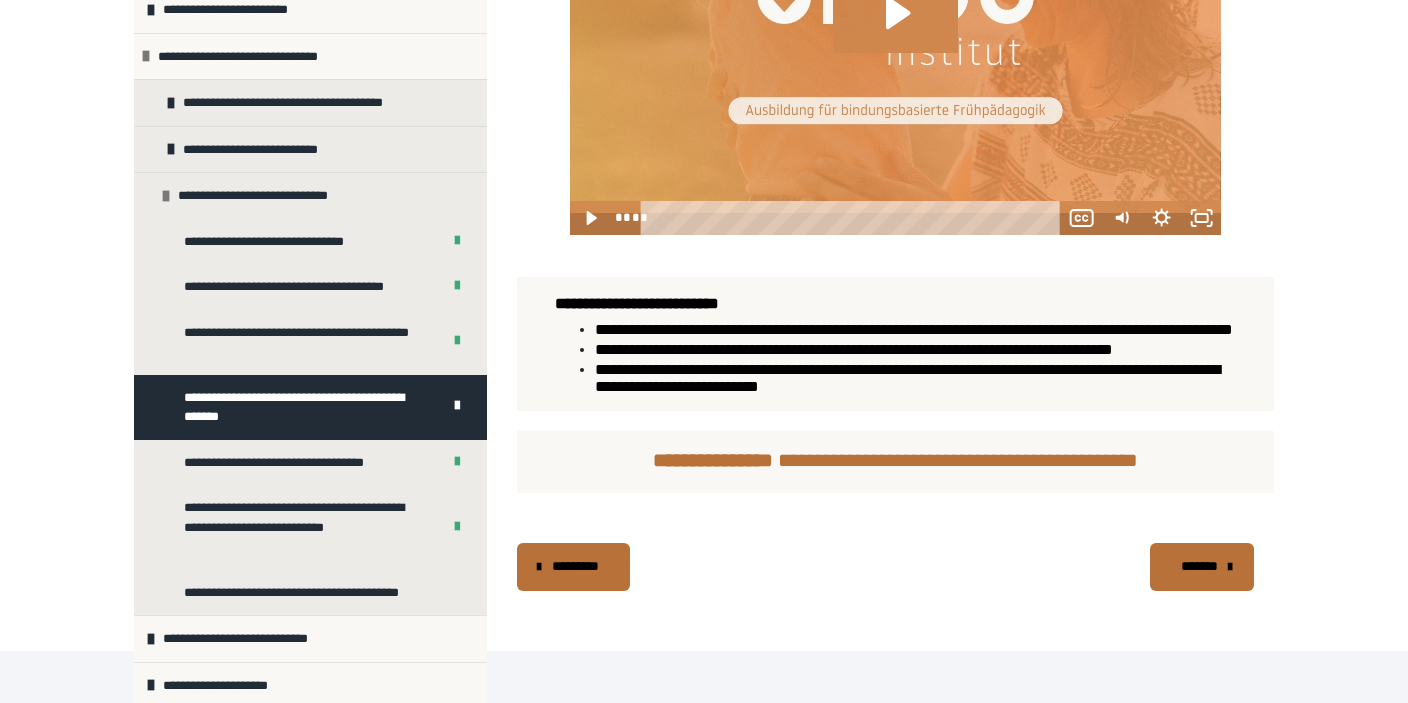 click on "********* ******** *******" at bounding box center [895, 567] 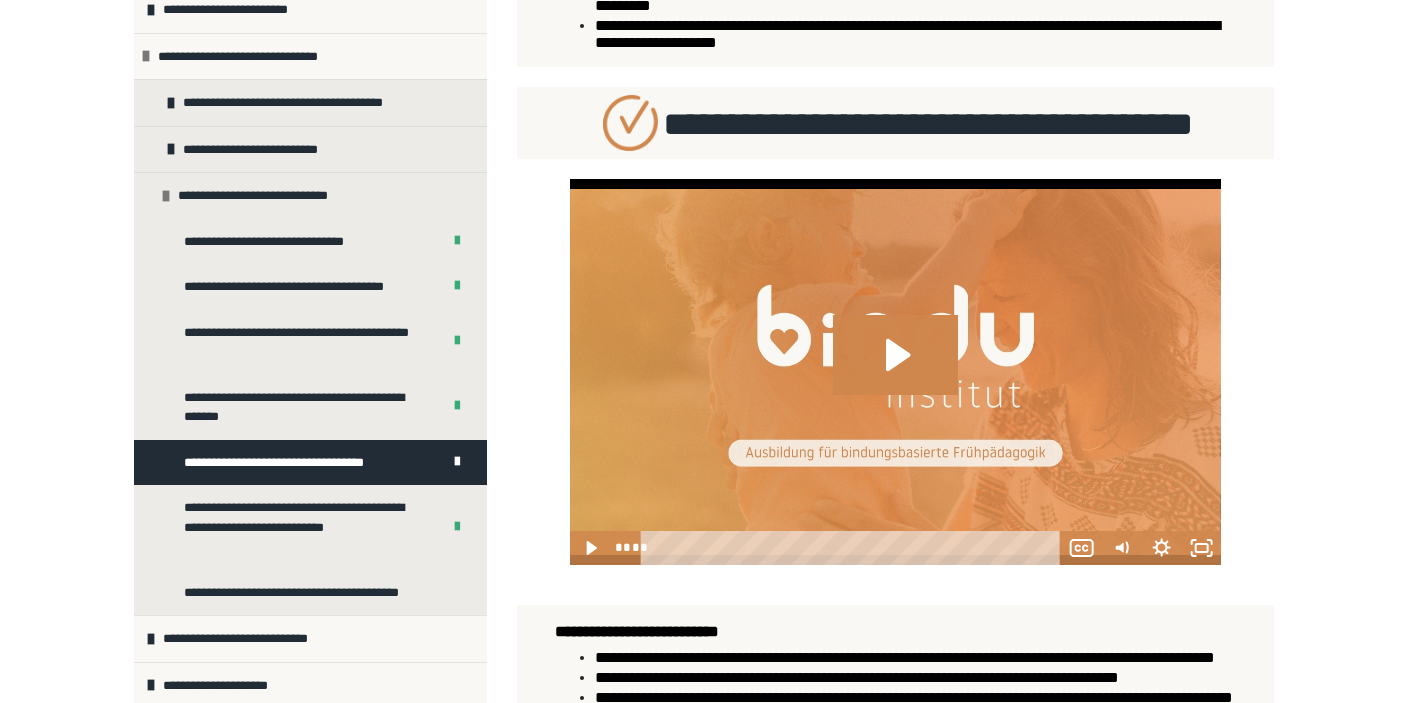 scroll, scrollTop: 937, scrollLeft: 0, axis: vertical 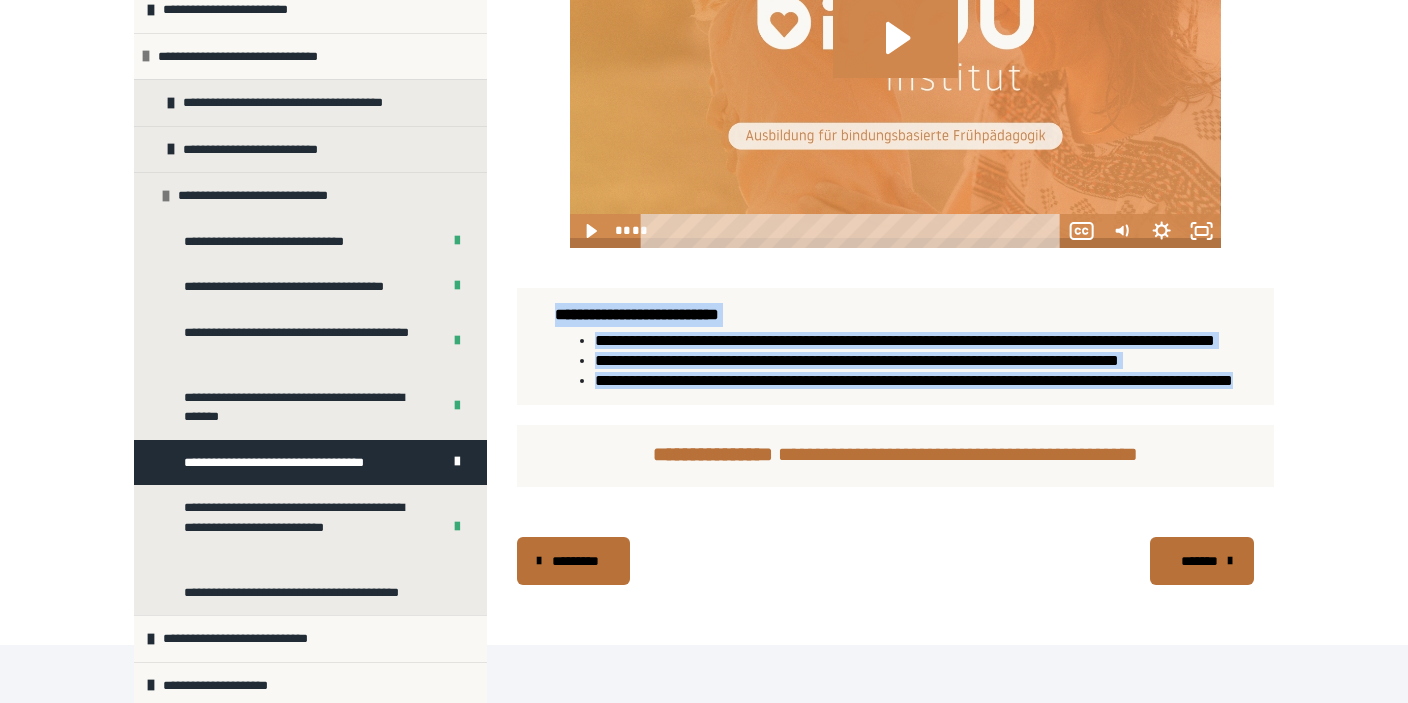 drag, startPoint x: 557, startPoint y: 373, endPoint x: 822, endPoint y: 486, distance: 288.0868 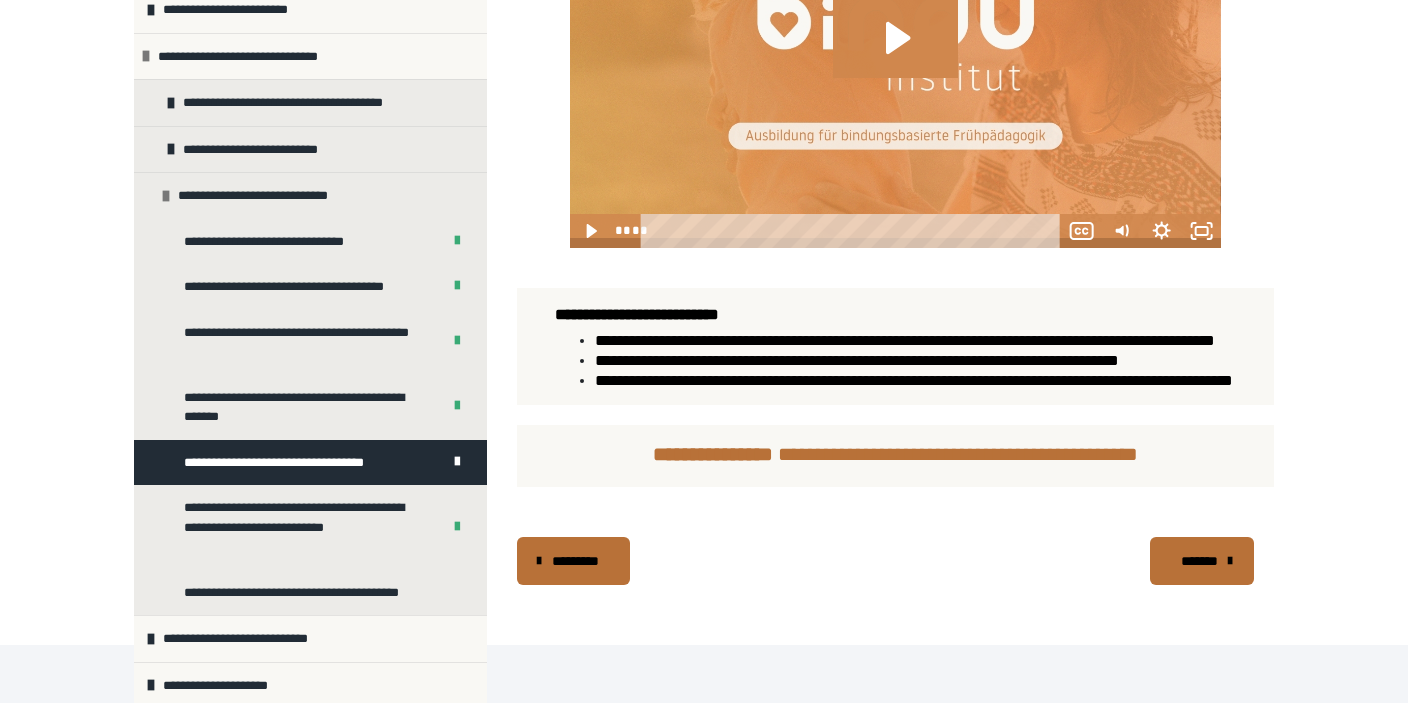 click at bounding box center [895, 497] 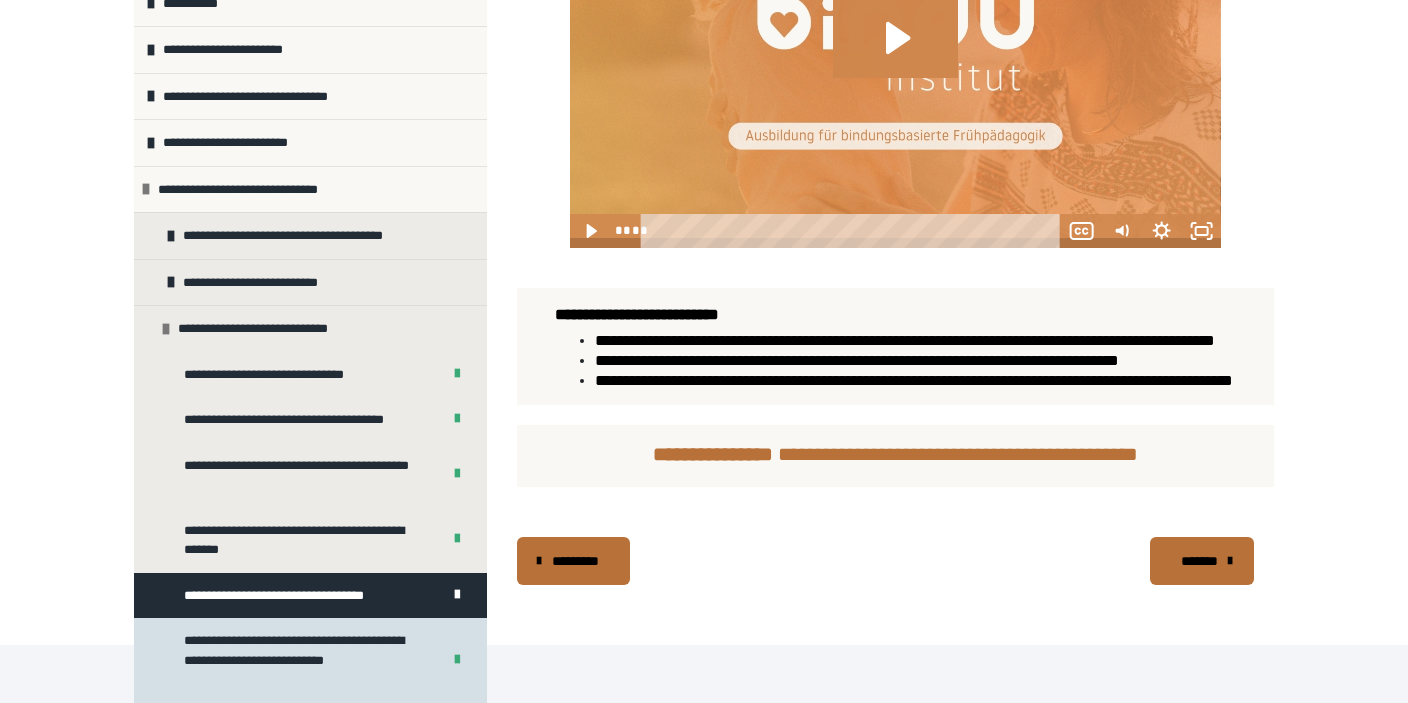 scroll, scrollTop: 253, scrollLeft: 0, axis: vertical 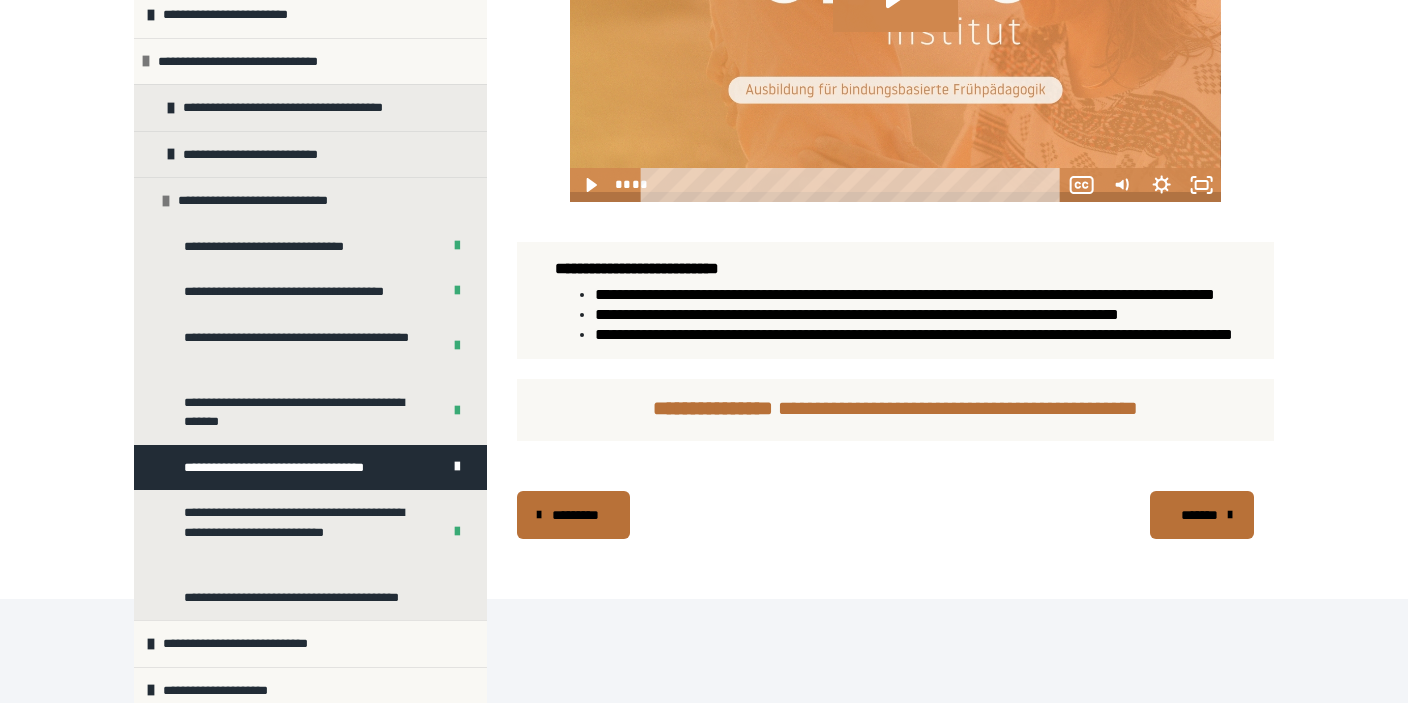 click on "*******" at bounding box center (1200, 515) 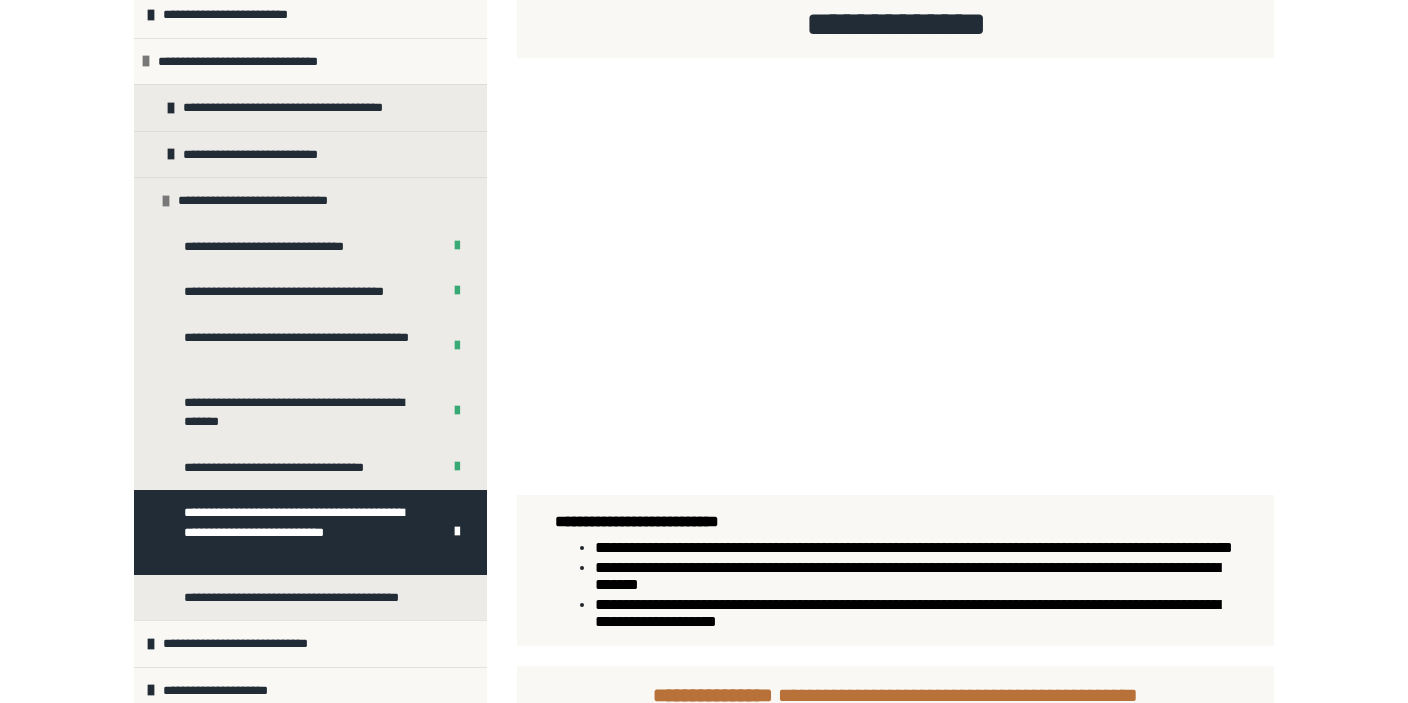 scroll, scrollTop: 935, scrollLeft: 0, axis: vertical 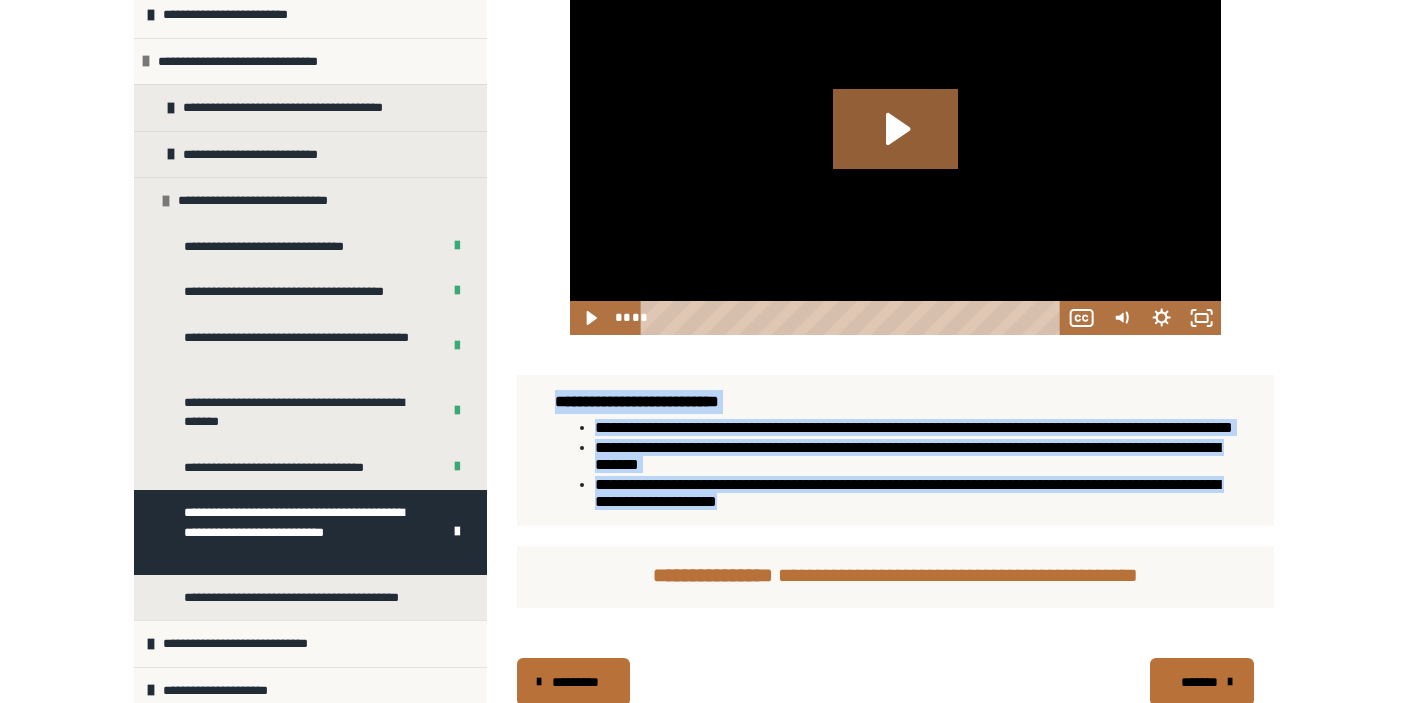 drag, startPoint x: 558, startPoint y: 446, endPoint x: 887, endPoint y: 580, distance: 355.24216 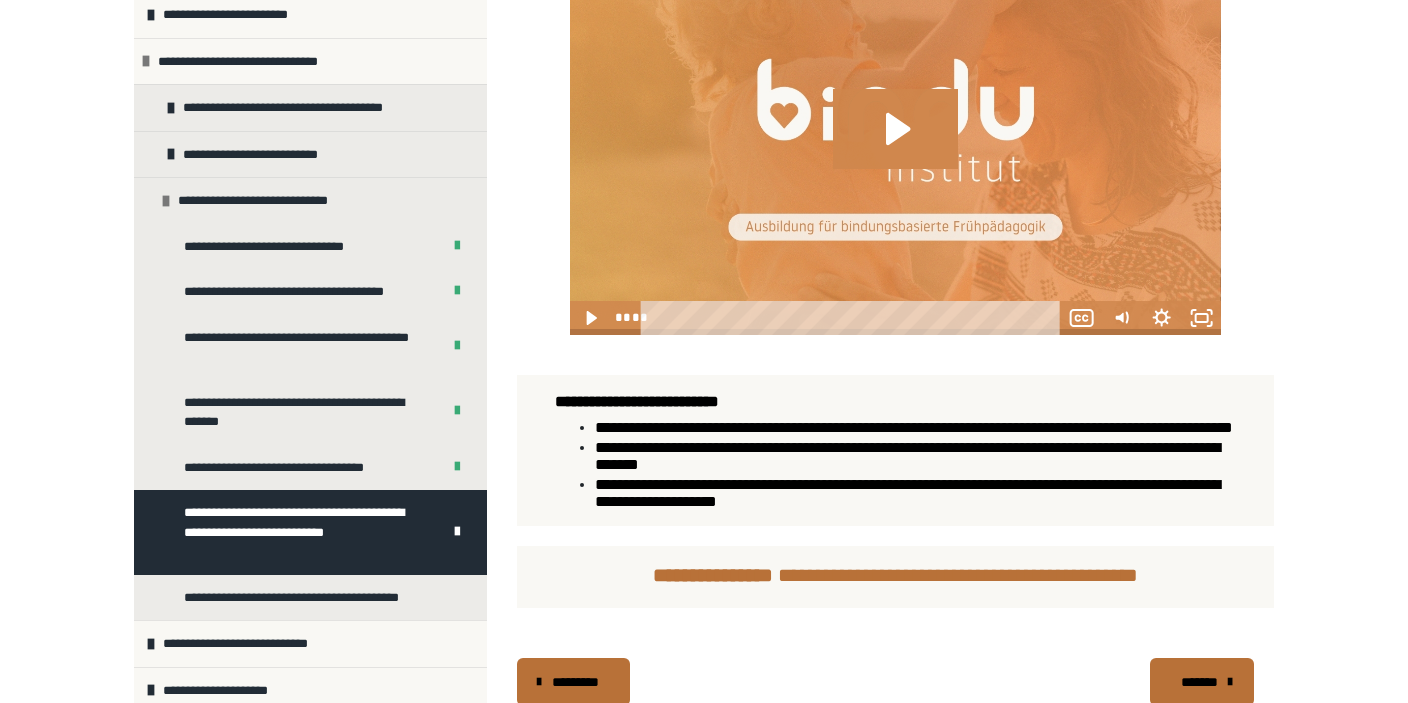 click on "**********" at bounding box center (895, 577) 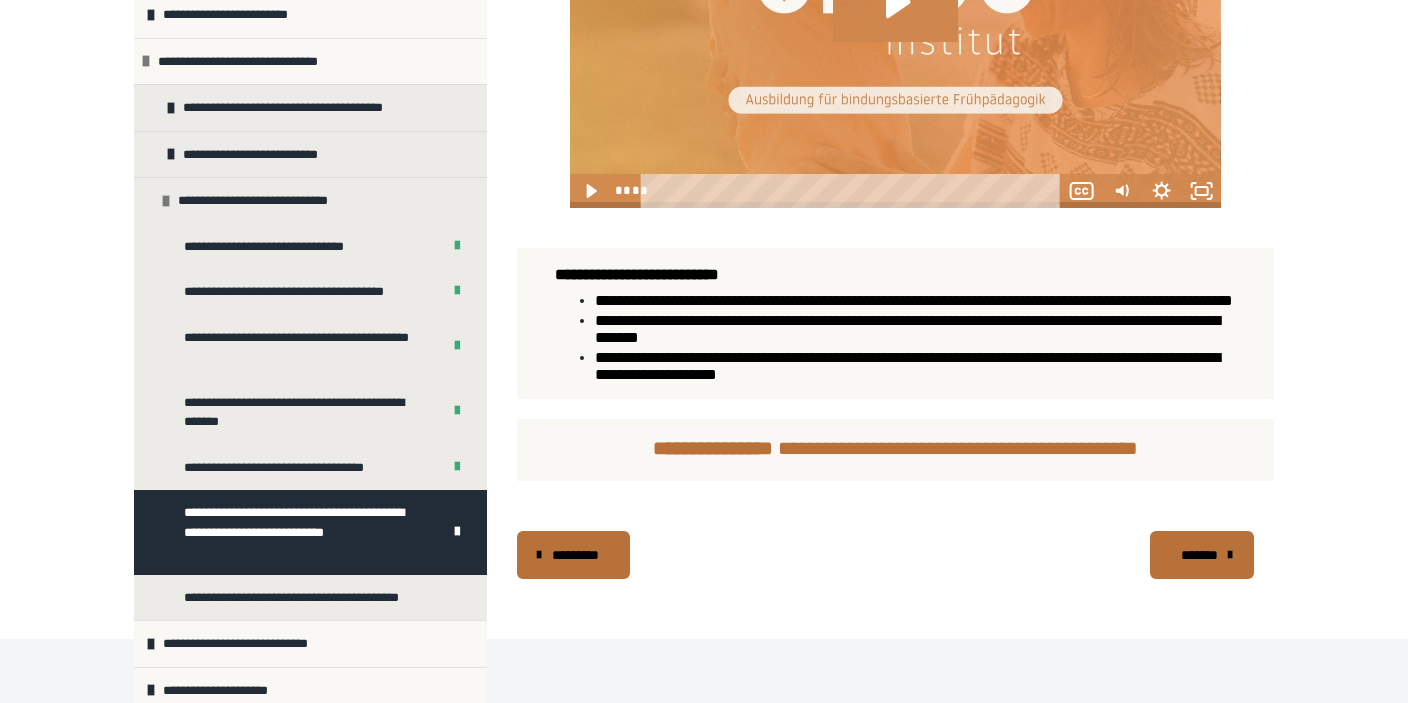 scroll, scrollTop: 1077, scrollLeft: 0, axis: vertical 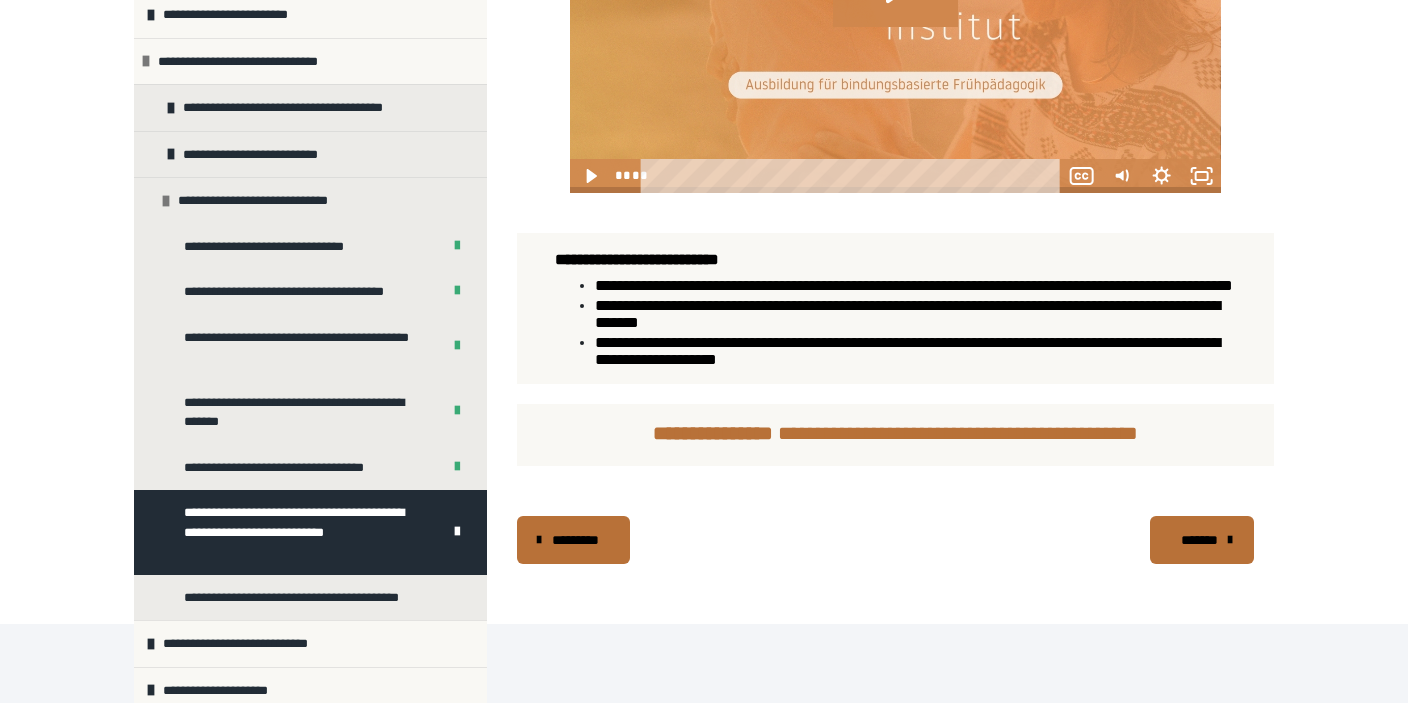 click on "*******" at bounding box center [1200, 540] 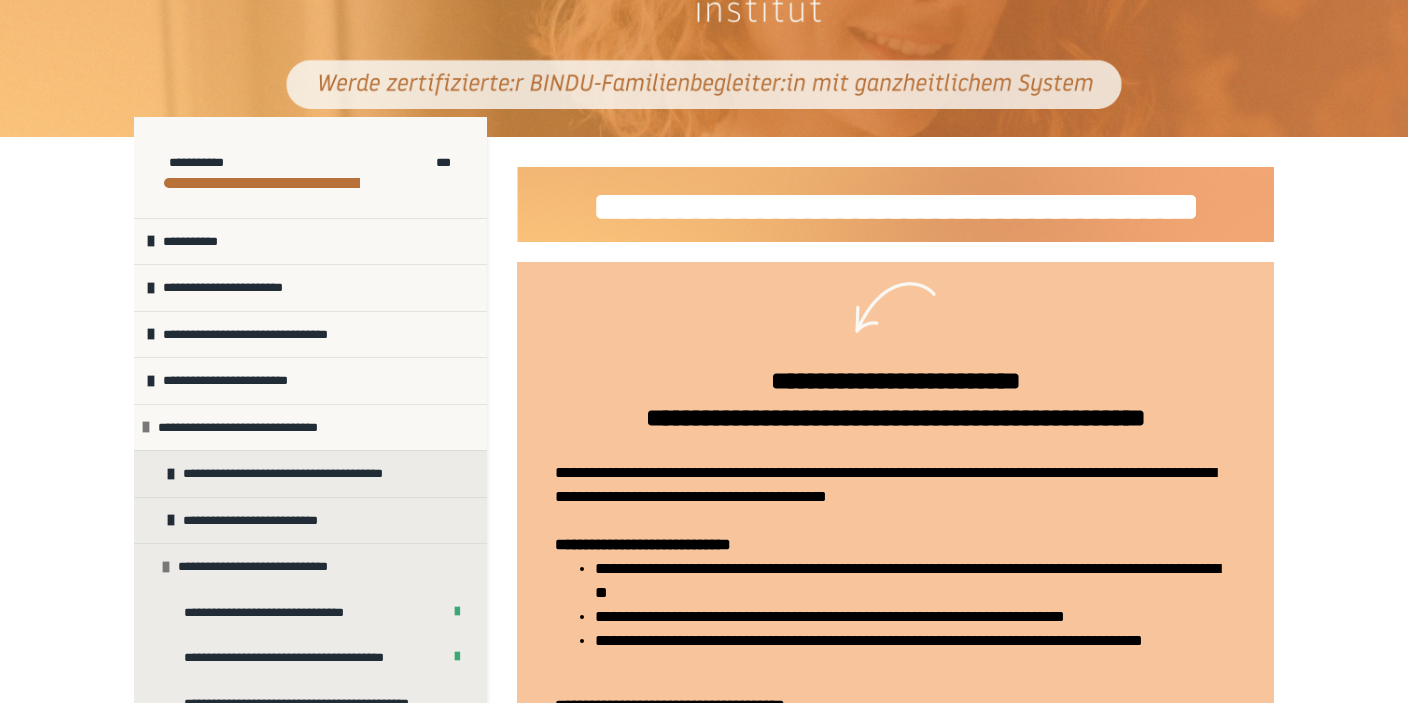 scroll, scrollTop: 776, scrollLeft: 0, axis: vertical 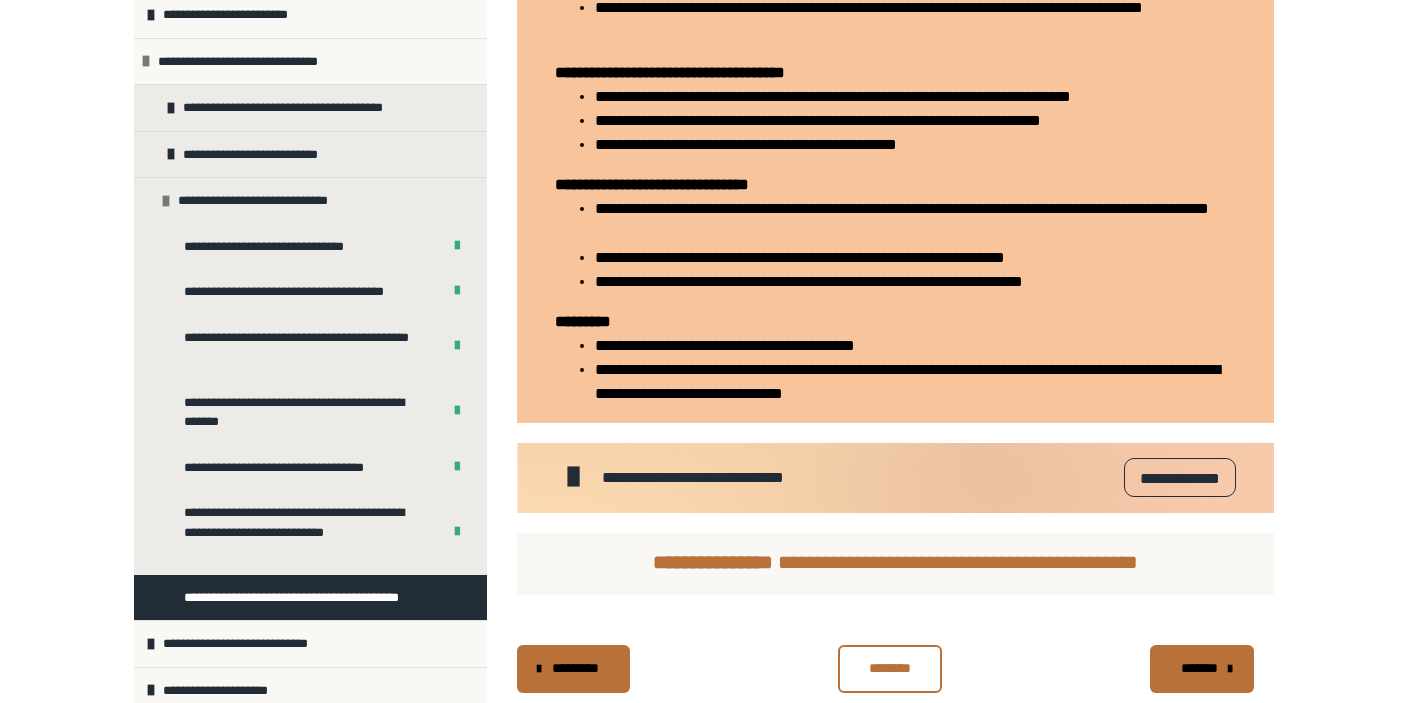 click on "**********" at bounding box center (1180, 477) 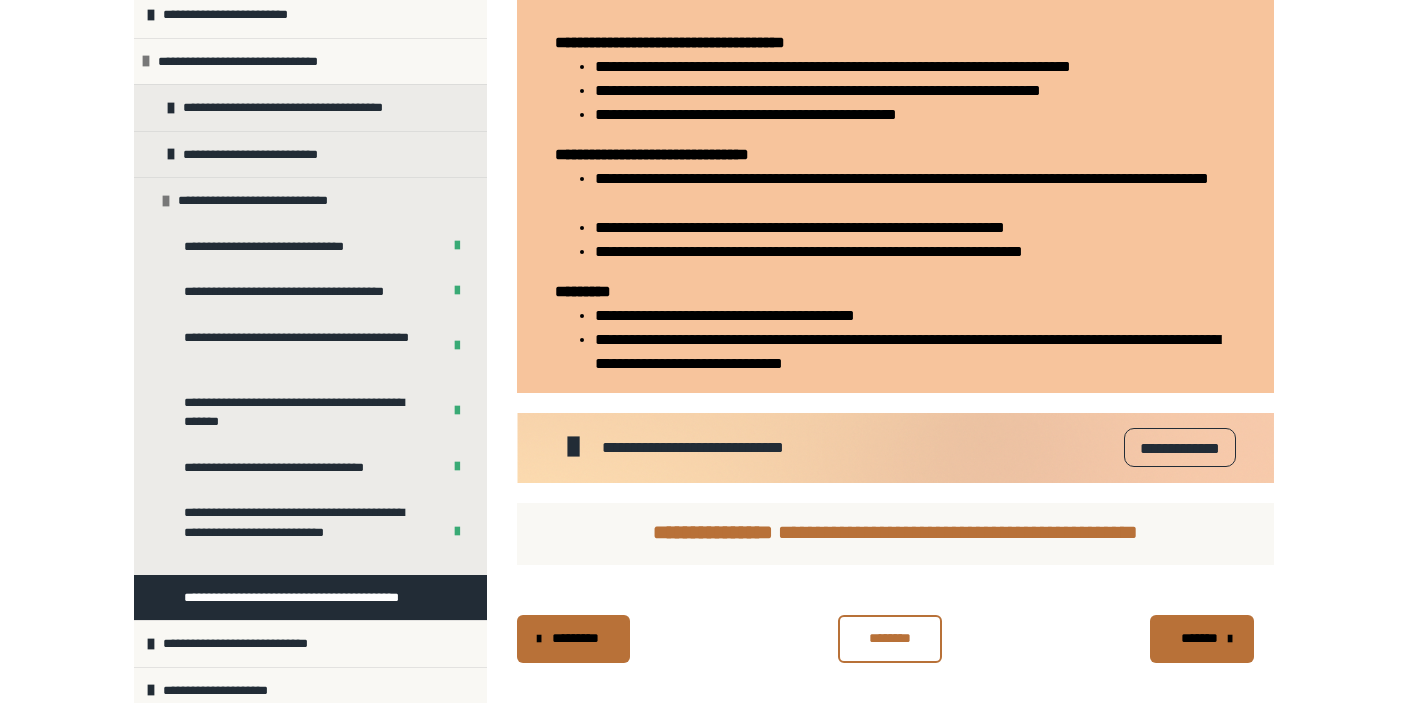 scroll, scrollTop: 827, scrollLeft: 0, axis: vertical 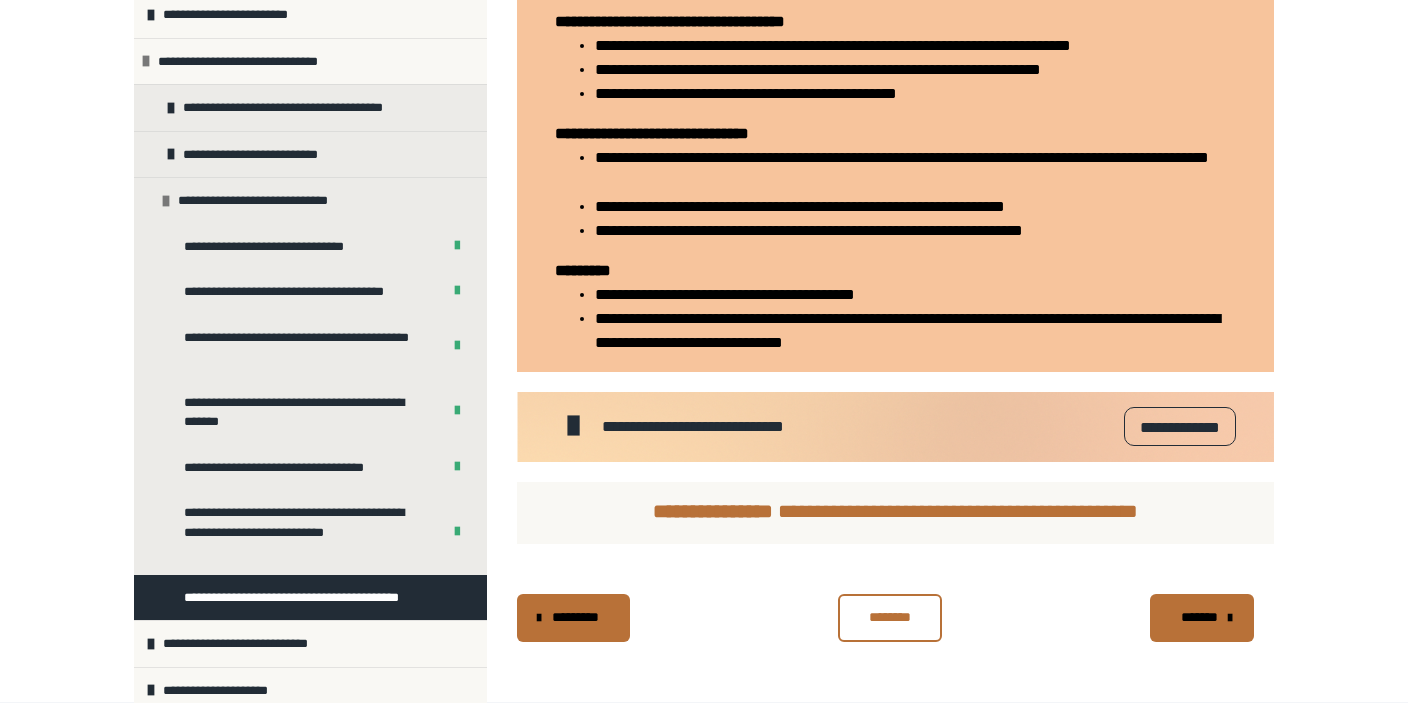 click on "*******" at bounding box center [1202, 618] 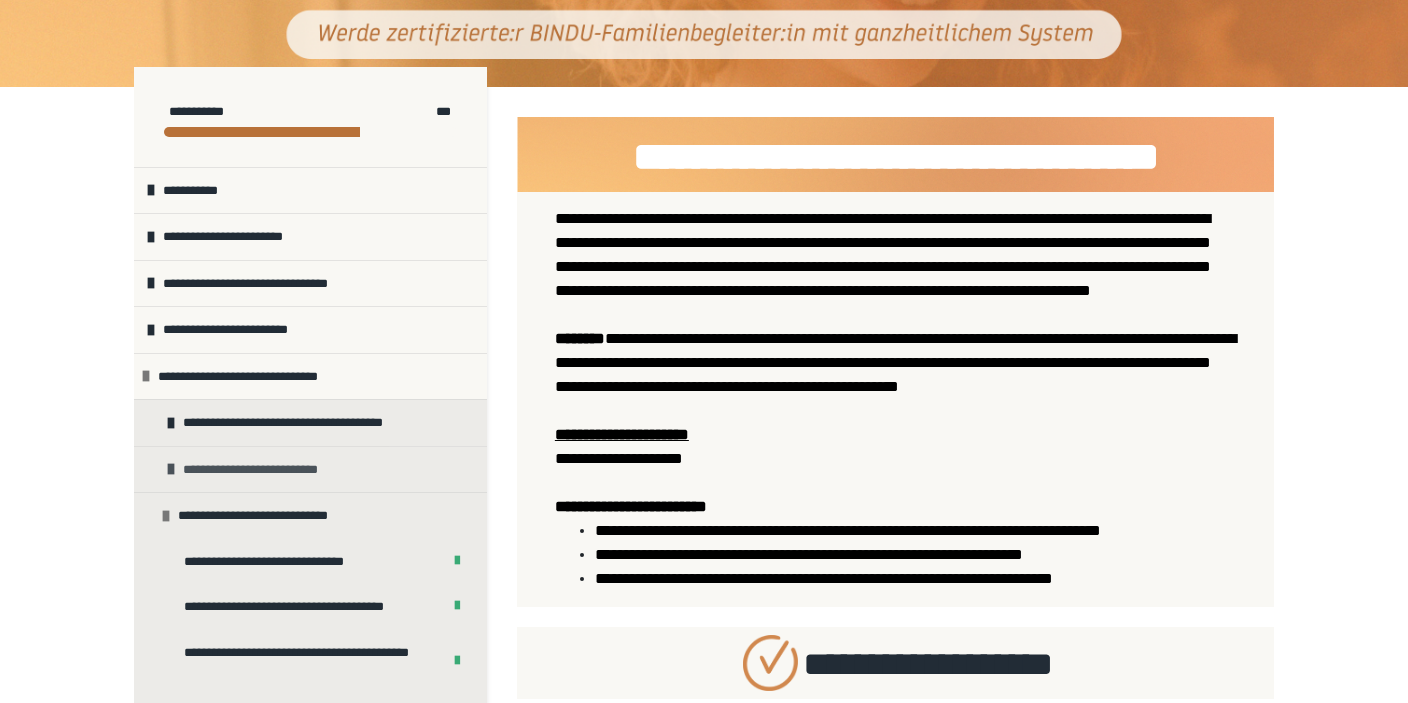scroll, scrollTop: 932, scrollLeft: 0, axis: vertical 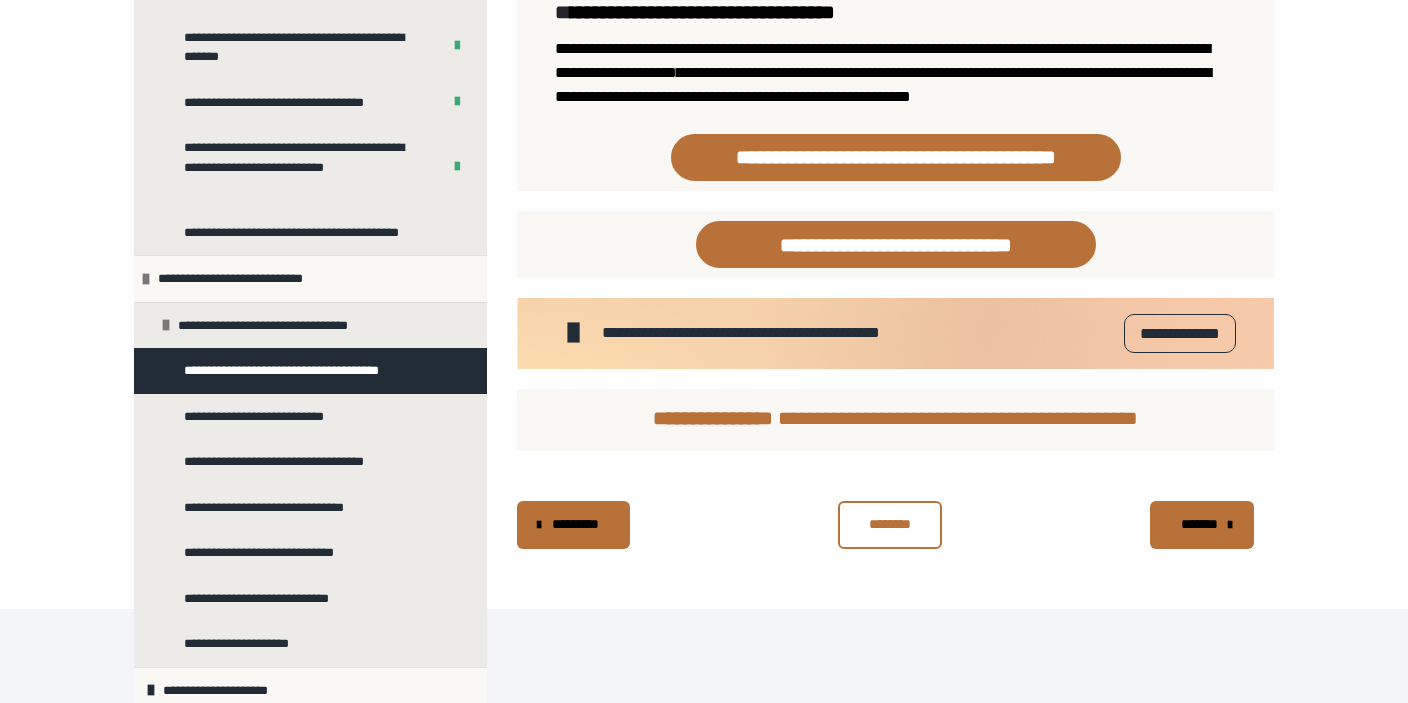 click on "**********" at bounding box center [1180, 333] 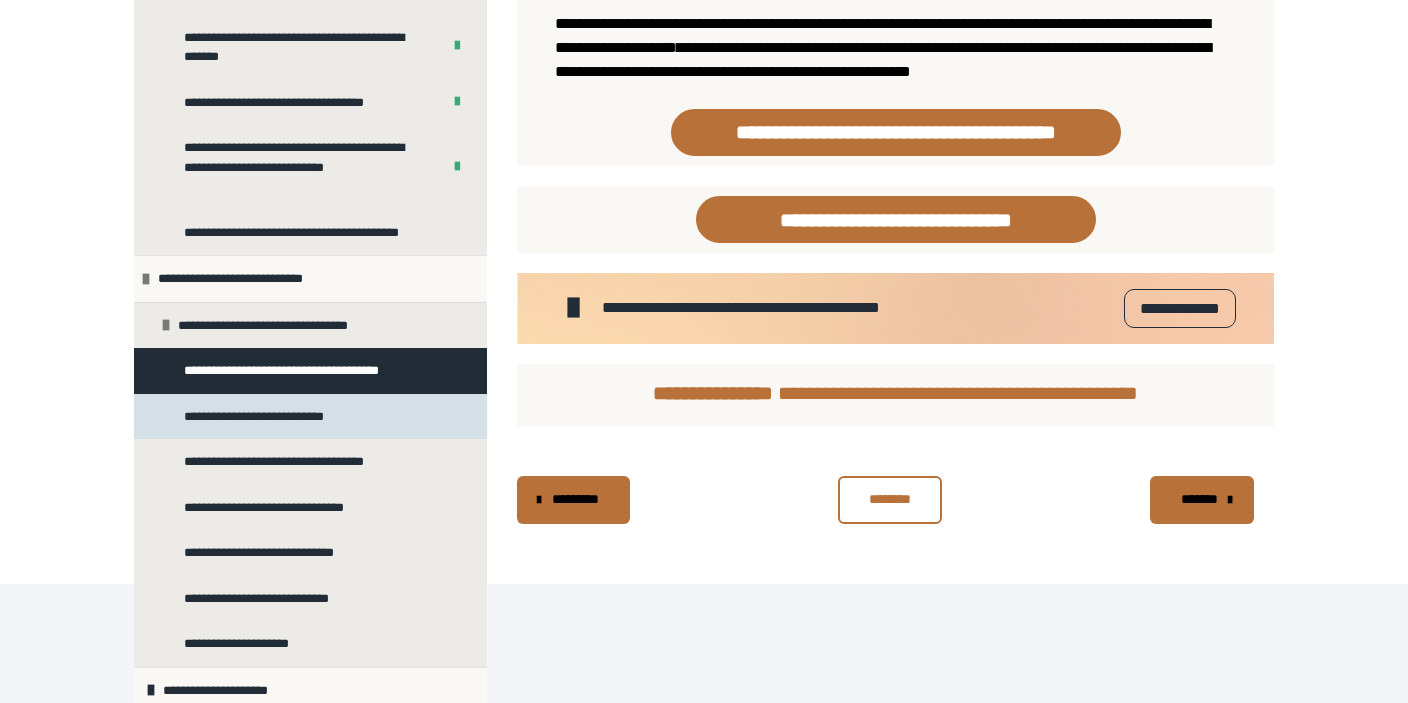 scroll, scrollTop: 2131, scrollLeft: 0, axis: vertical 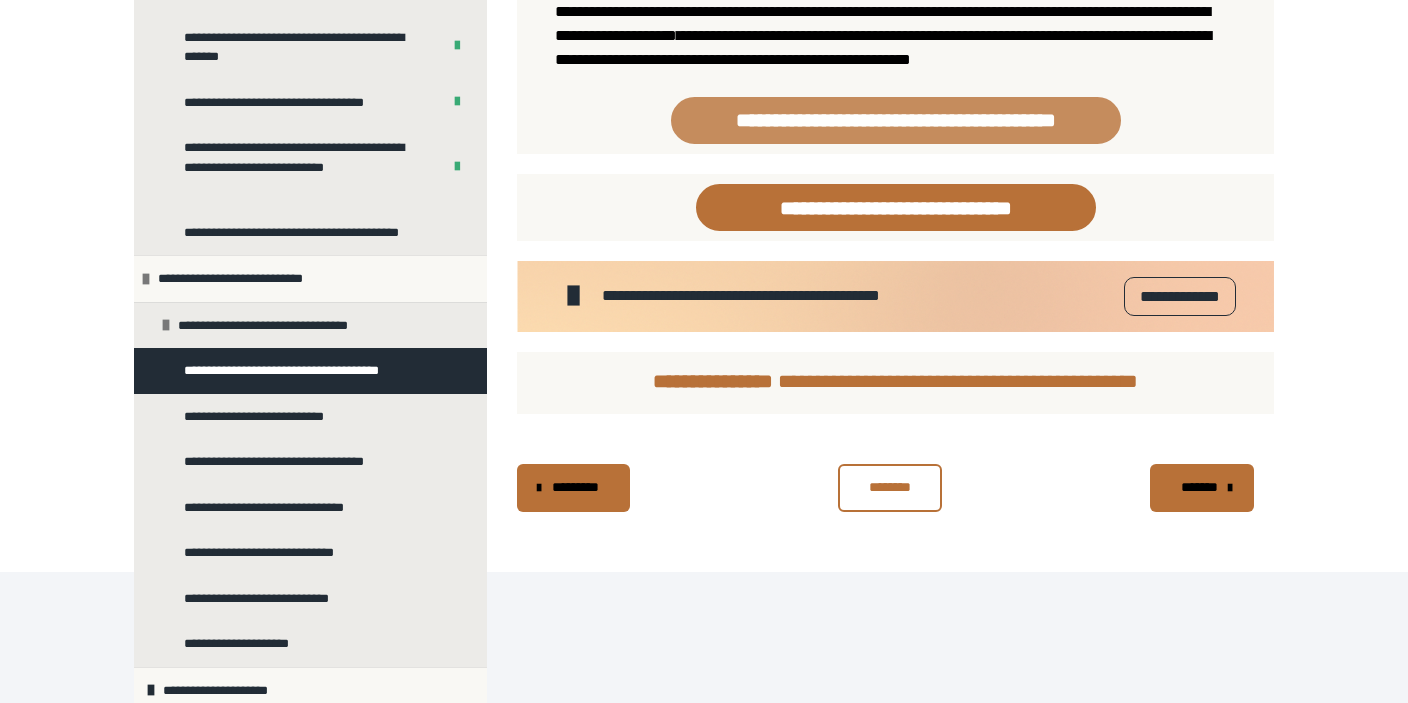 click on "**********" at bounding box center [896, 120] 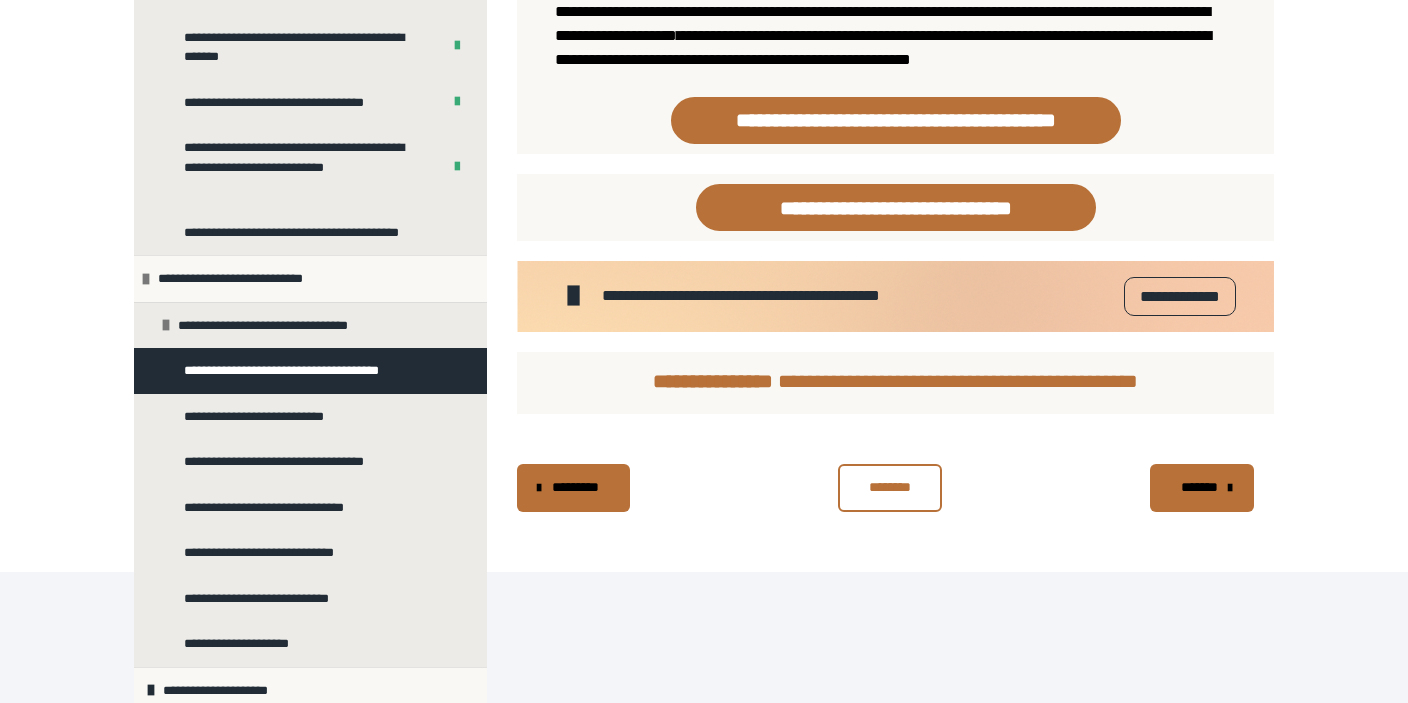 click on "*******" at bounding box center [1200, 487] 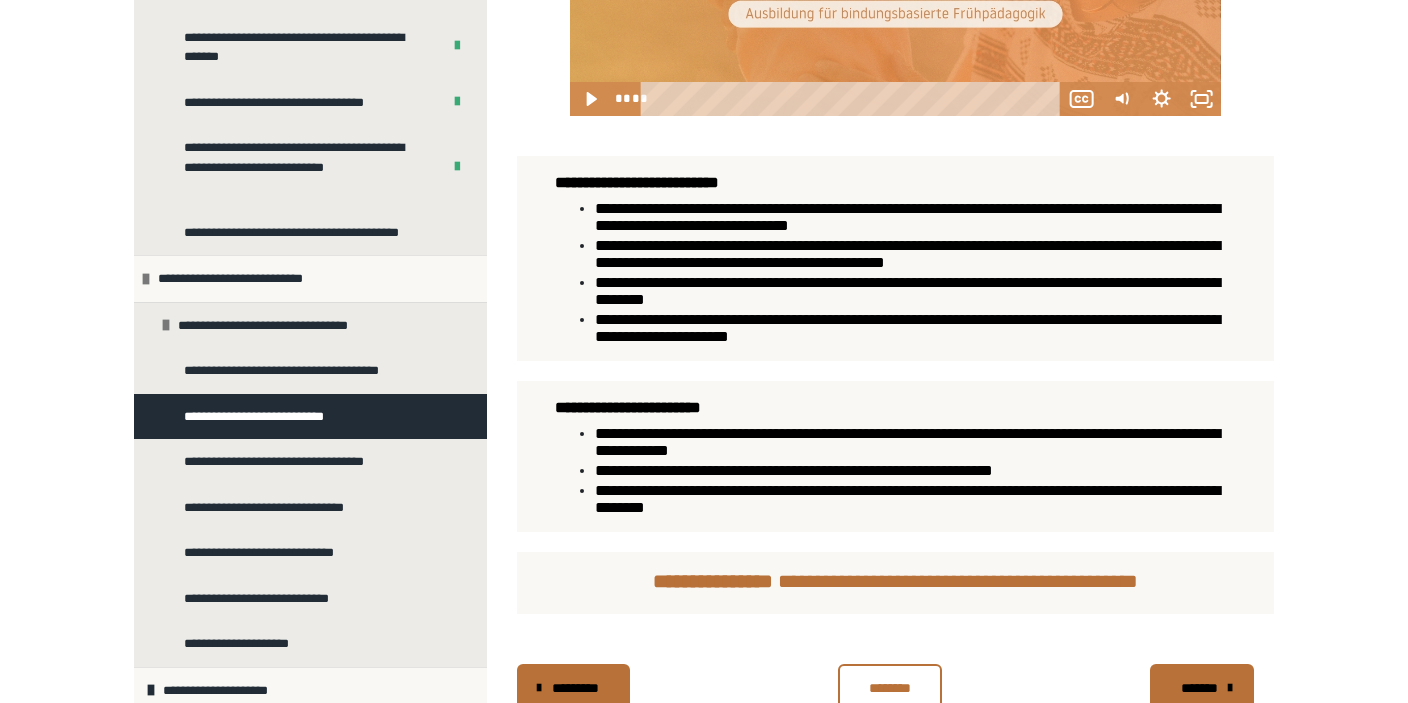 scroll, scrollTop: 992, scrollLeft: 0, axis: vertical 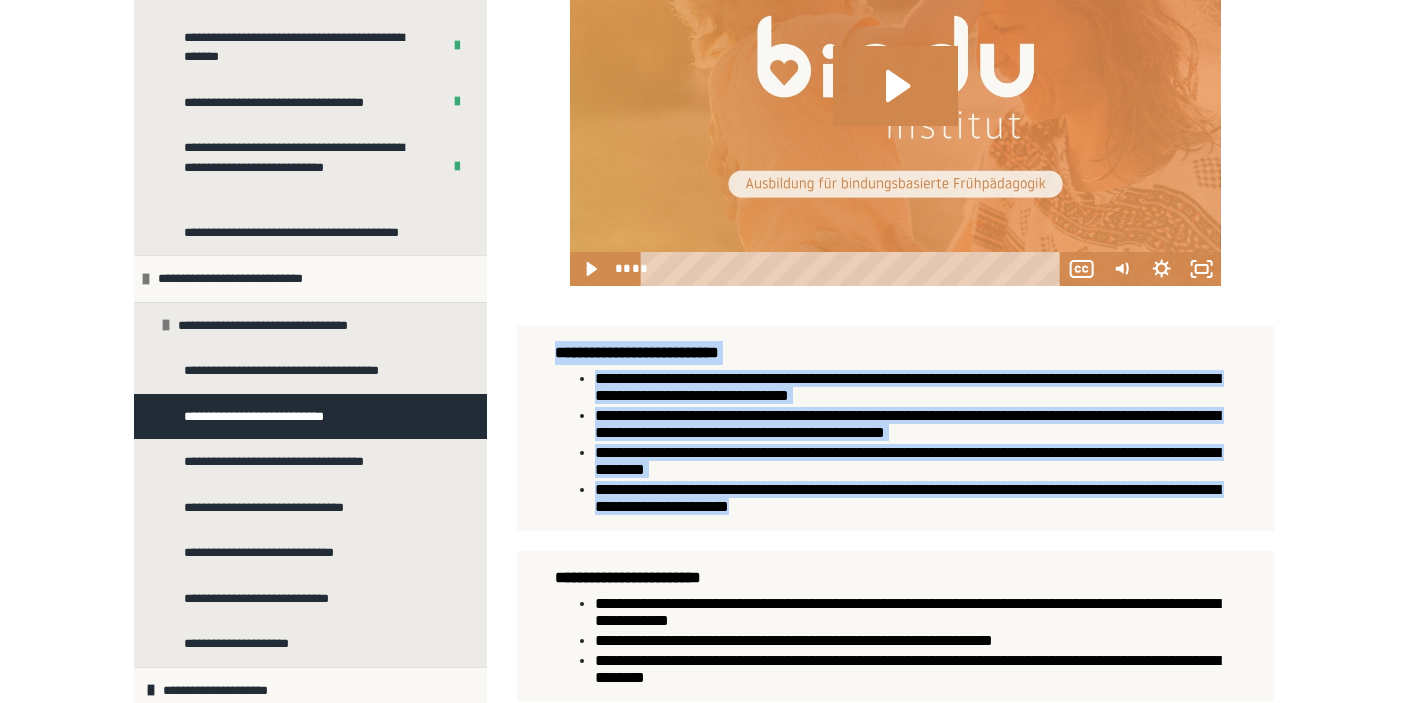 drag, startPoint x: 558, startPoint y: 421, endPoint x: 893, endPoint y: 595, distance: 377.49304 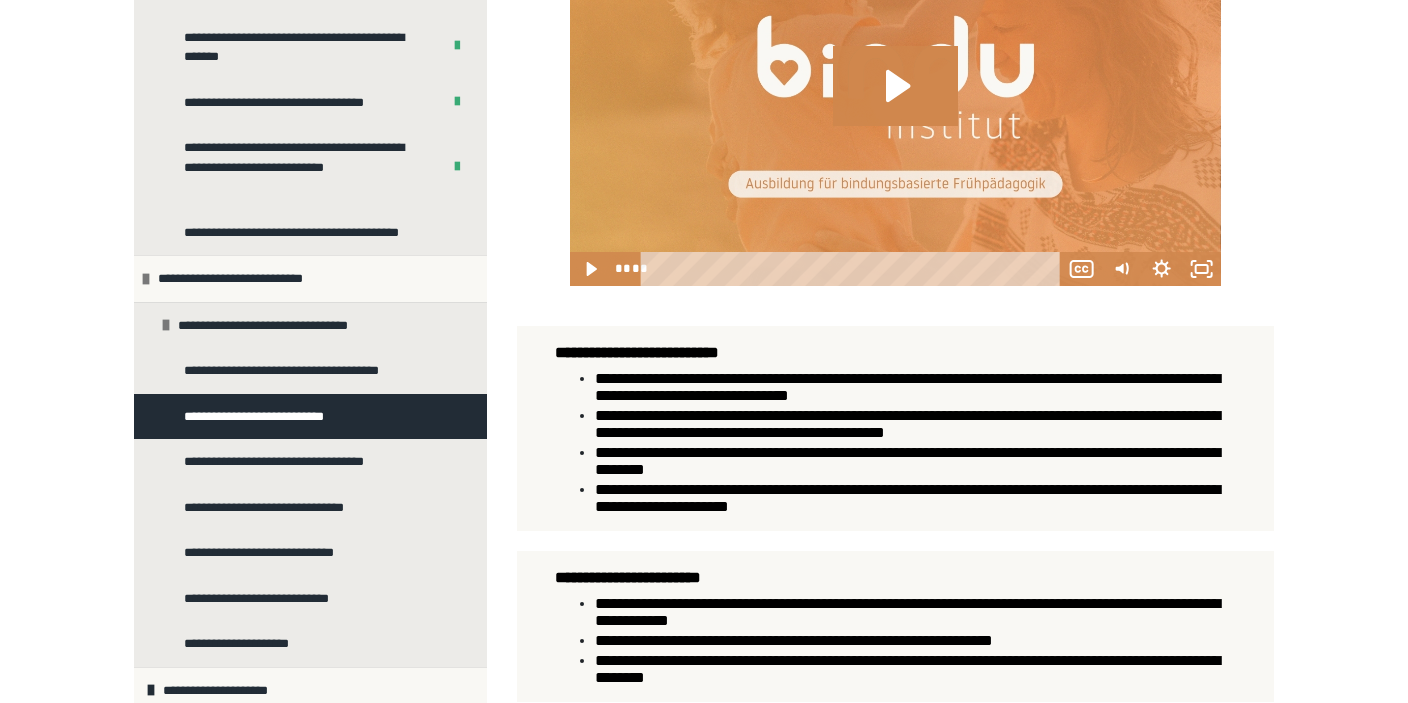 click at bounding box center [895, 316] 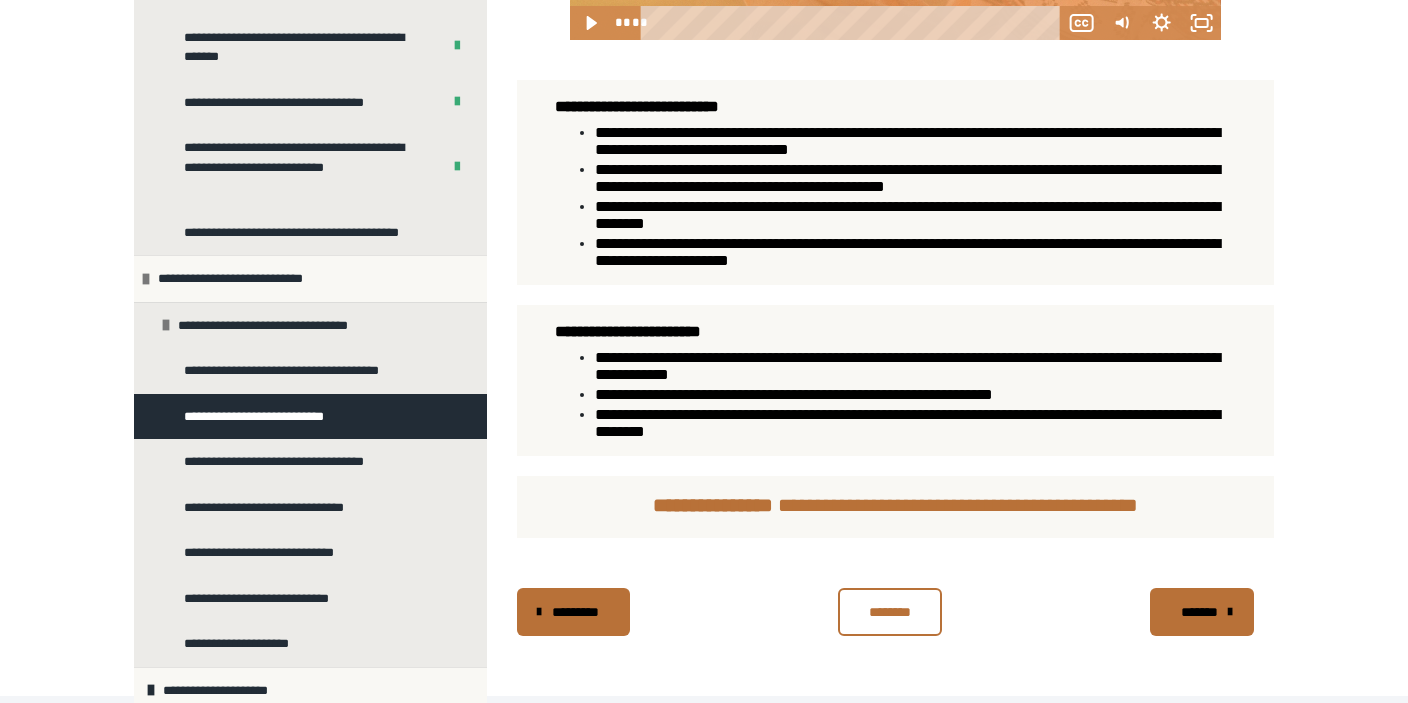 scroll, scrollTop: 1334, scrollLeft: 0, axis: vertical 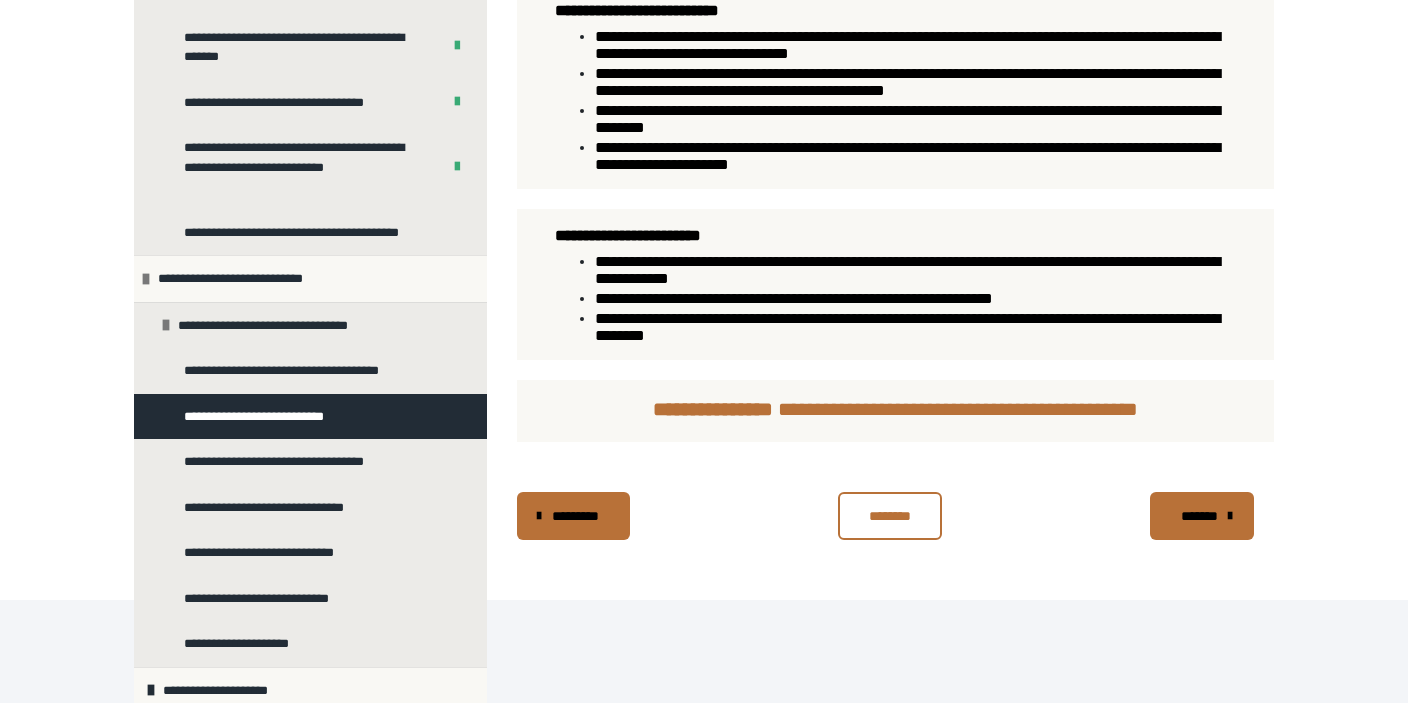 click on "*******" at bounding box center [1202, 516] 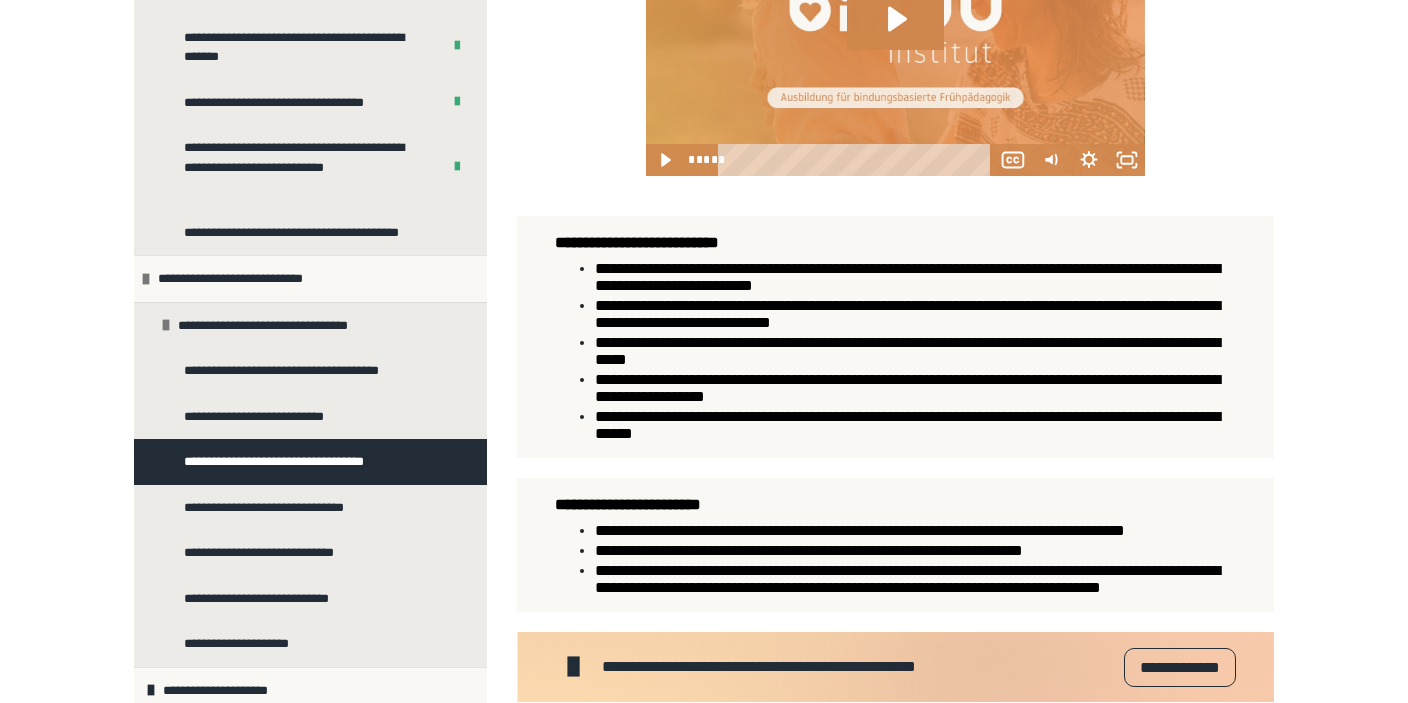 scroll, scrollTop: 950, scrollLeft: 0, axis: vertical 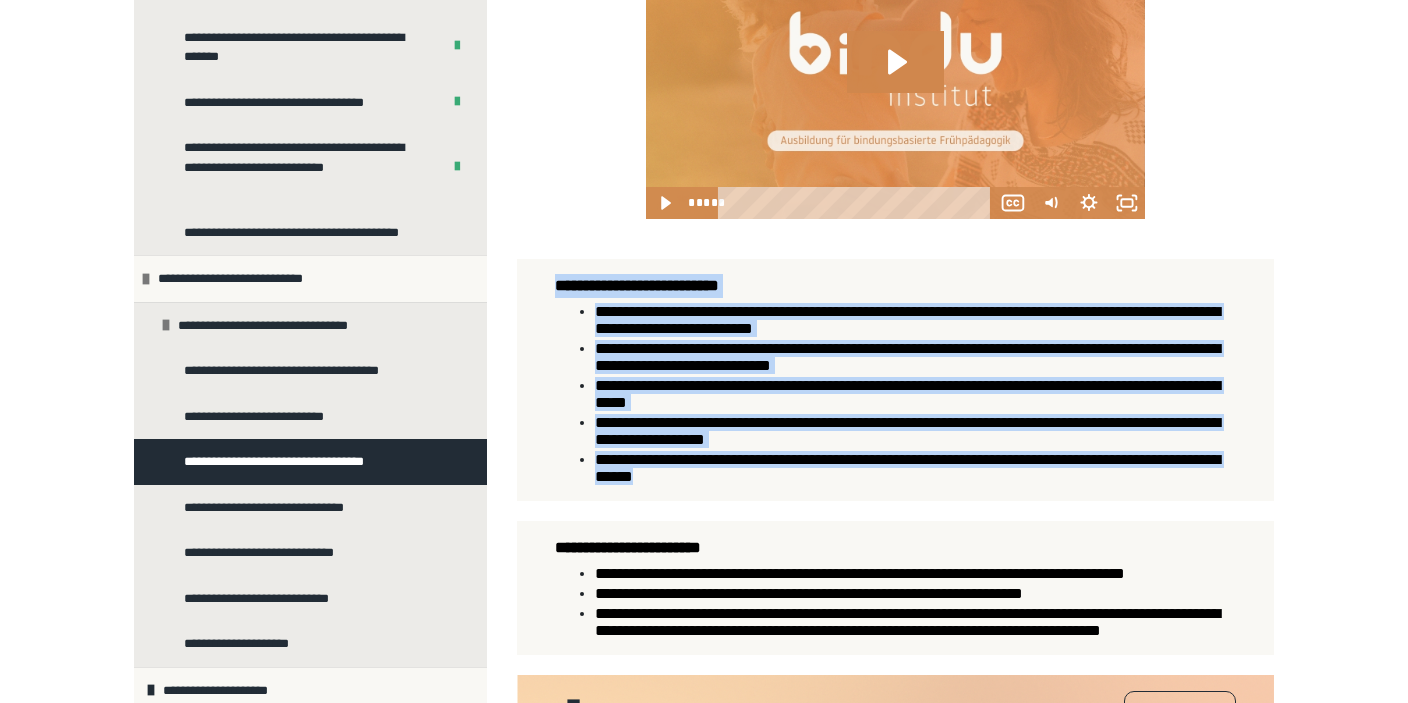 drag, startPoint x: 556, startPoint y: 332, endPoint x: 788, endPoint y: 546, distance: 315.62637 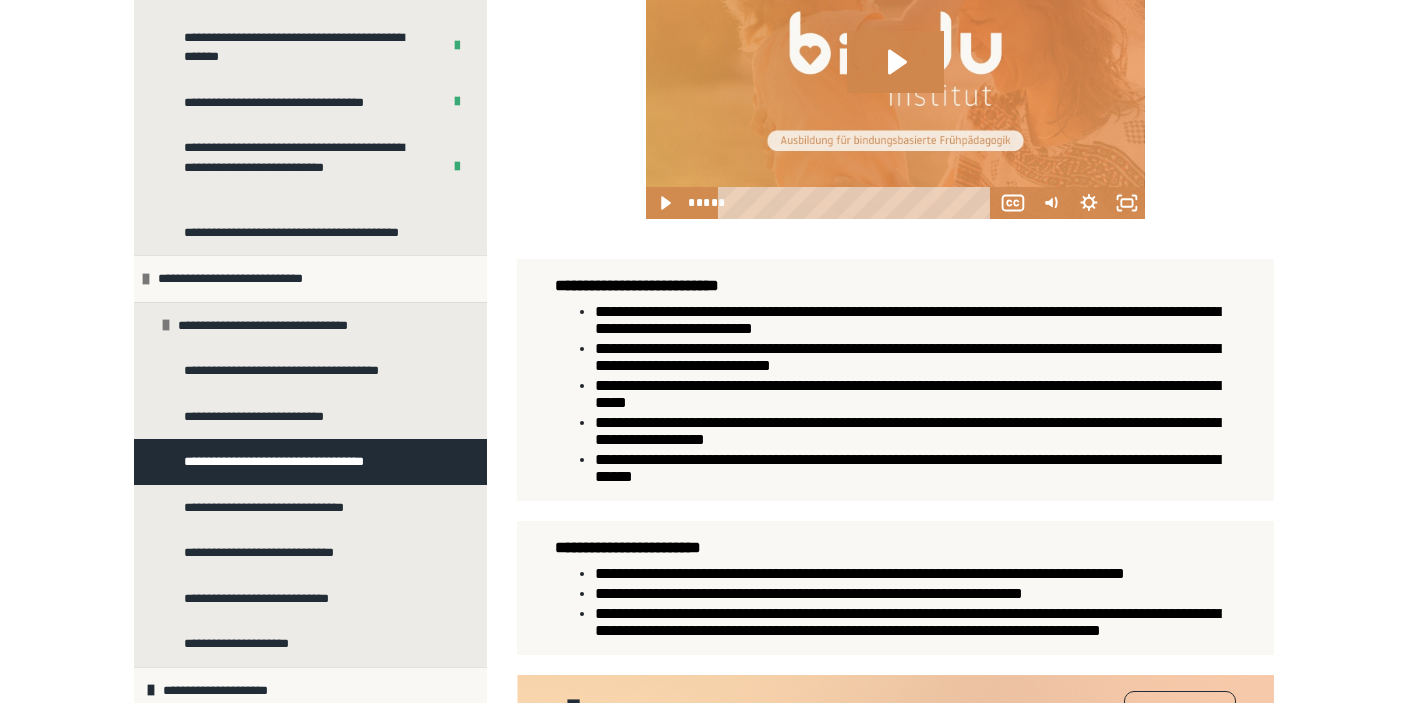 click at bounding box center [895, 511] 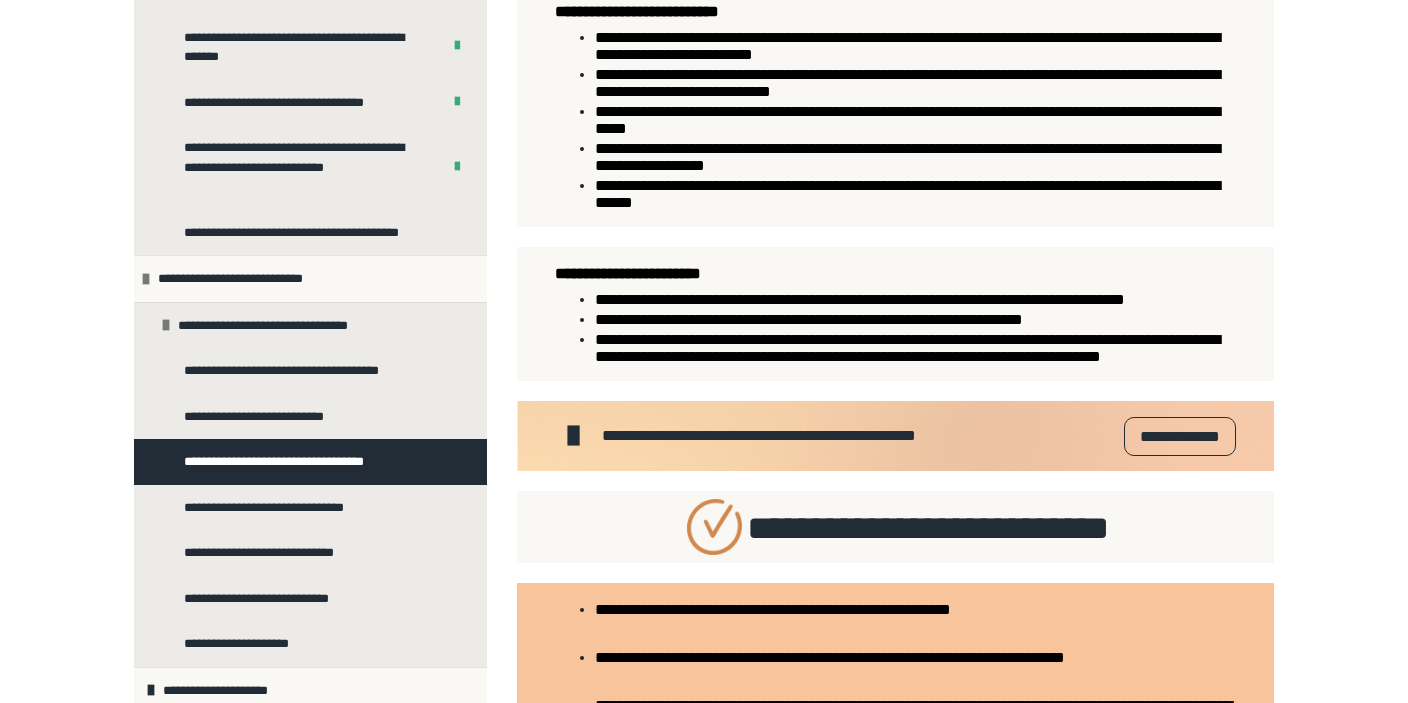 scroll, scrollTop: 1372, scrollLeft: 0, axis: vertical 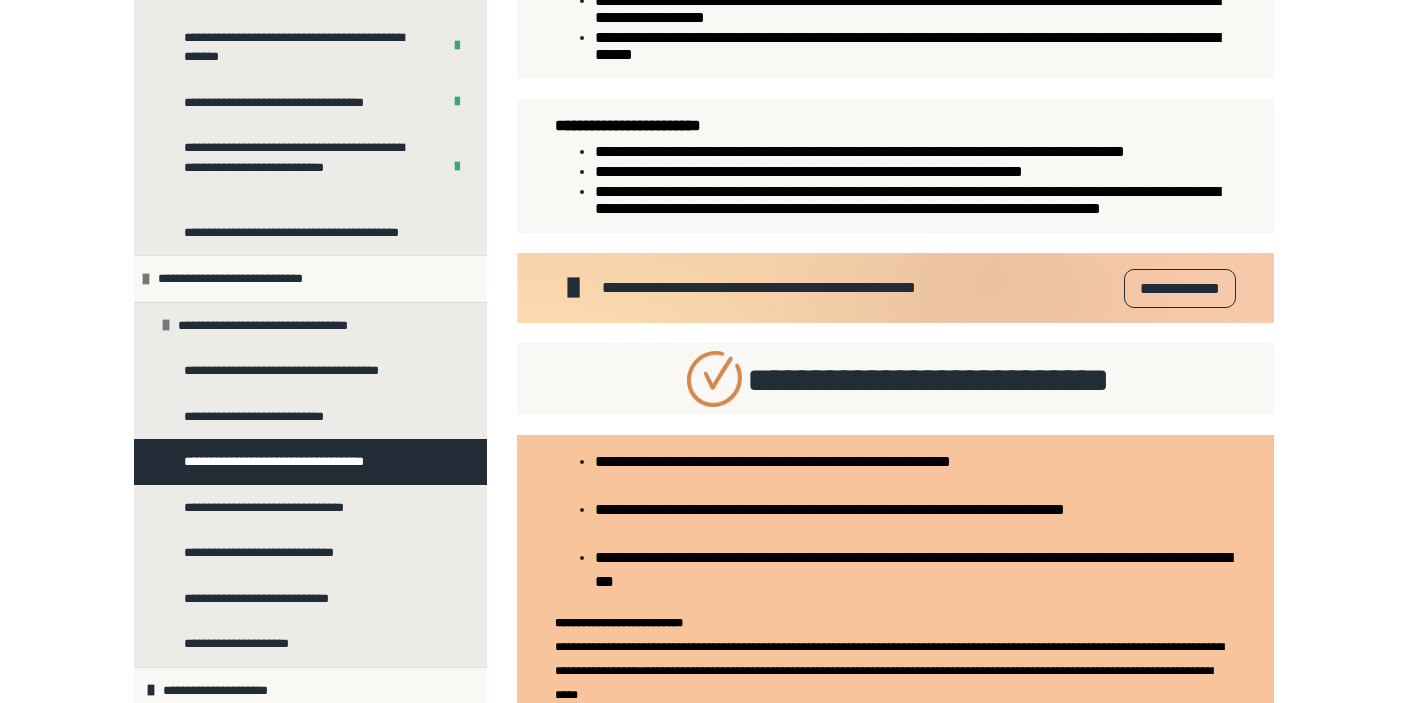 click on "**********" at bounding box center (1180, 288) 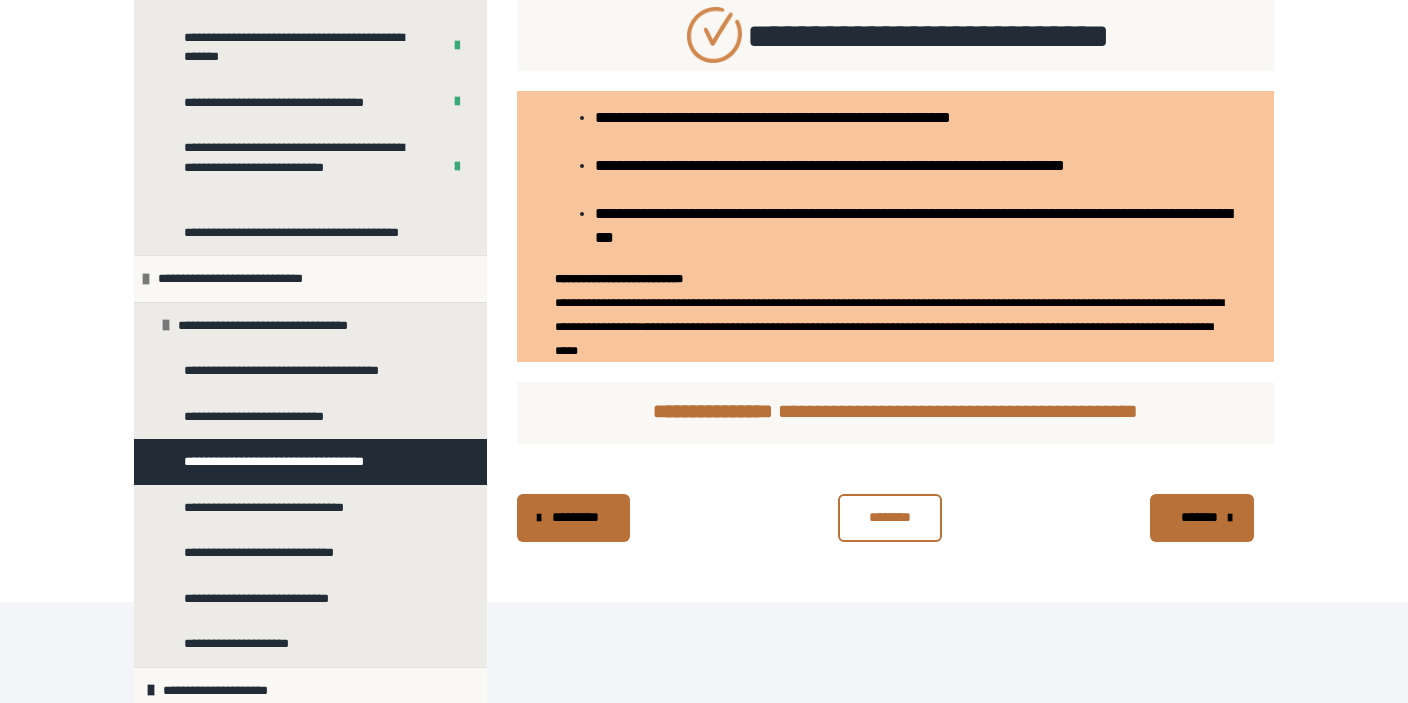 scroll, scrollTop: 1720, scrollLeft: 0, axis: vertical 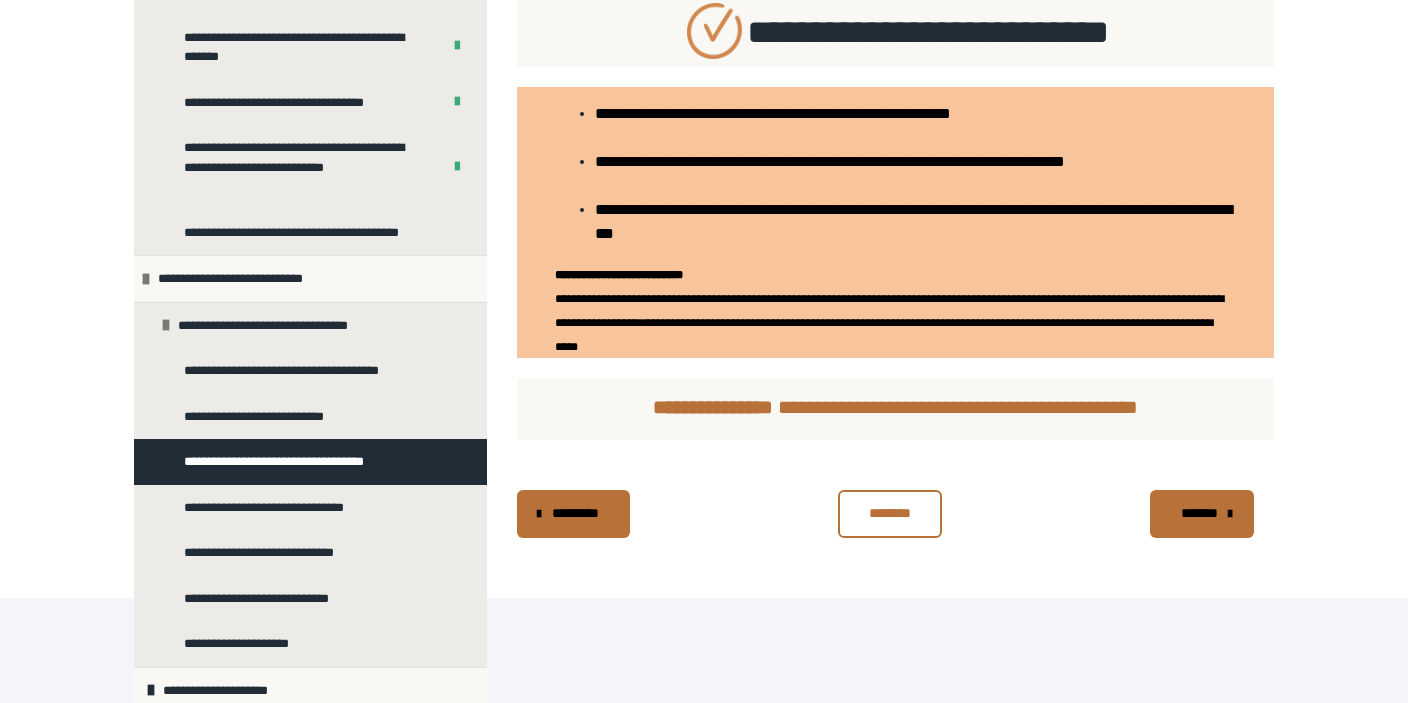 click on "*******" at bounding box center [1200, 513] 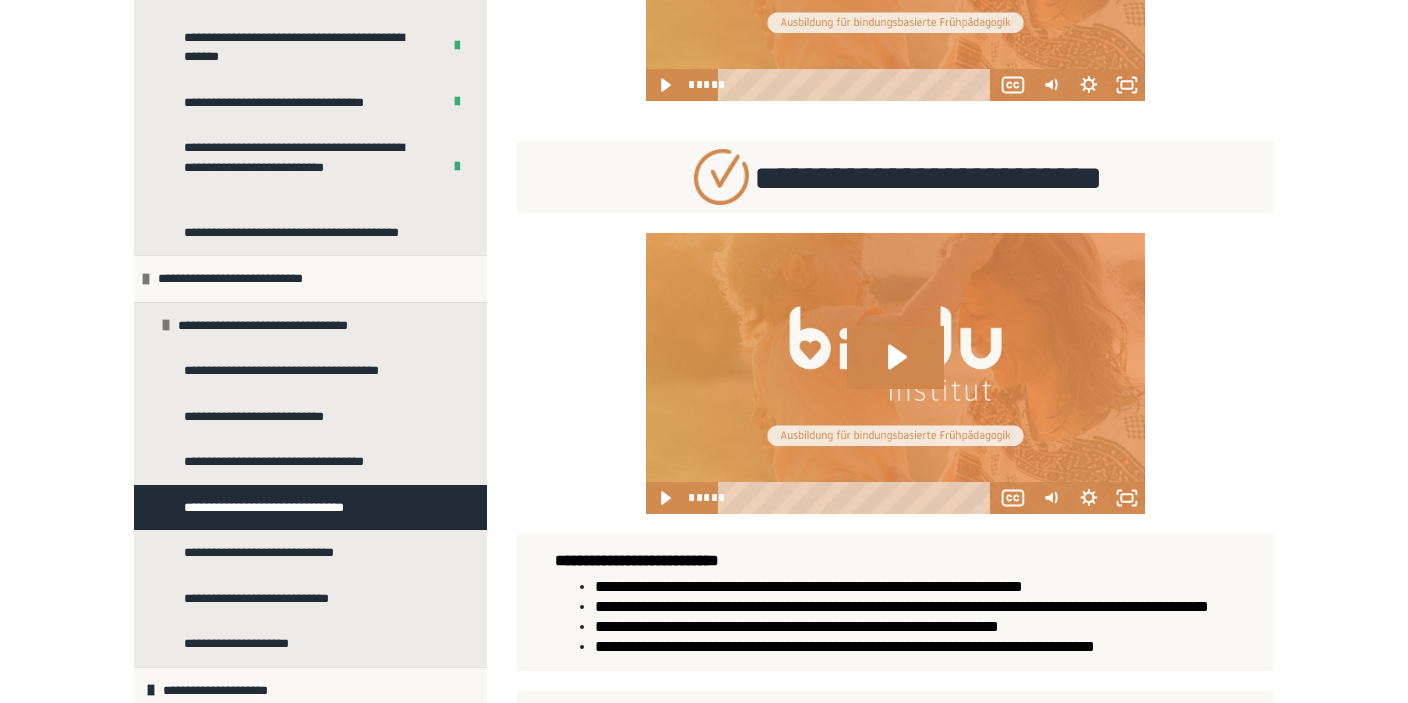 scroll, scrollTop: 1404, scrollLeft: 0, axis: vertical 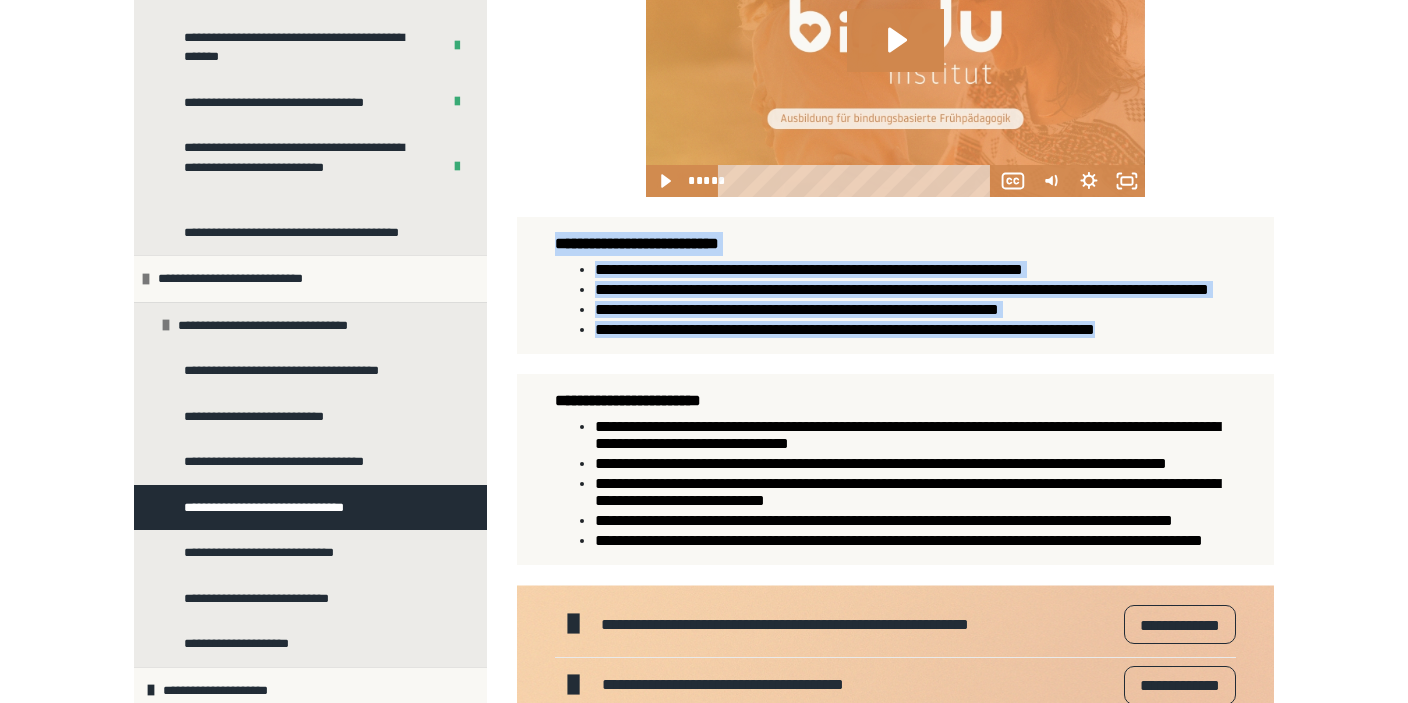 drag, startPoint x: 559, startPoint y: 287, endPoint x: 1231, endPoint y: 404, distance: 682.10925 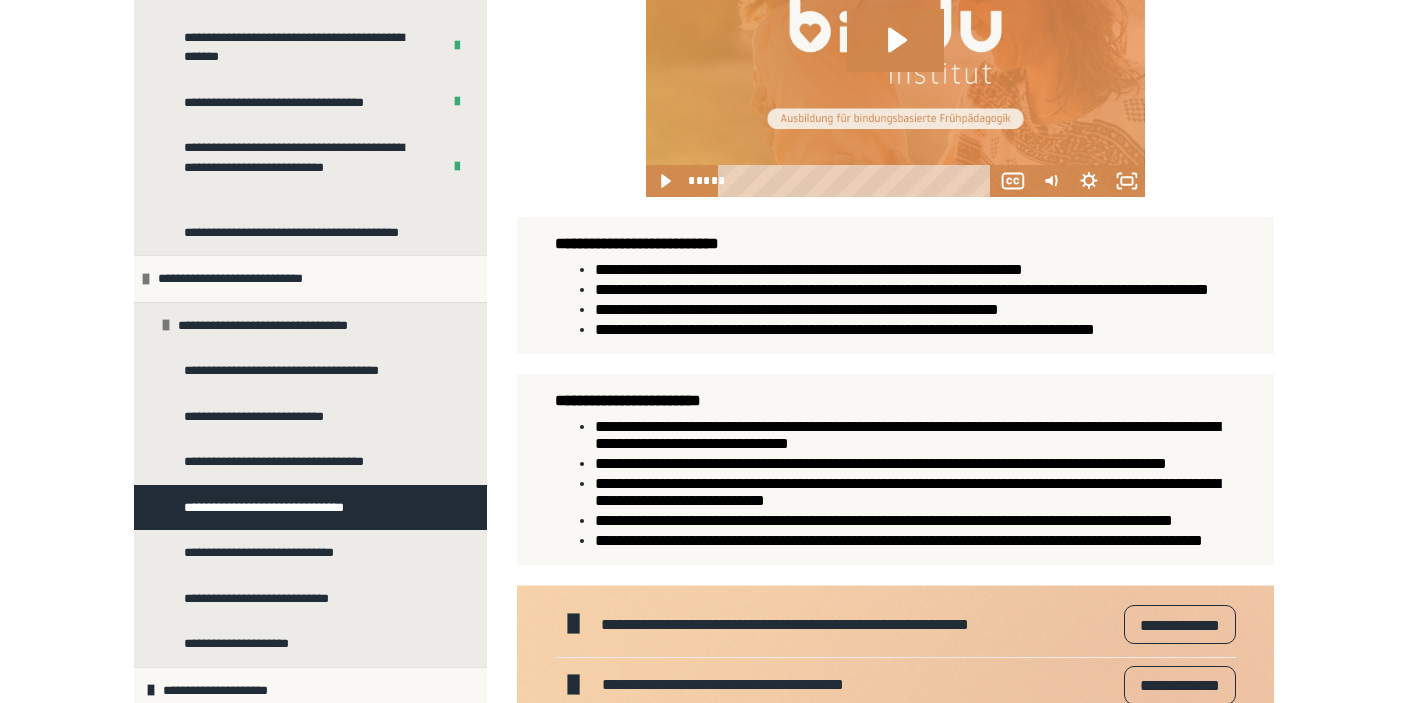 click on "**********" at bounding box center (907, 435) 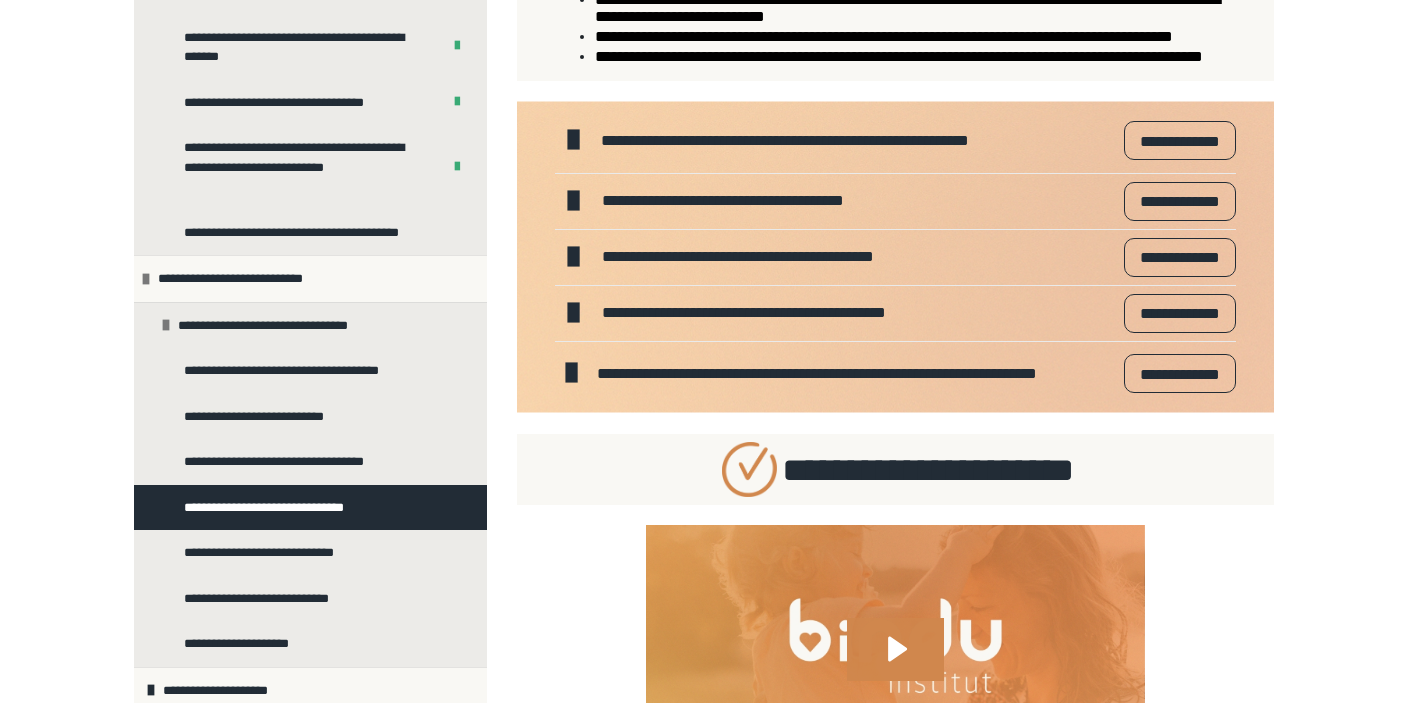 scroll, scrollTop: 1932, scrollLeft: 0, axis: vertical 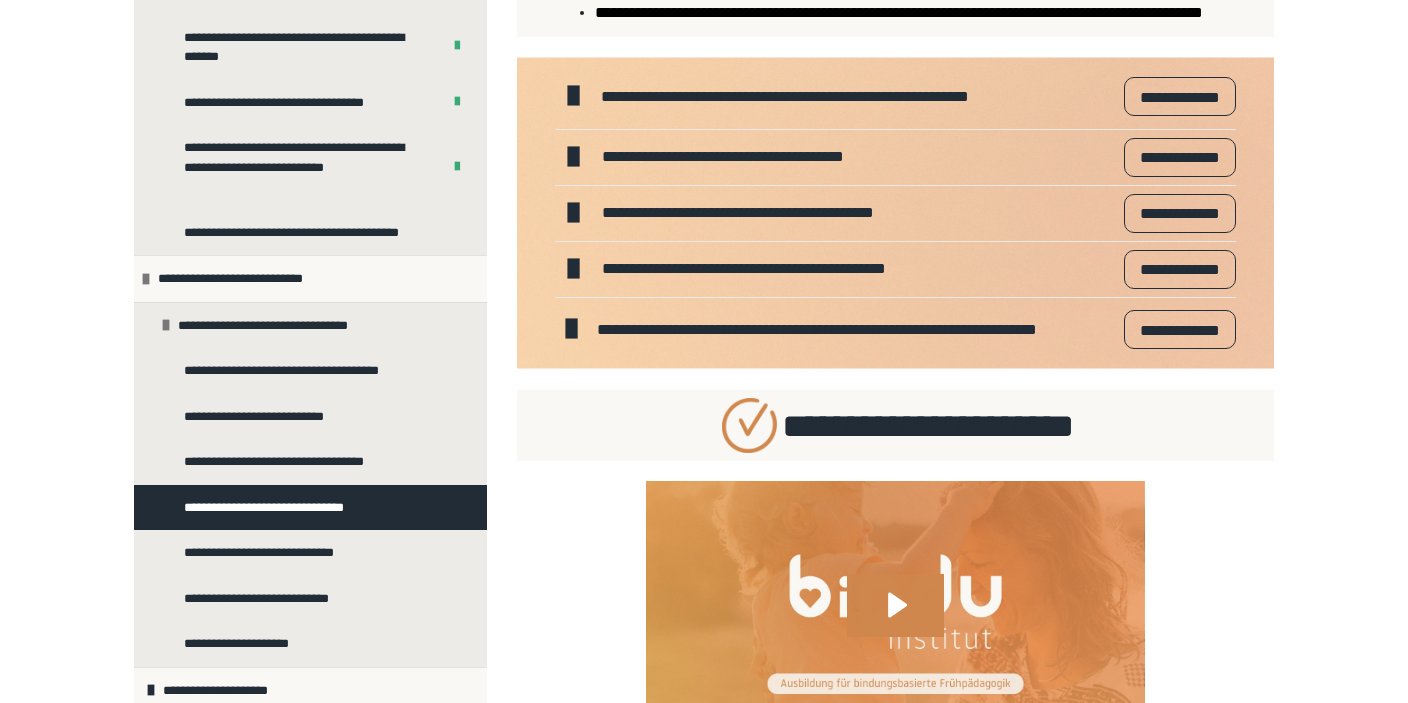 click on "**********" at bounding box center [1180, 96] 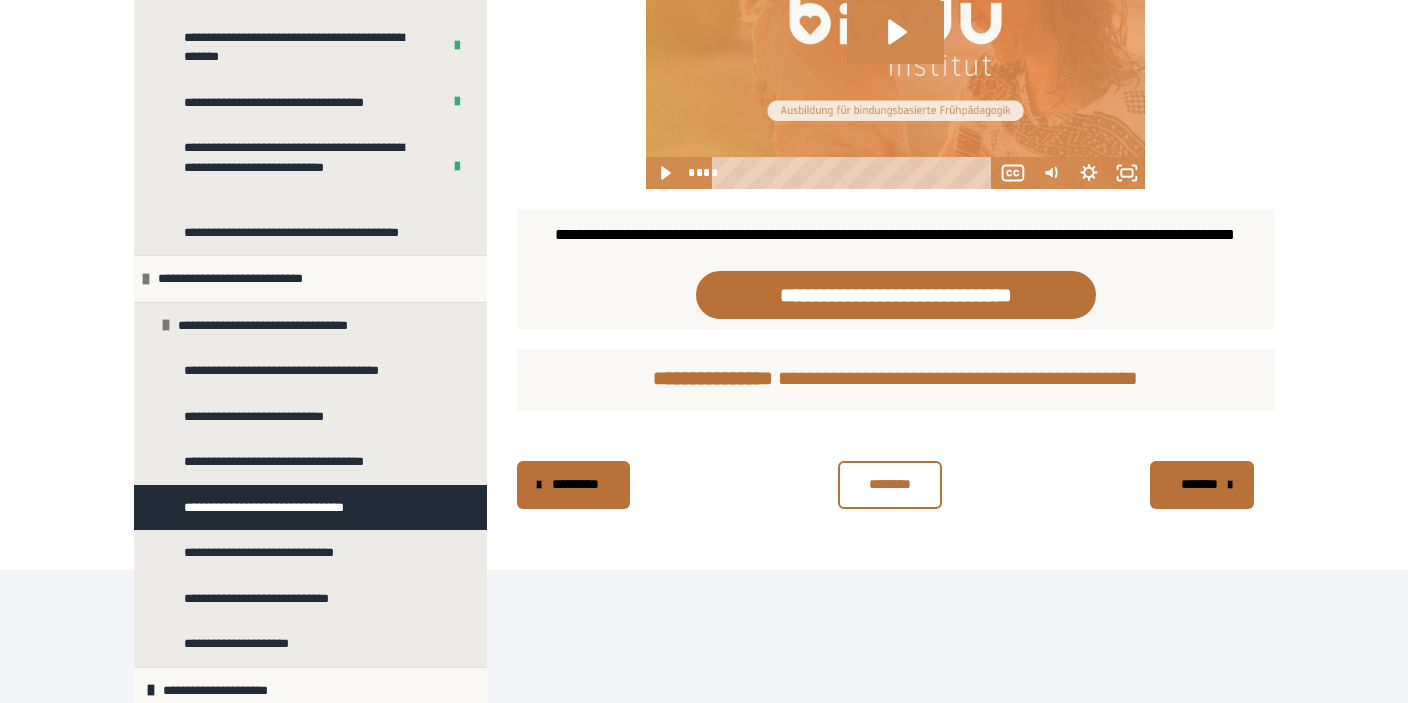 scroll, scrollTop: 2541, scrollLeft: 0, axis: vertical 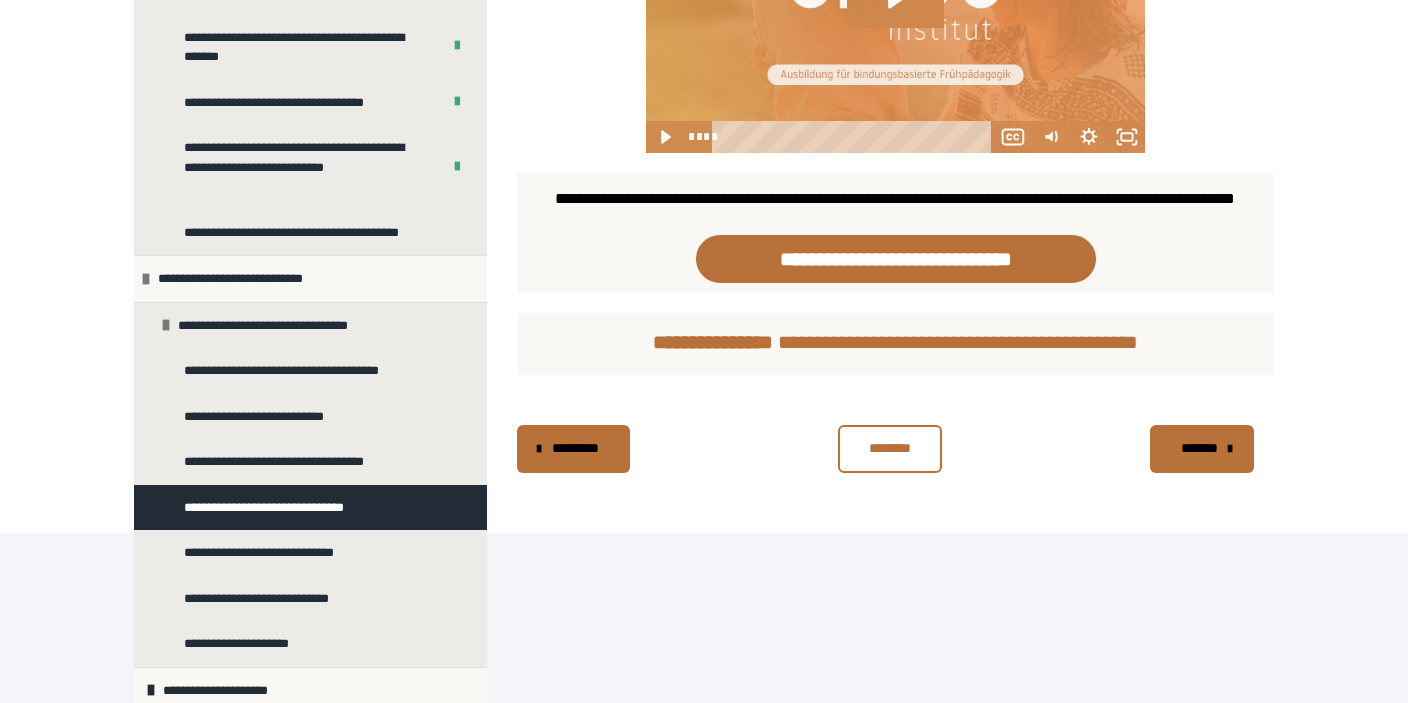 click on "*******" at bounding box center (1200, 448) 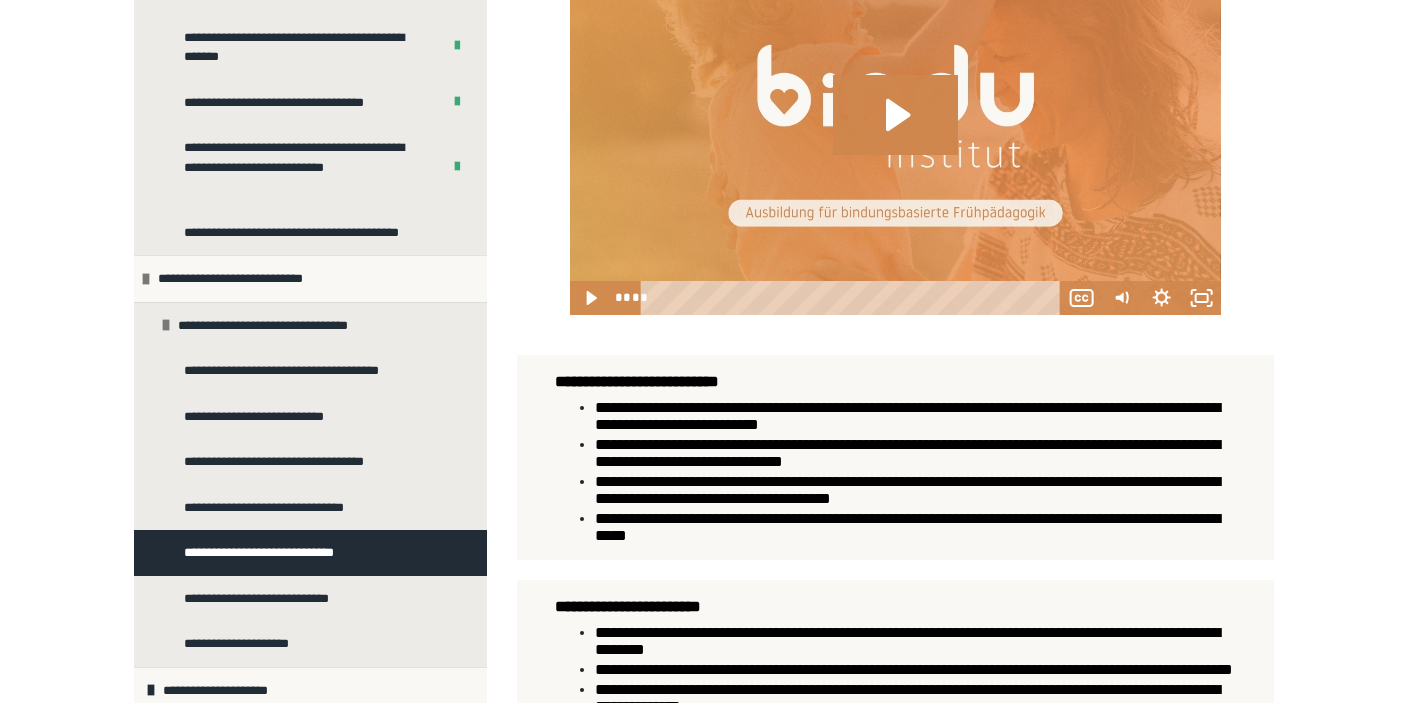 scroll, scrollTop: 1037, scrollLeft: 0, axis: vertical 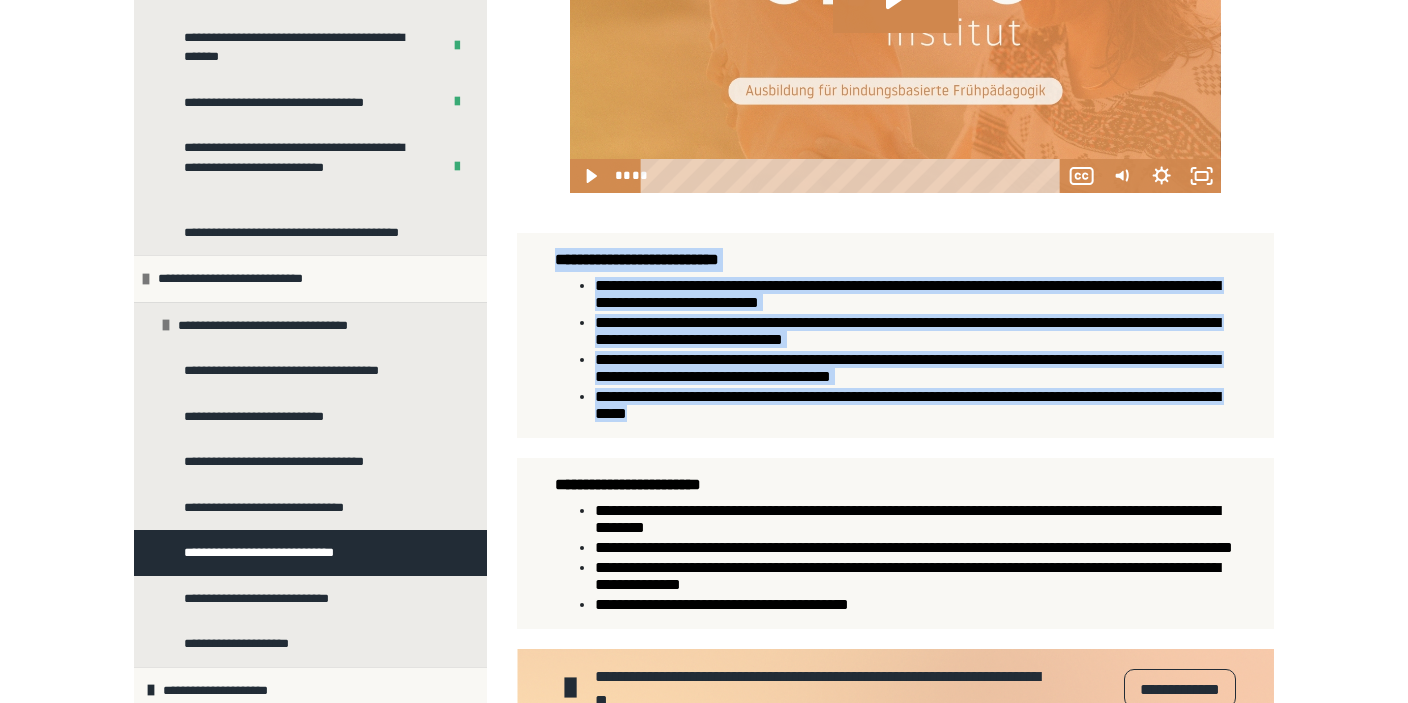 drag, startPoint x: 558, startPoint y: 279, endPoint x: 812, endPoint y: 454, distance: 308.44934 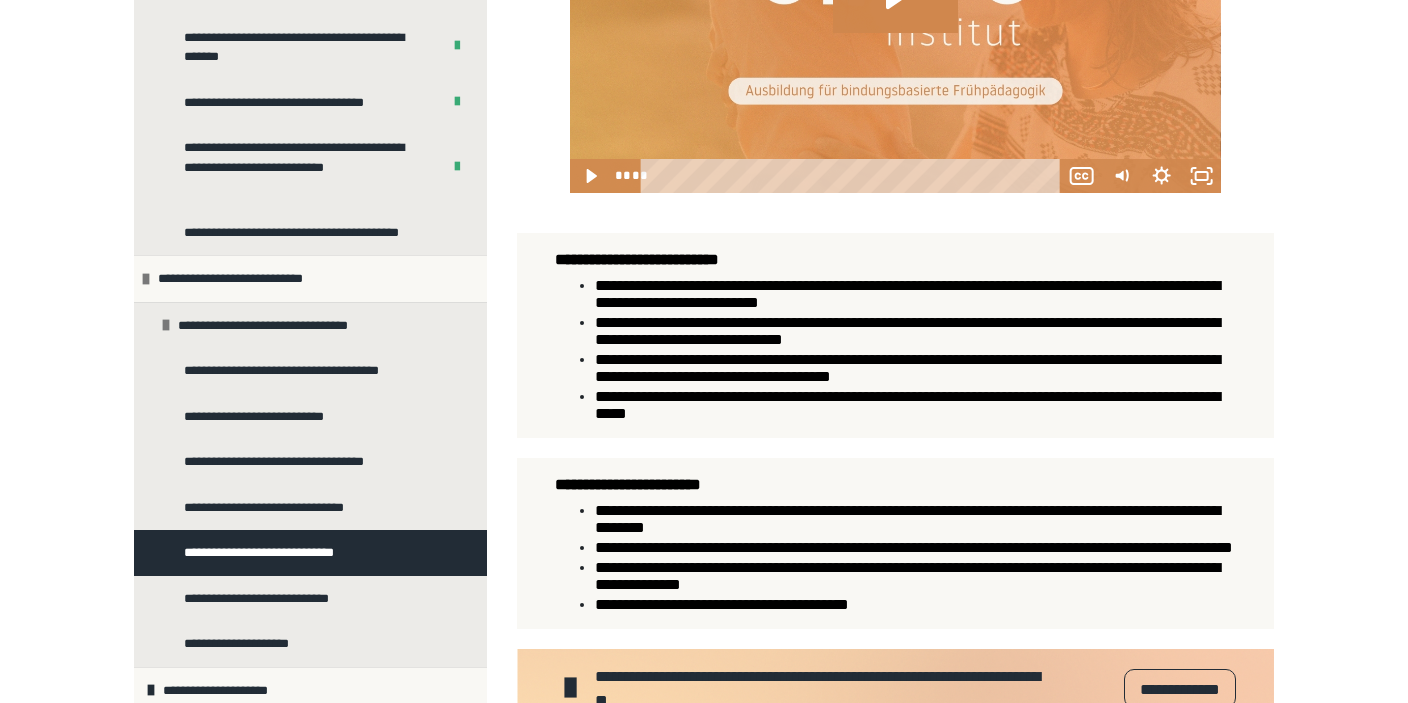 click on "**********" at bounding box center (907, 519) 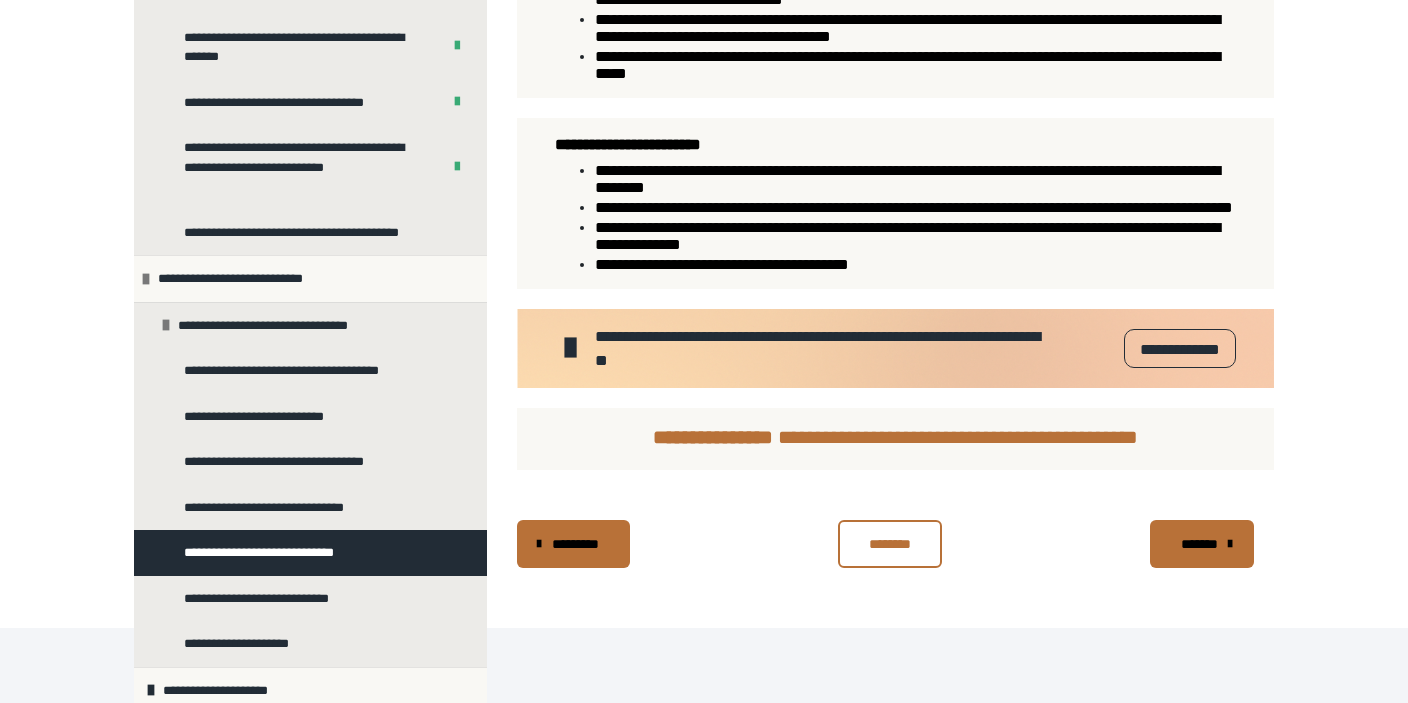 scroll, scrollTop: 1379, scrollLeft: 0, axis: vertical 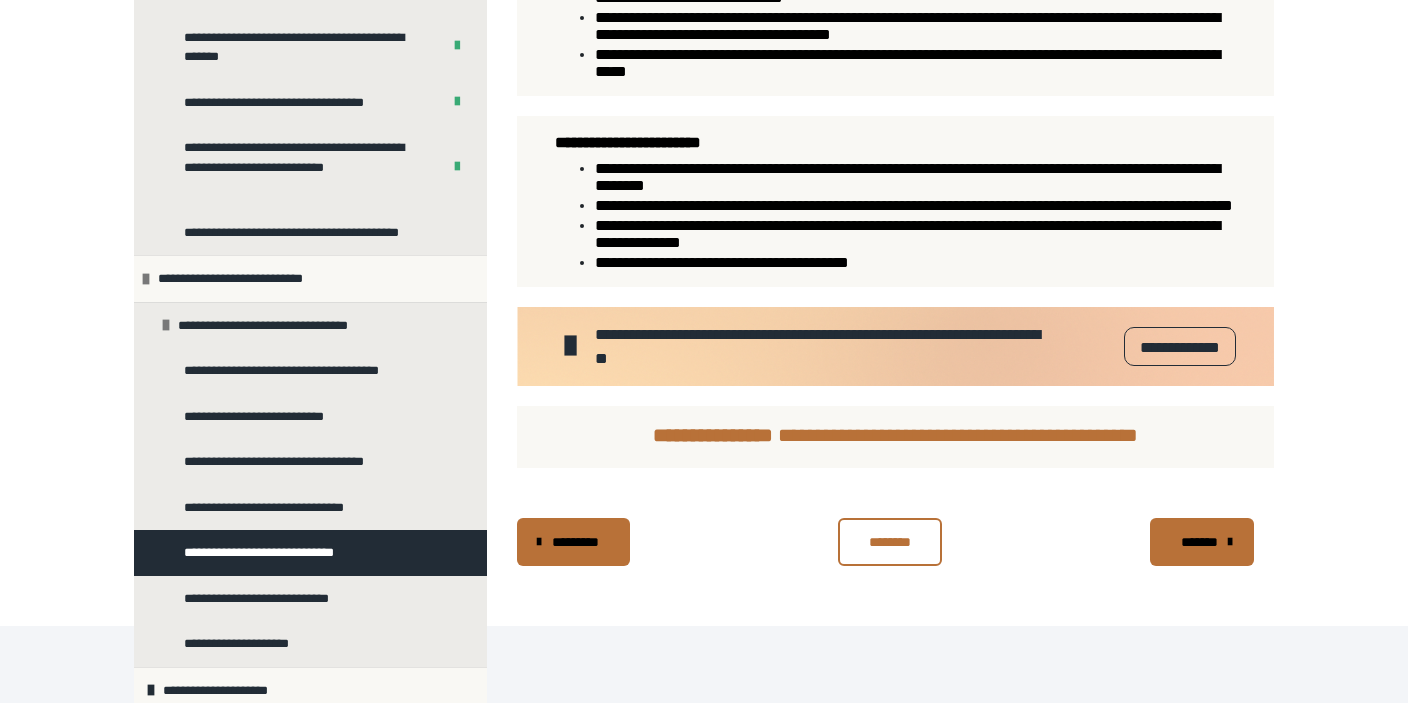 click on "**********" at bounding box center (1180, 346) 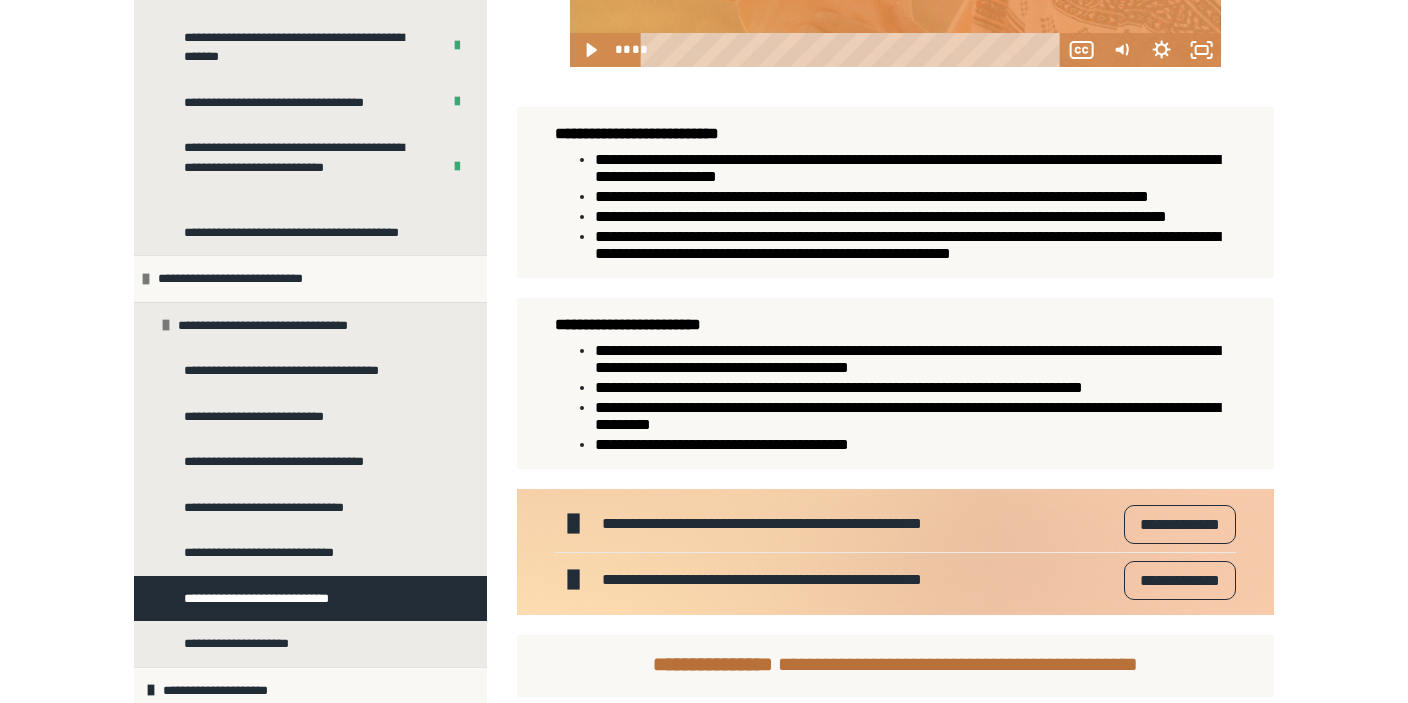 scroll, scrollTop: 1144, scrollLeft: 0, axis: vertical 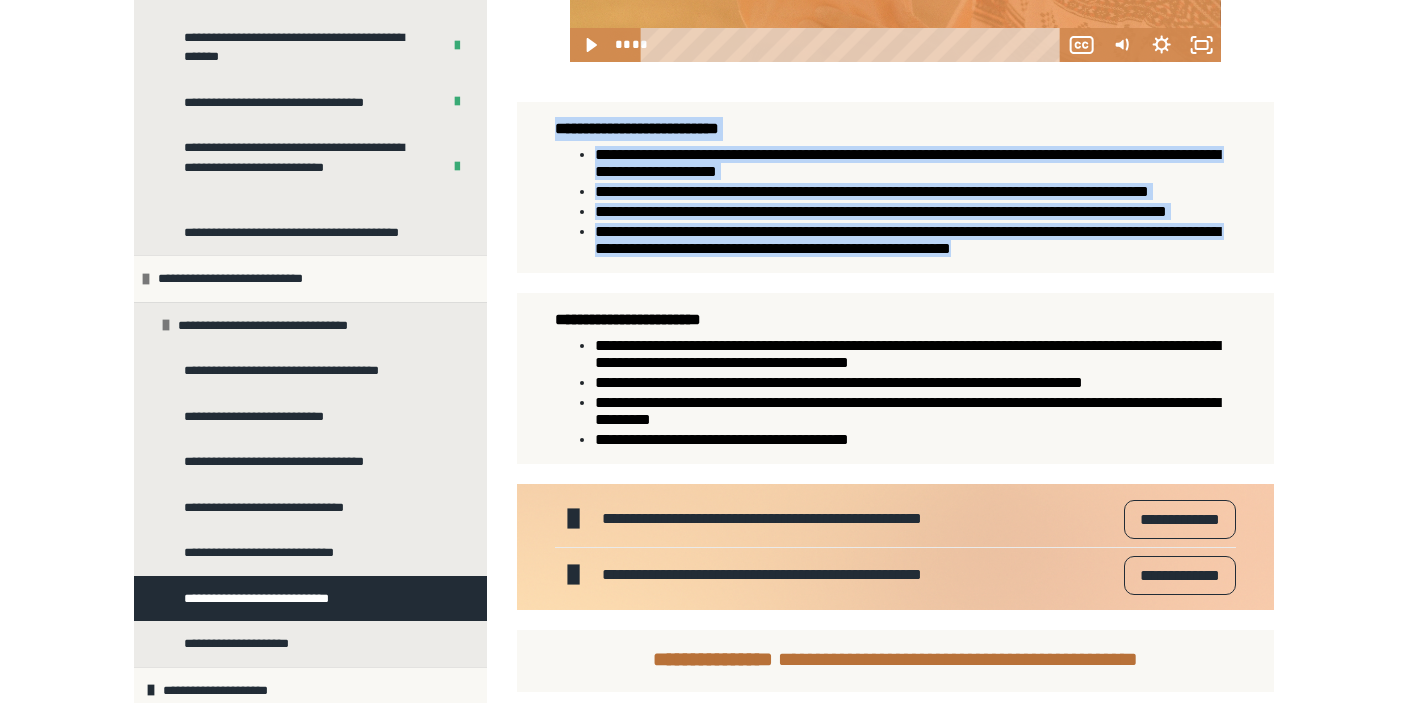 drag, startPoint x: 556, startPoint y: 152, endPoint x: 1172, endPoint y: 323, distance: 639.2941 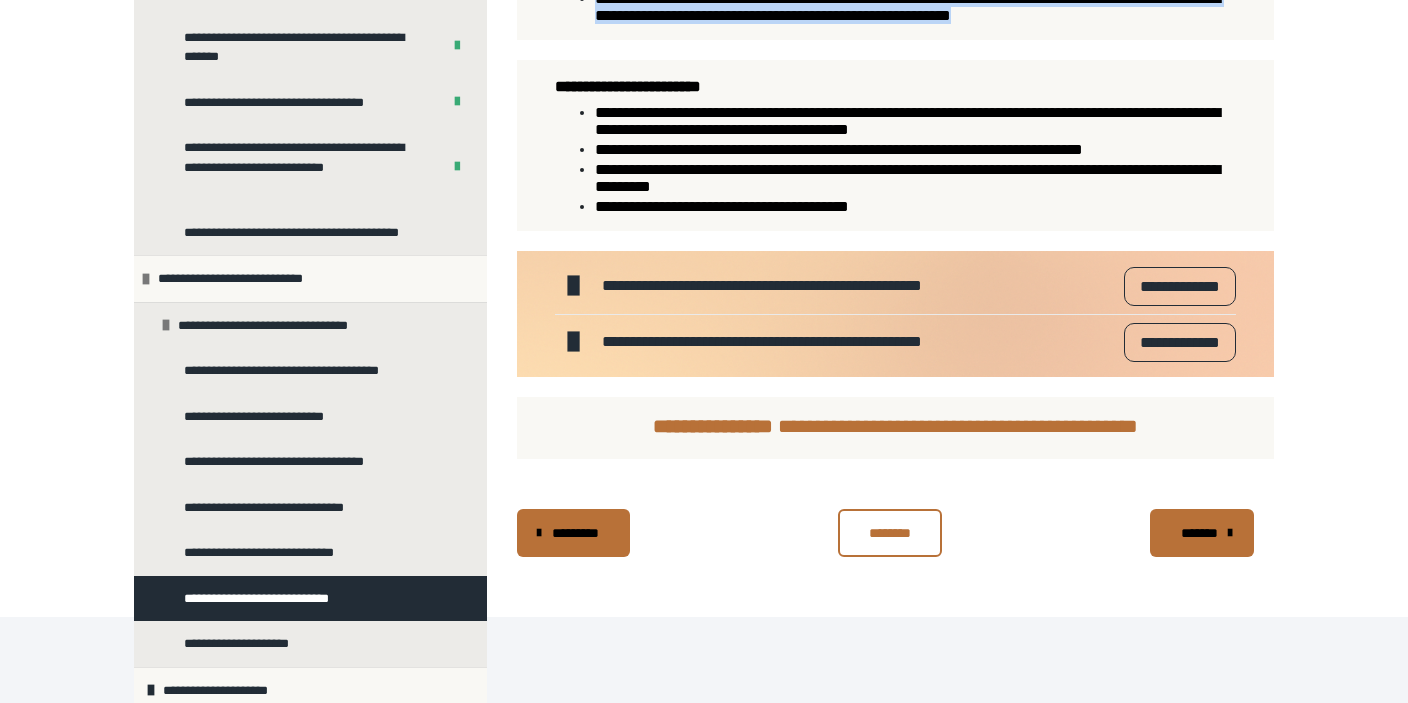 scroll, scrollTop: 1381, scrollLeft: 0, axis: vertical 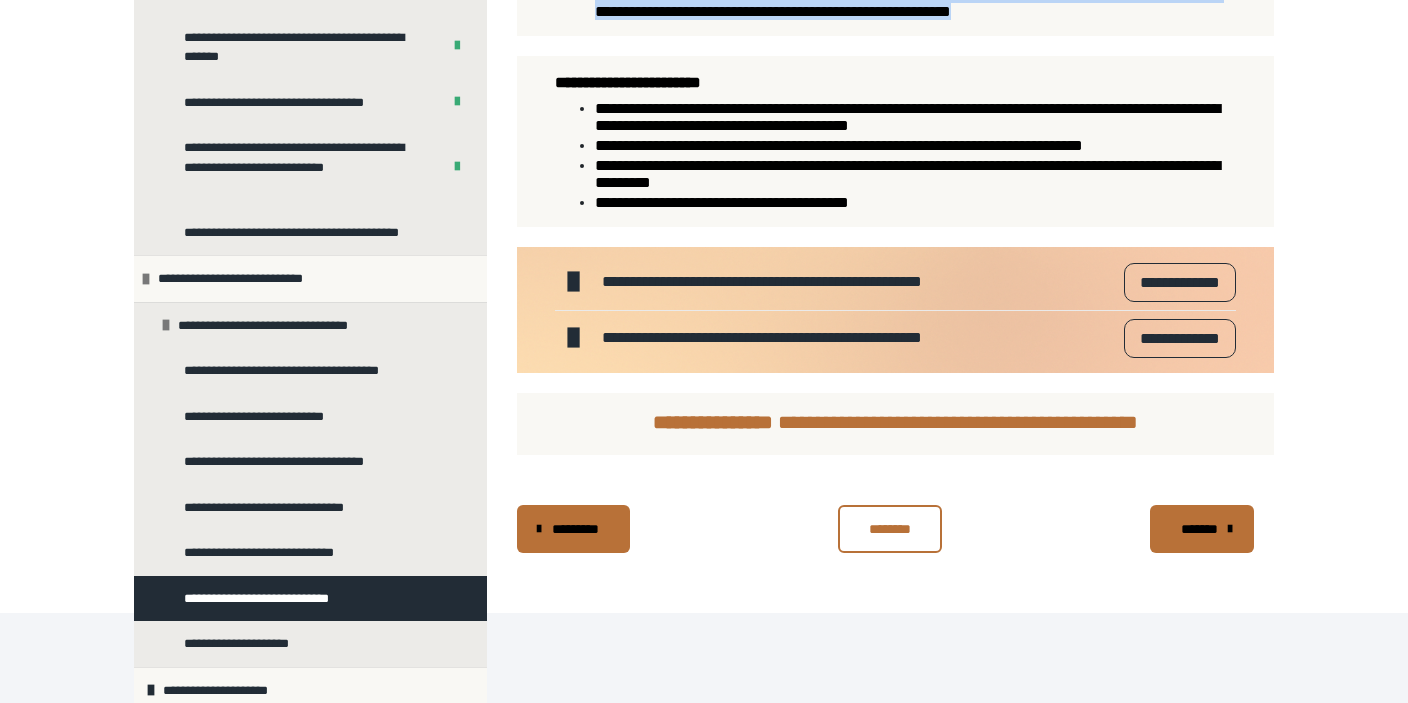 click on "**********" at bounding box center (1180, 282) 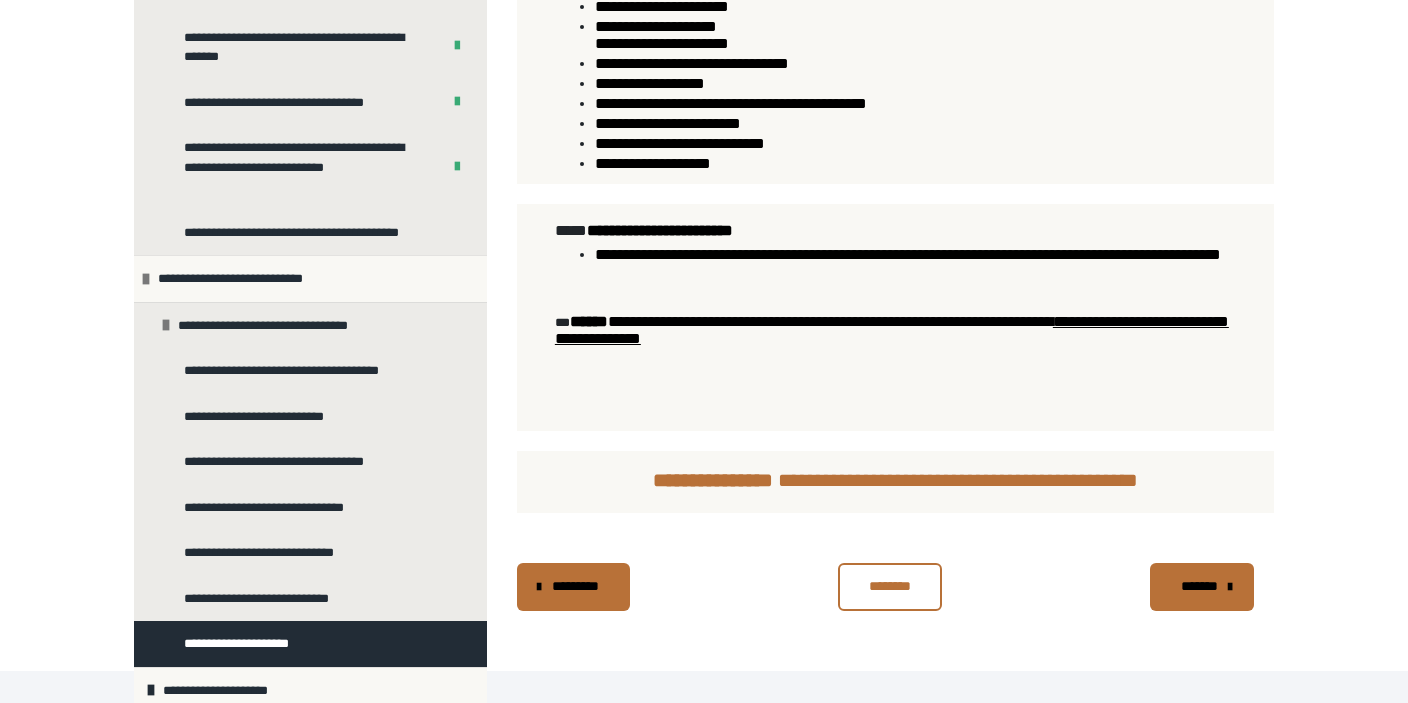scroll, scrollTop: 1113, scrollLeft: 0, axis: vertical 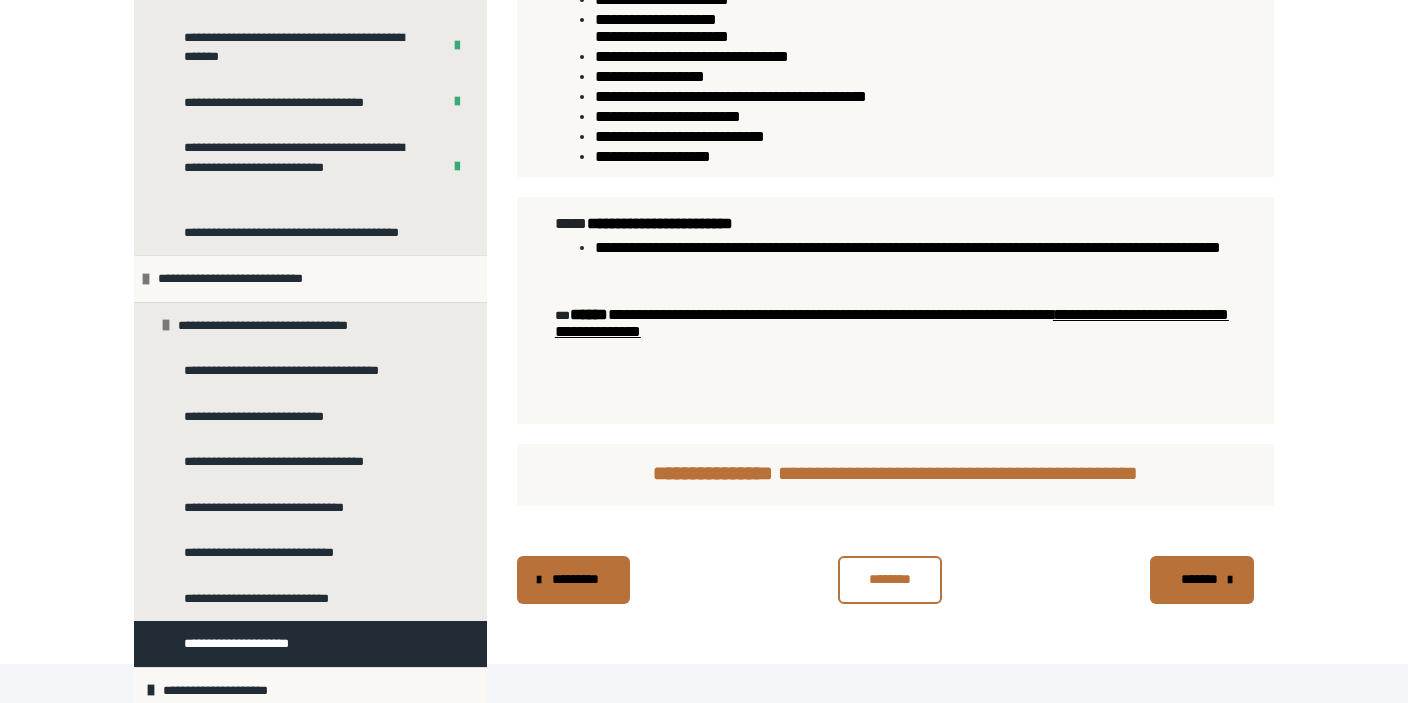 click on "*******" at bounding box center [1200, 579] 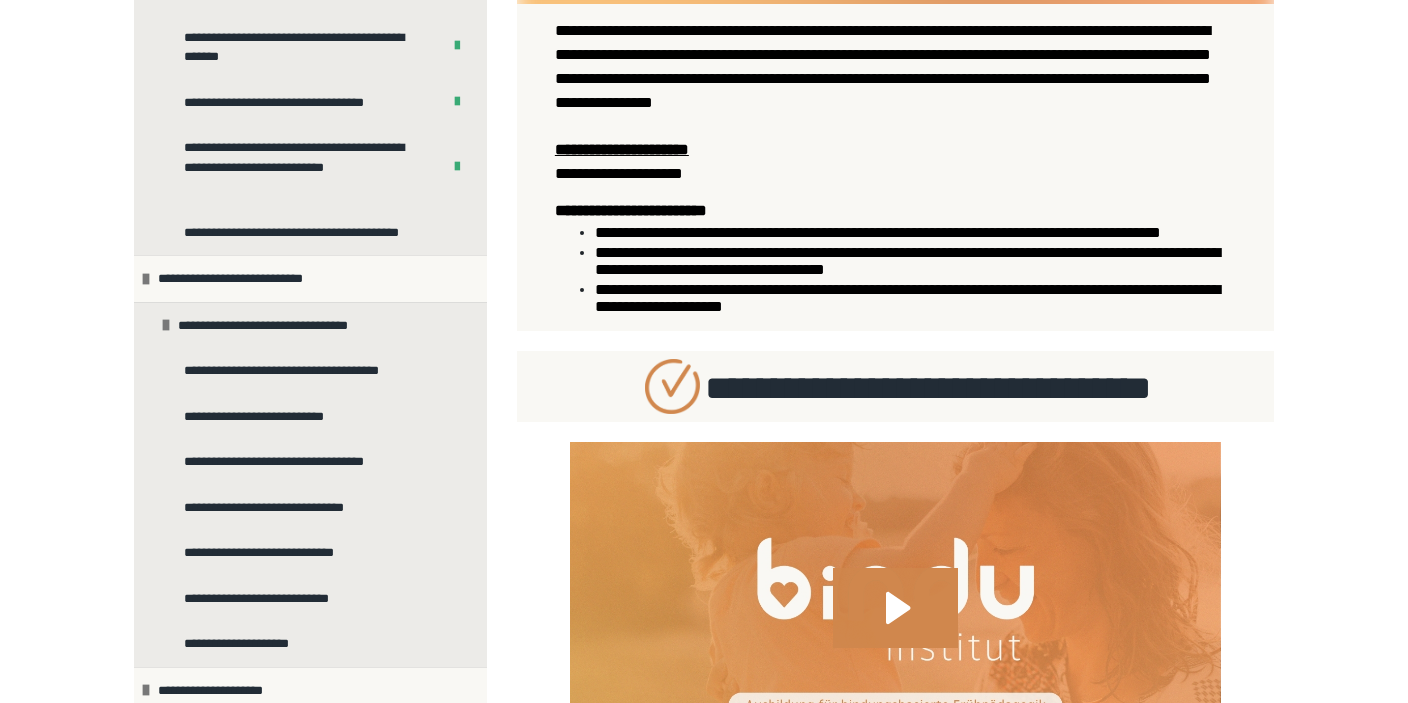 scroll, scrollTop: 803, scrollLeft: 0, axis: vertical 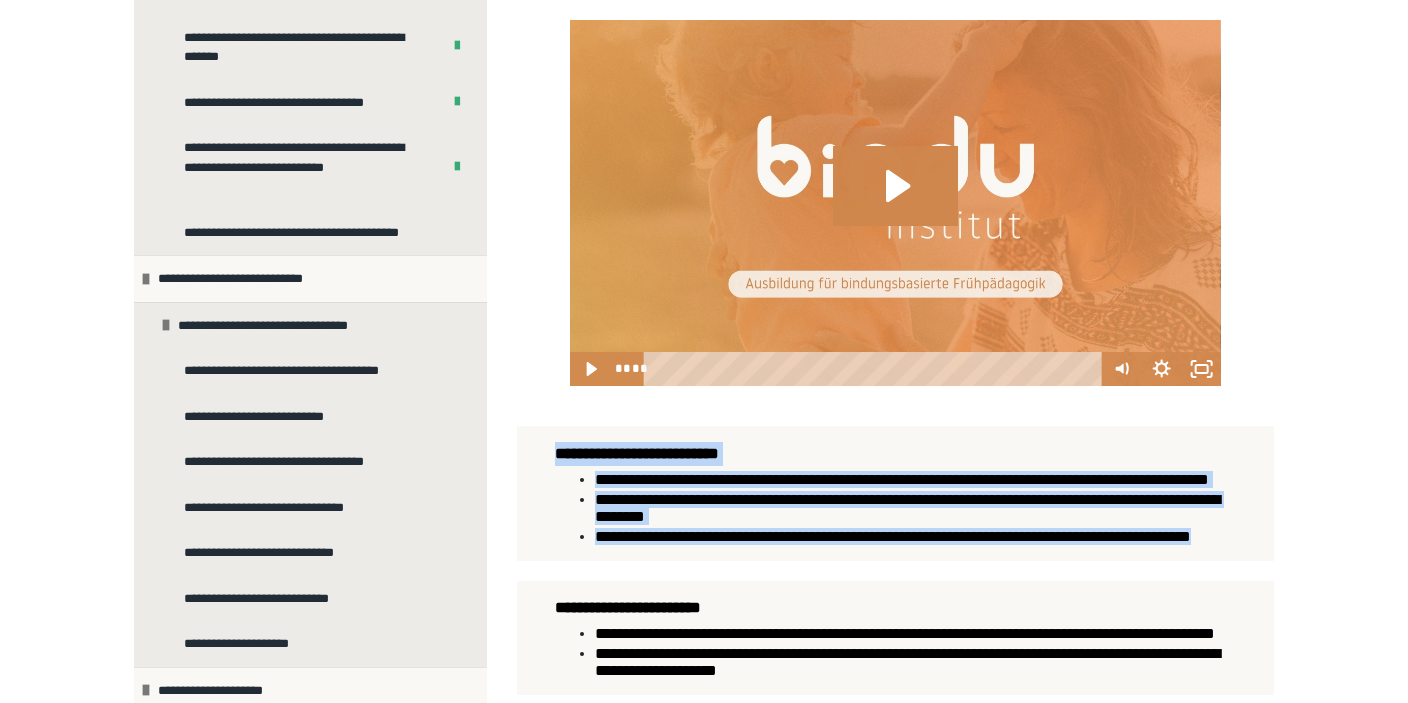 drag, startPoint x: 557, startPoint y: 482, endPoint x: 711, endPoint y: 617, distance: 204.79501 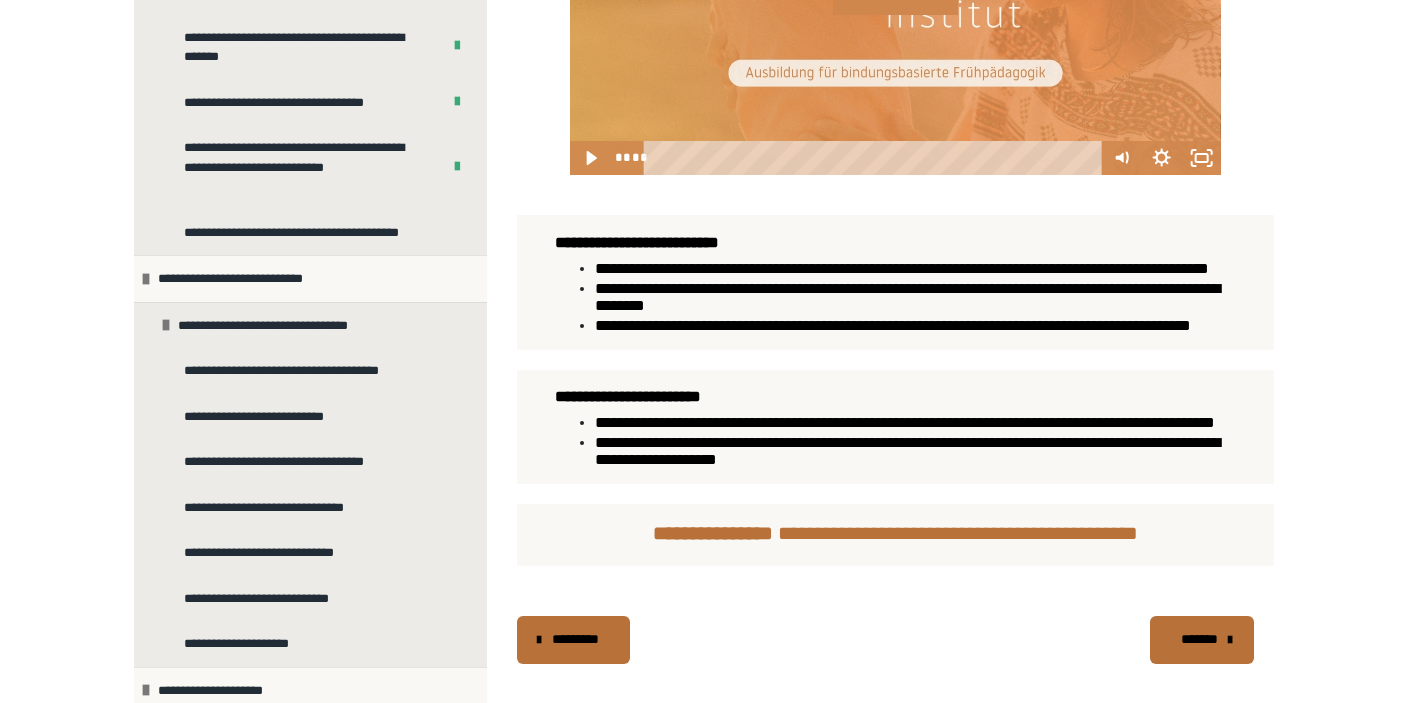 click on "**********" at bounding box center [905, 422] 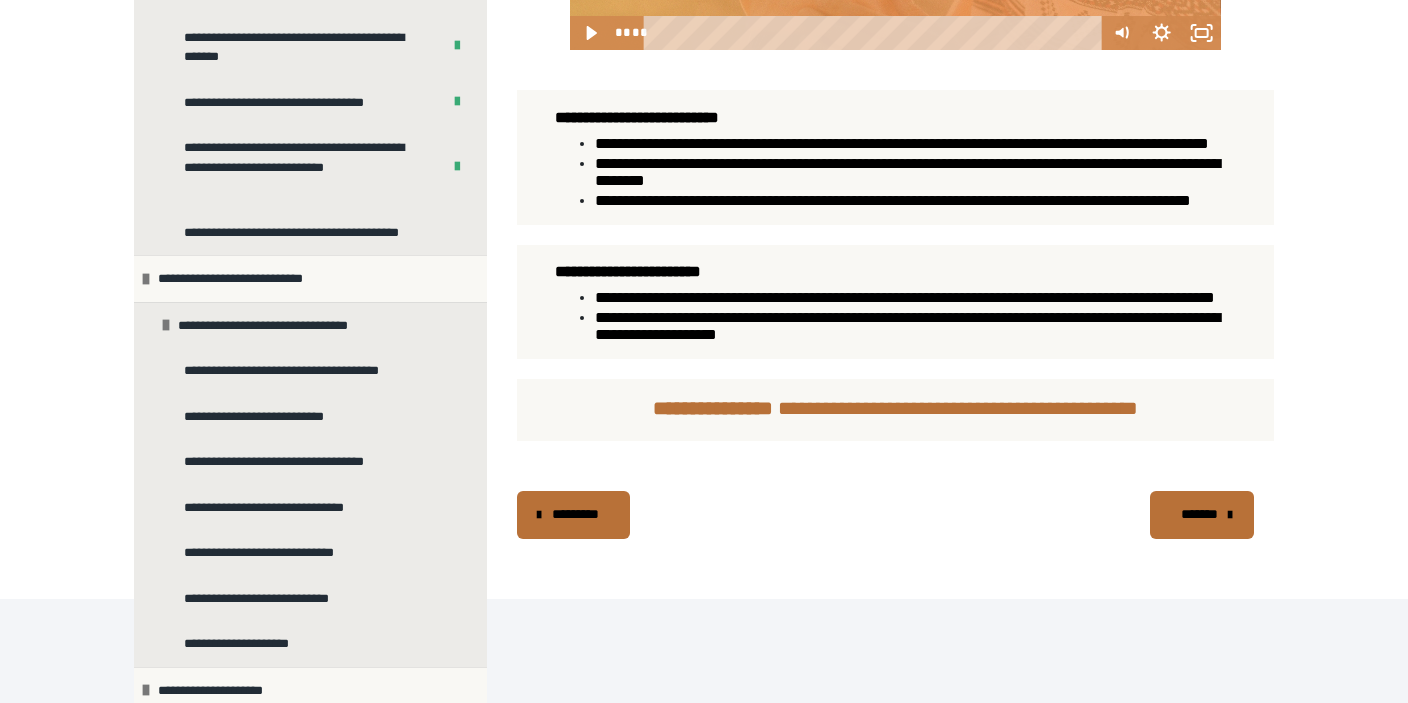 scroll, scrollTop: 1146, scrollLeft: 0, axis: vertical 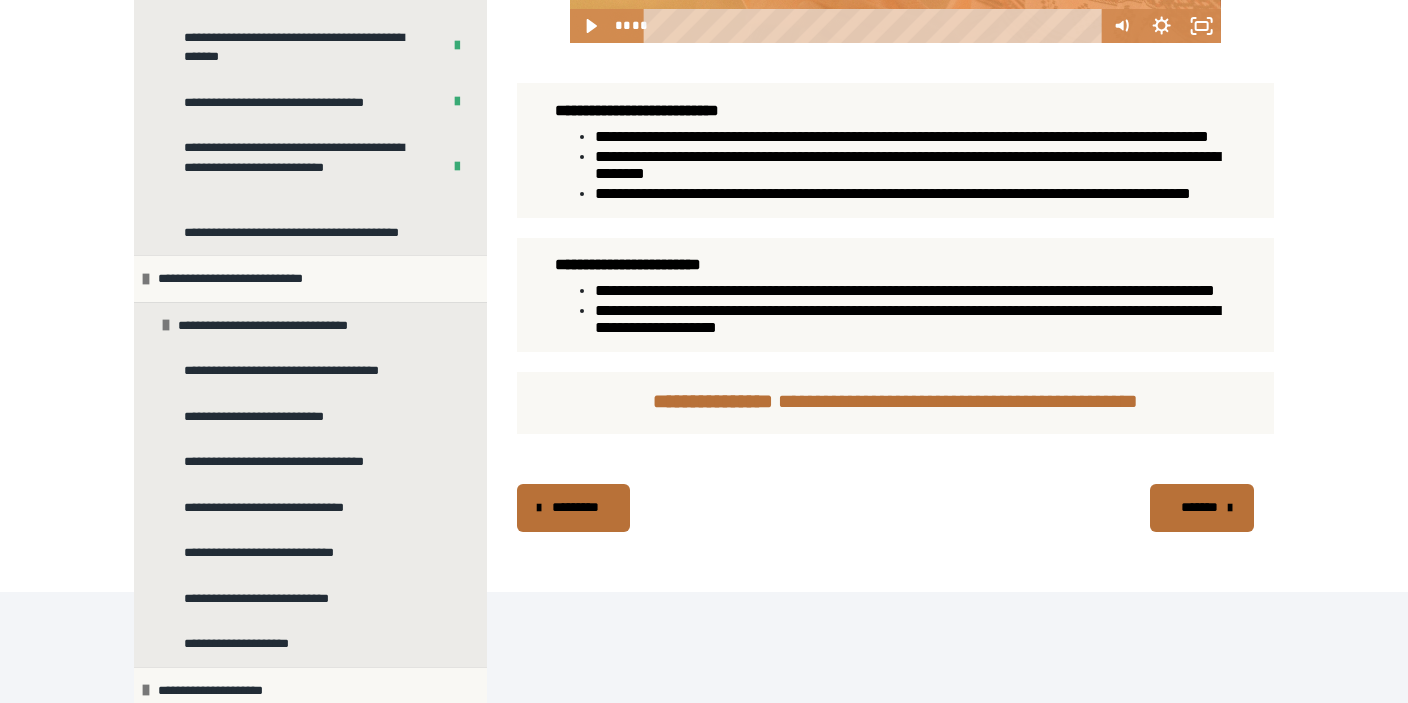 click on "*******" at bounding box center [1200, 507] 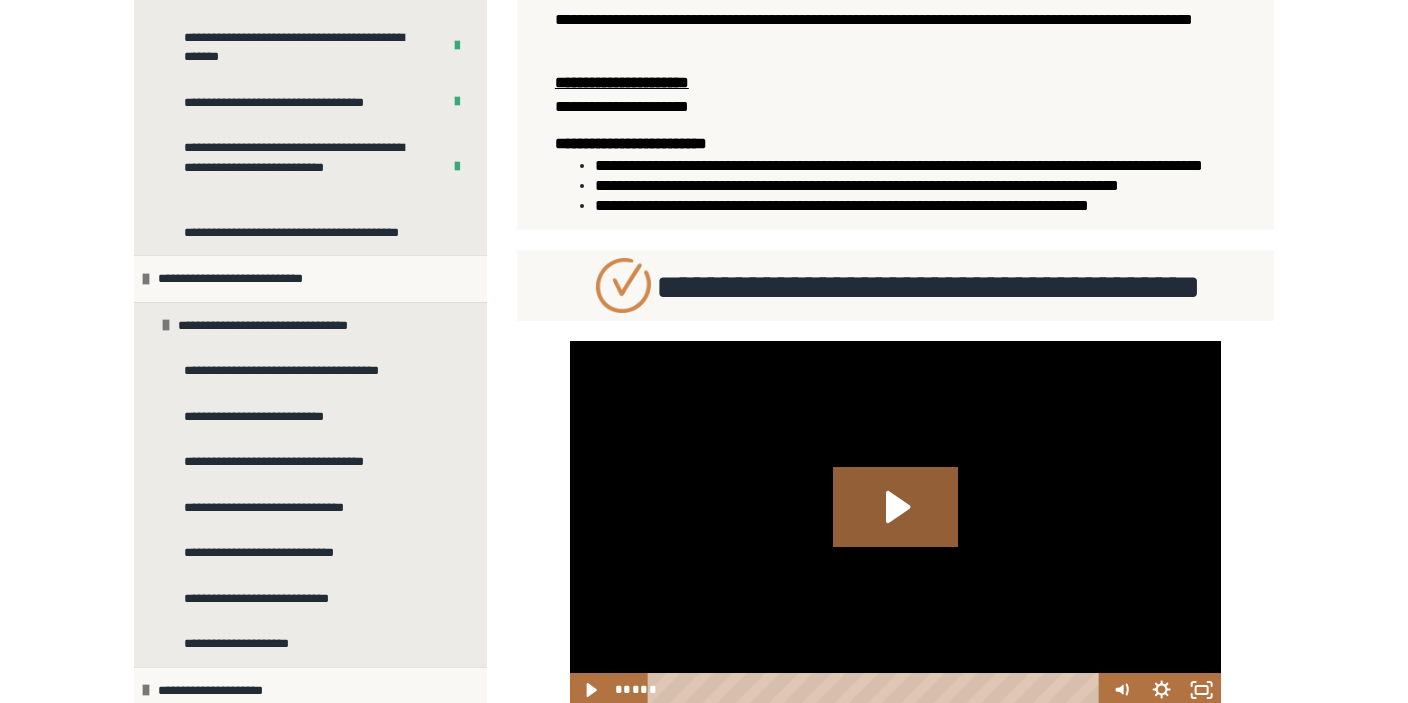 scroll, scrollTop: 816, scrollLeft: 0, axis: vertical 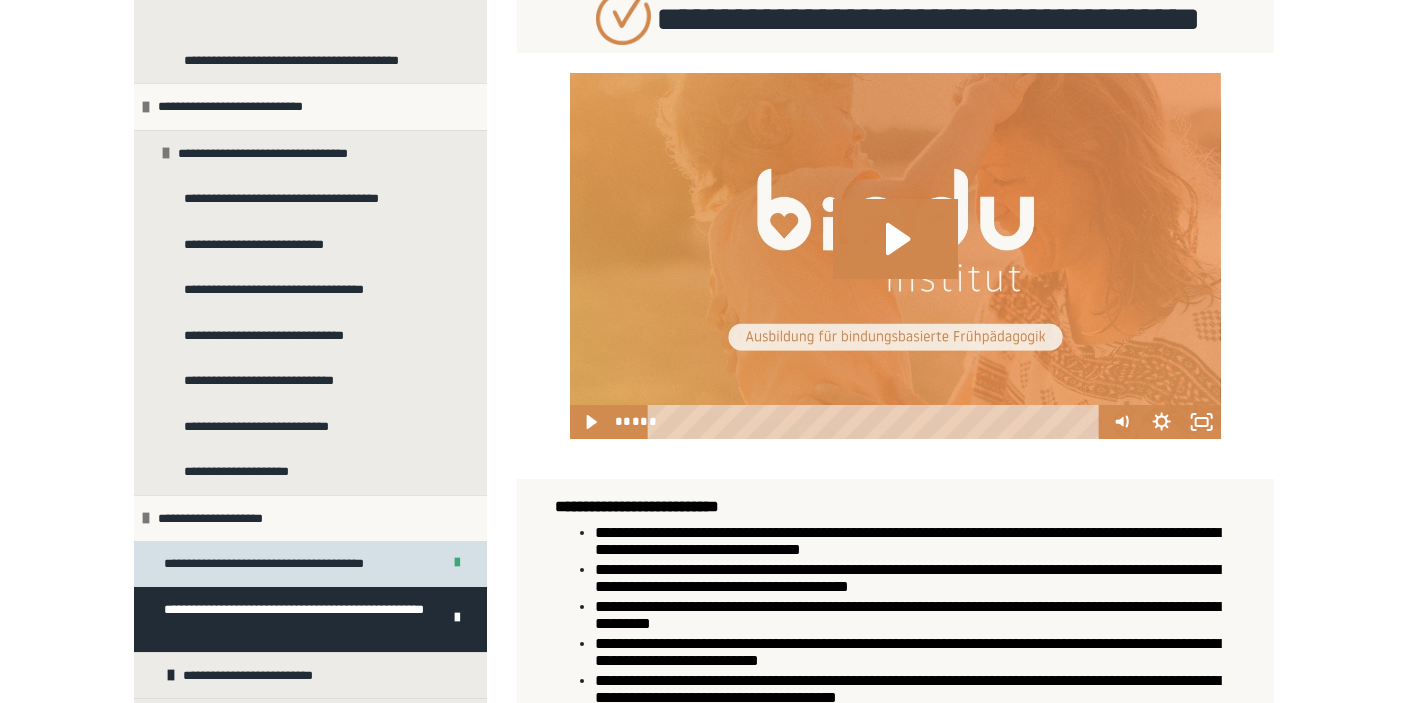 click on "**********" at bounding box center [283, 564] 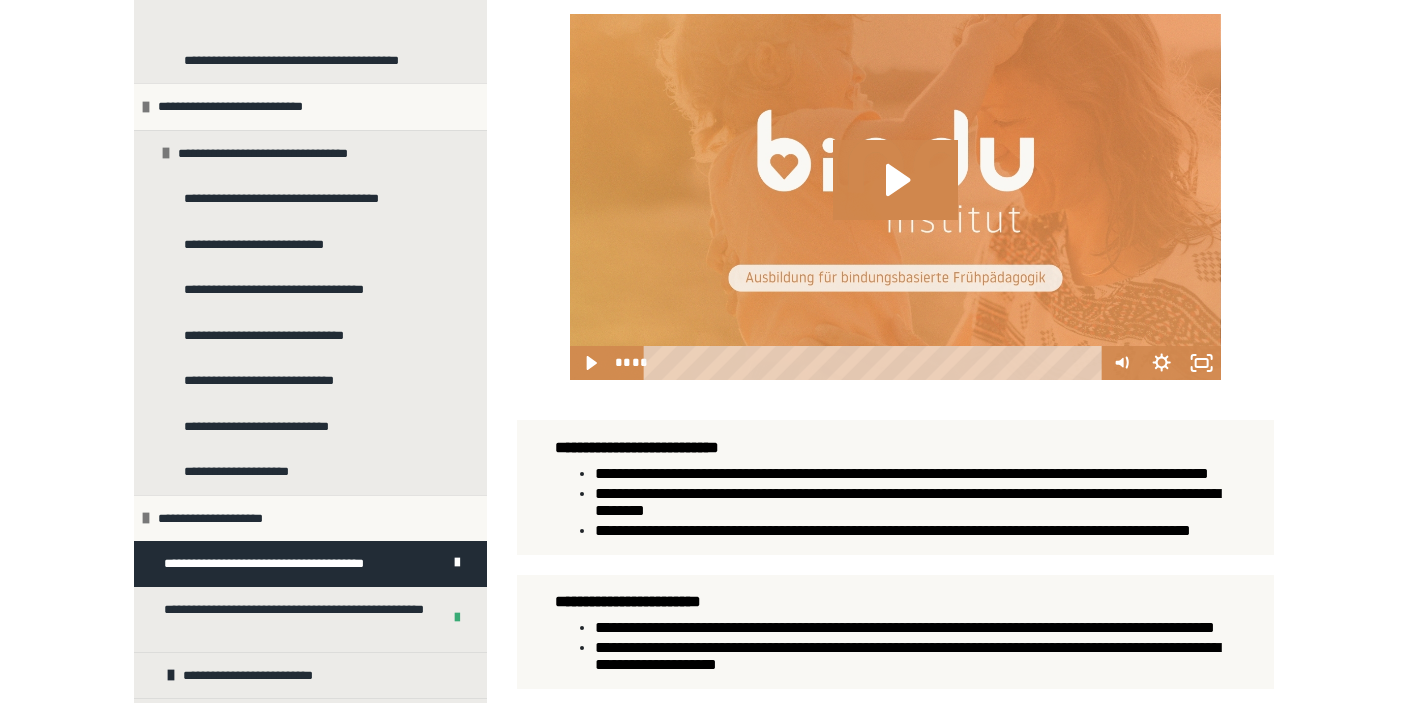 scroll, scrollTop: 1009, scrollLeft: 0, axis: vertical 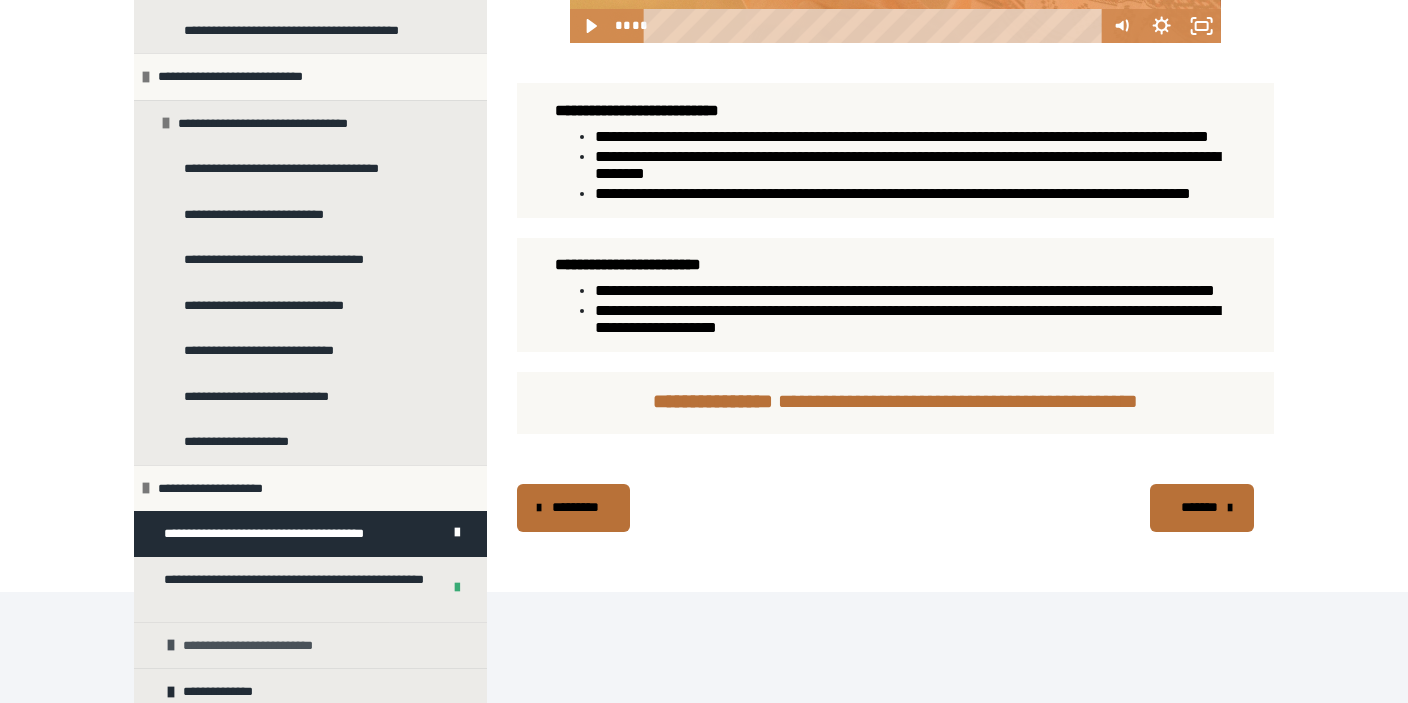 click on "**********" at bounding box center (257, 646) 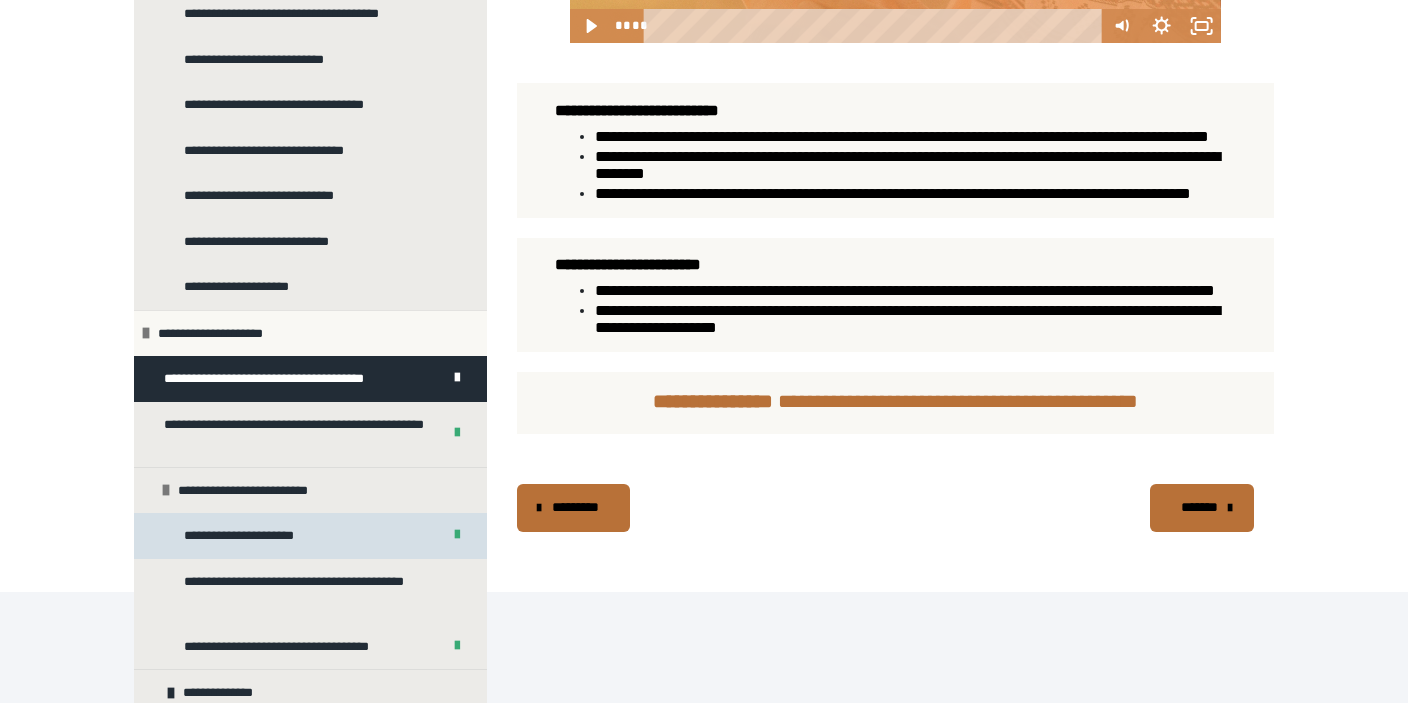 scroll, scrollTop: 976, scrollLeft: 0, axis: vertical 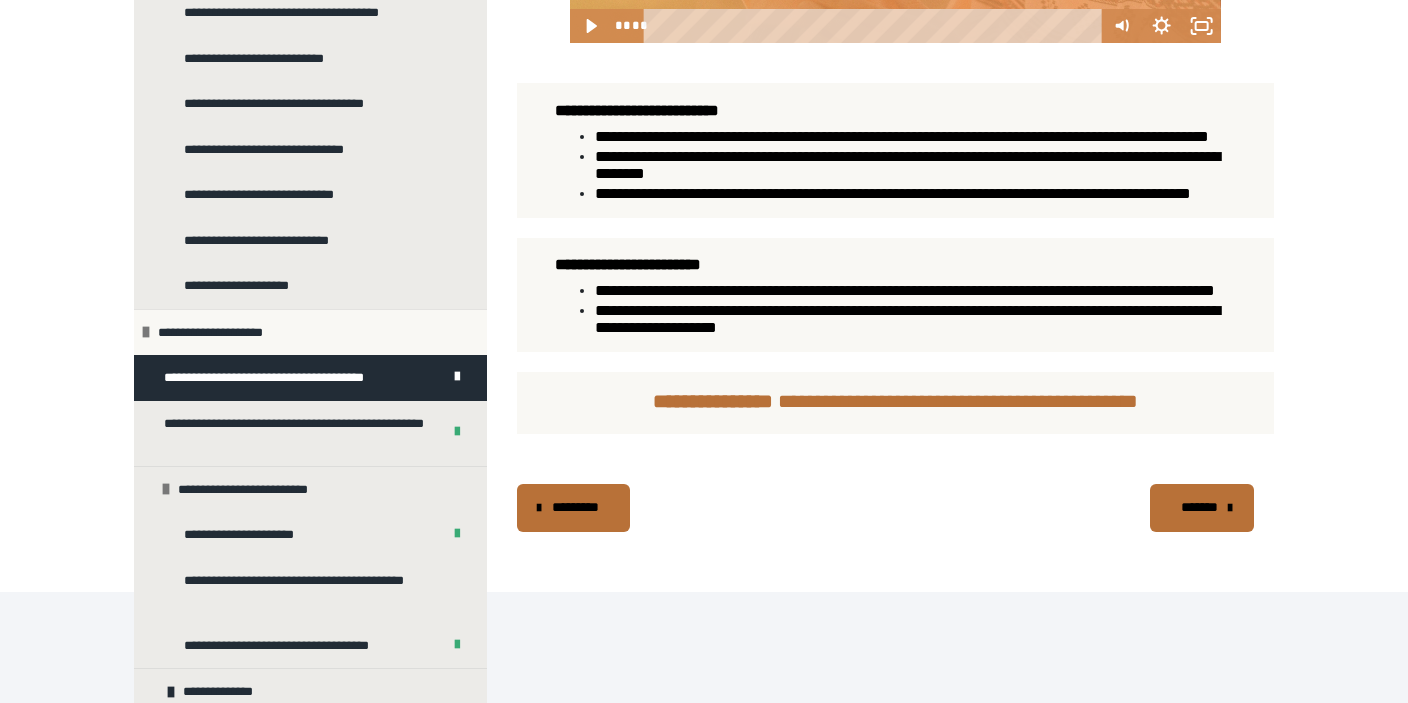 click on "*******" at bounding box center (1200, 507) 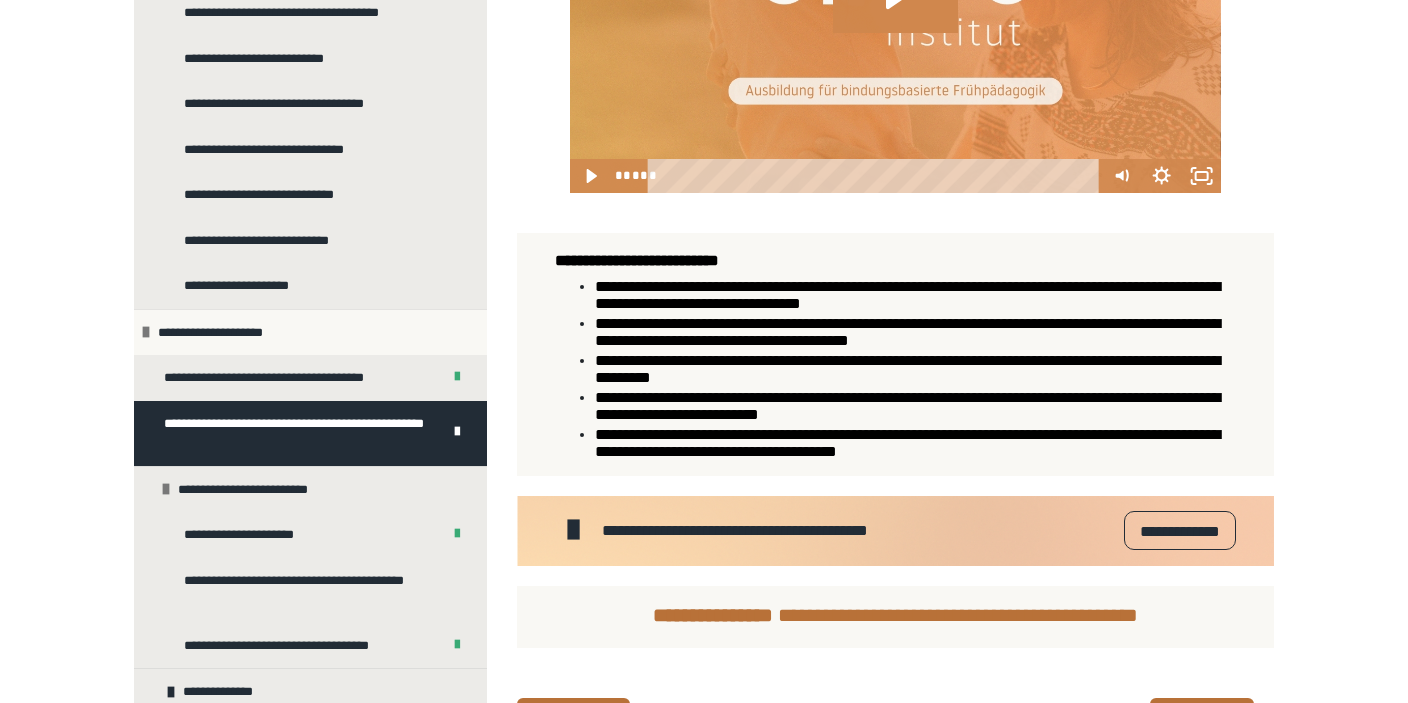 scroll, scrollTop: 1264, scrollLeft: 0, axis: vertical 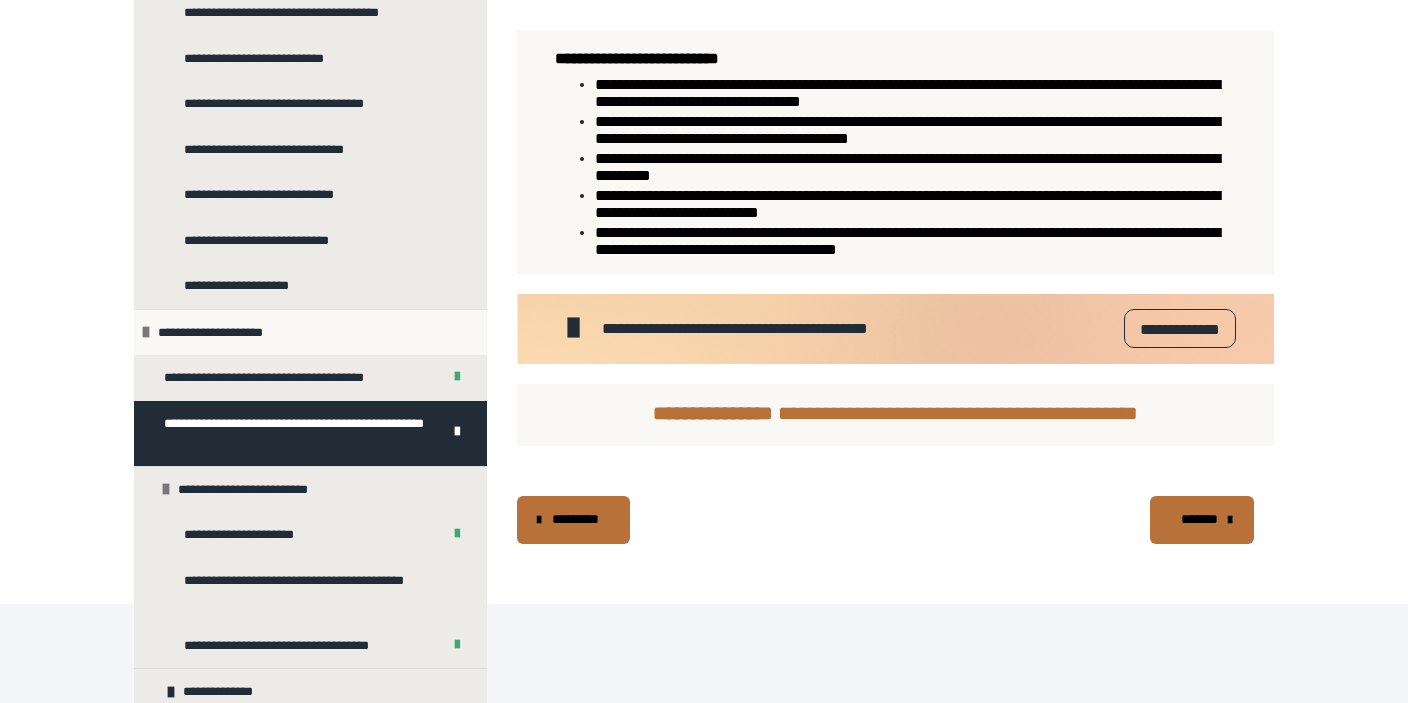 click on "**********" at bounding box center (1180, 328) 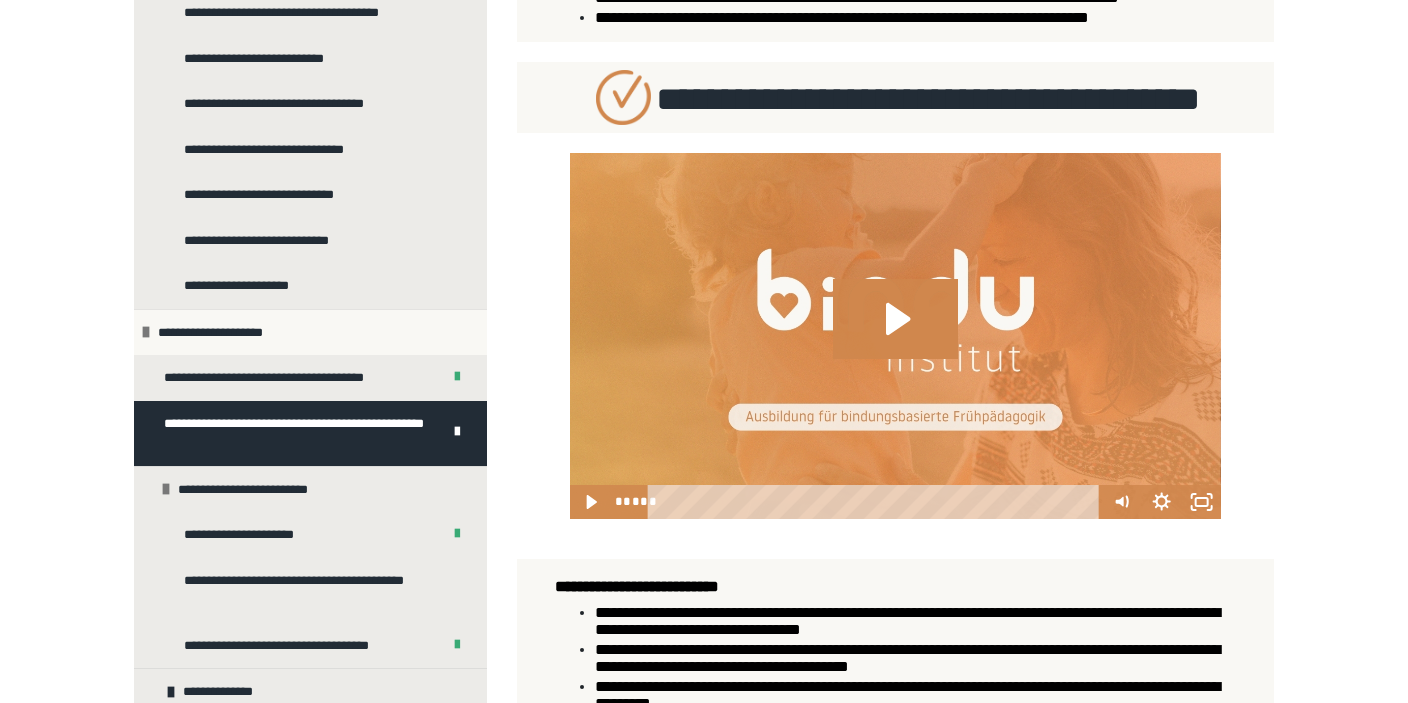 scroll, scrollTop: 1264, scrollLeft: 0, axis: vertical 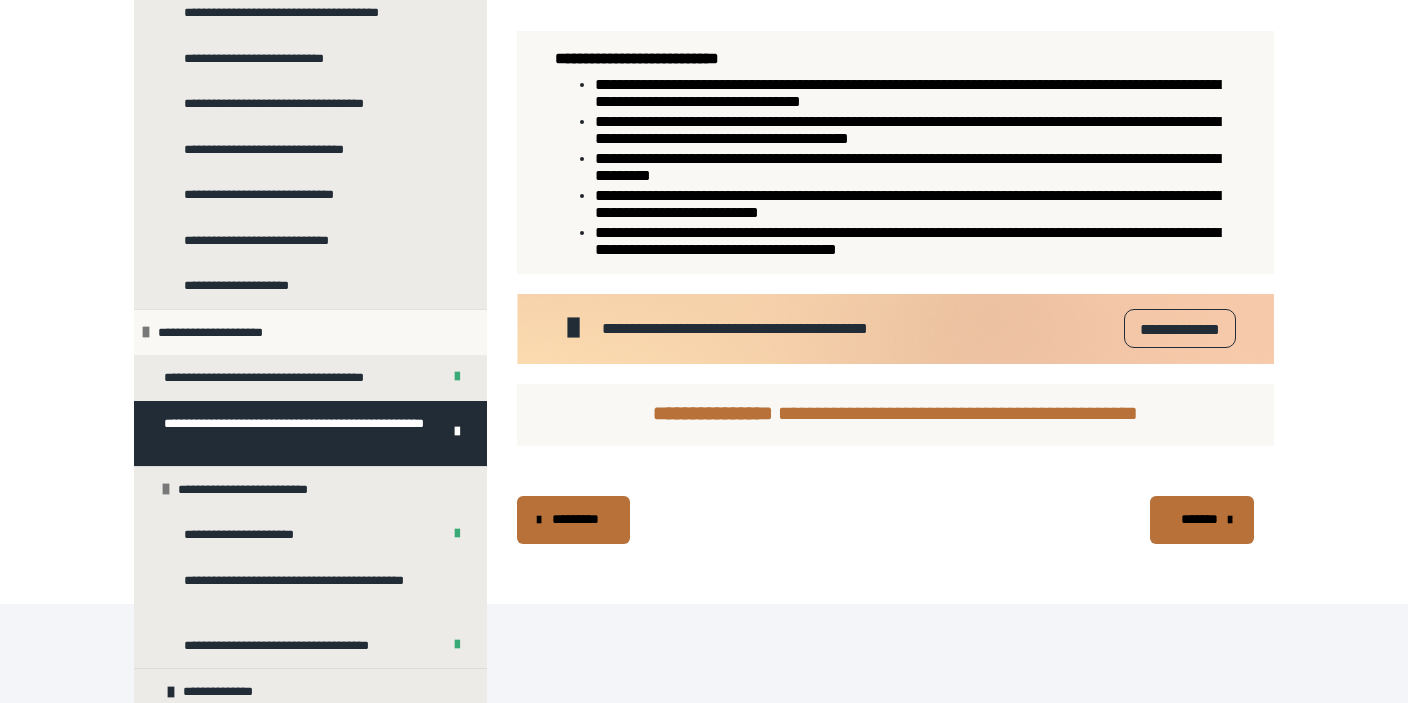 click on "*******" at bounding box center [1202, 520] 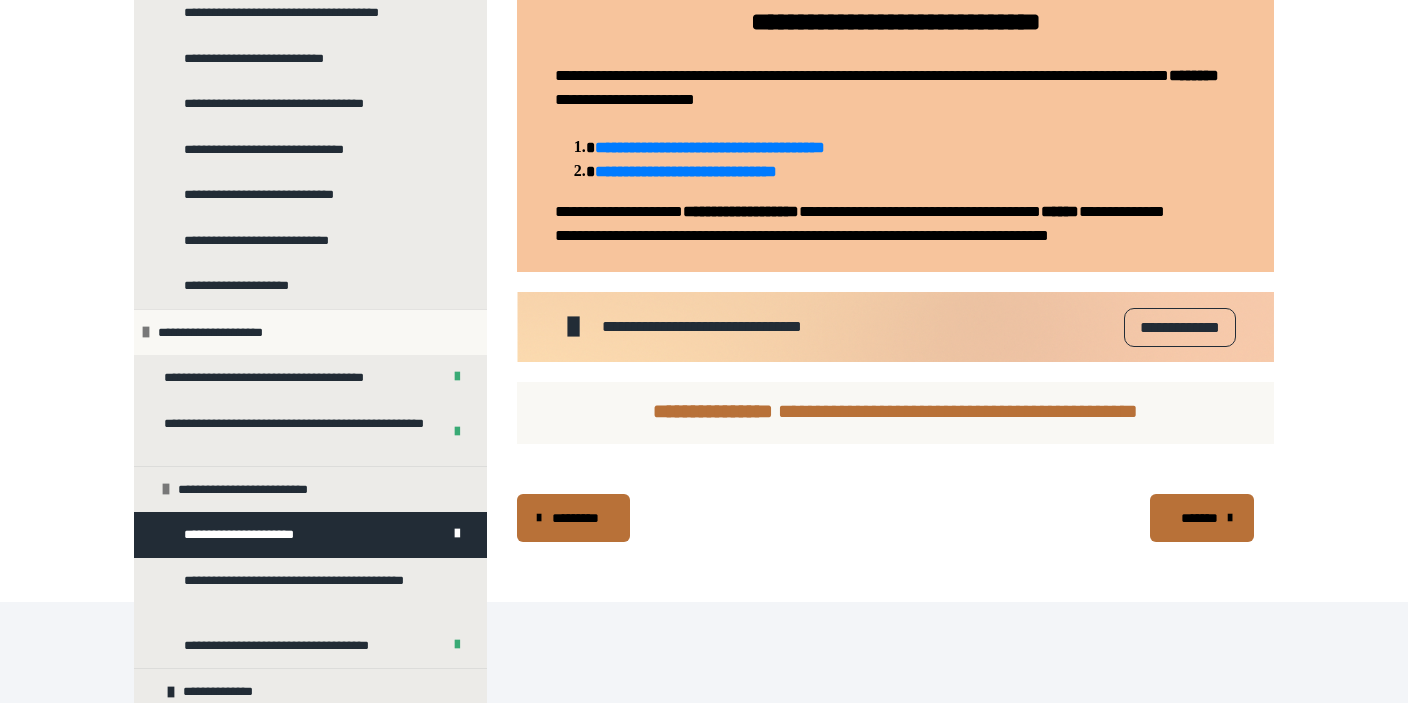 scroll, scrollTop: 1794, scrollLeft: 0, axis: vertical 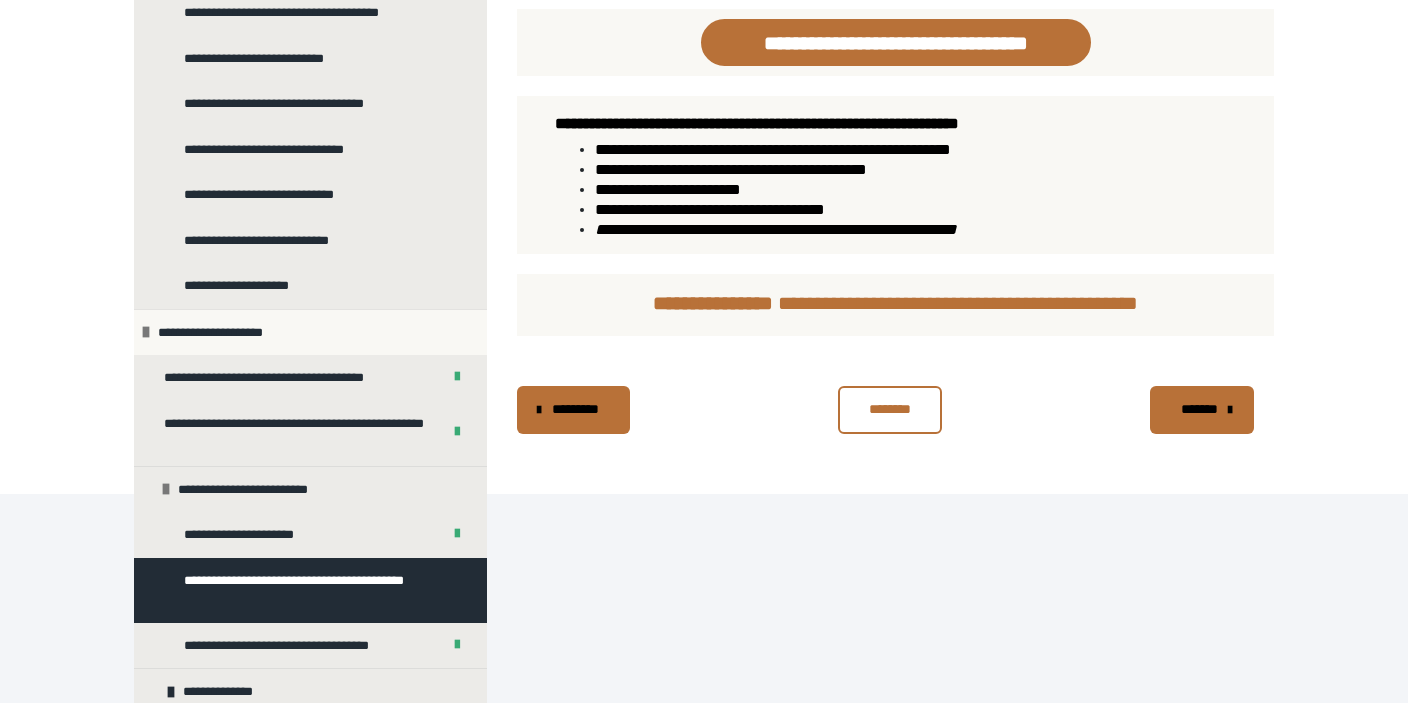 click on "*******" at bounding box center (1200, 409) 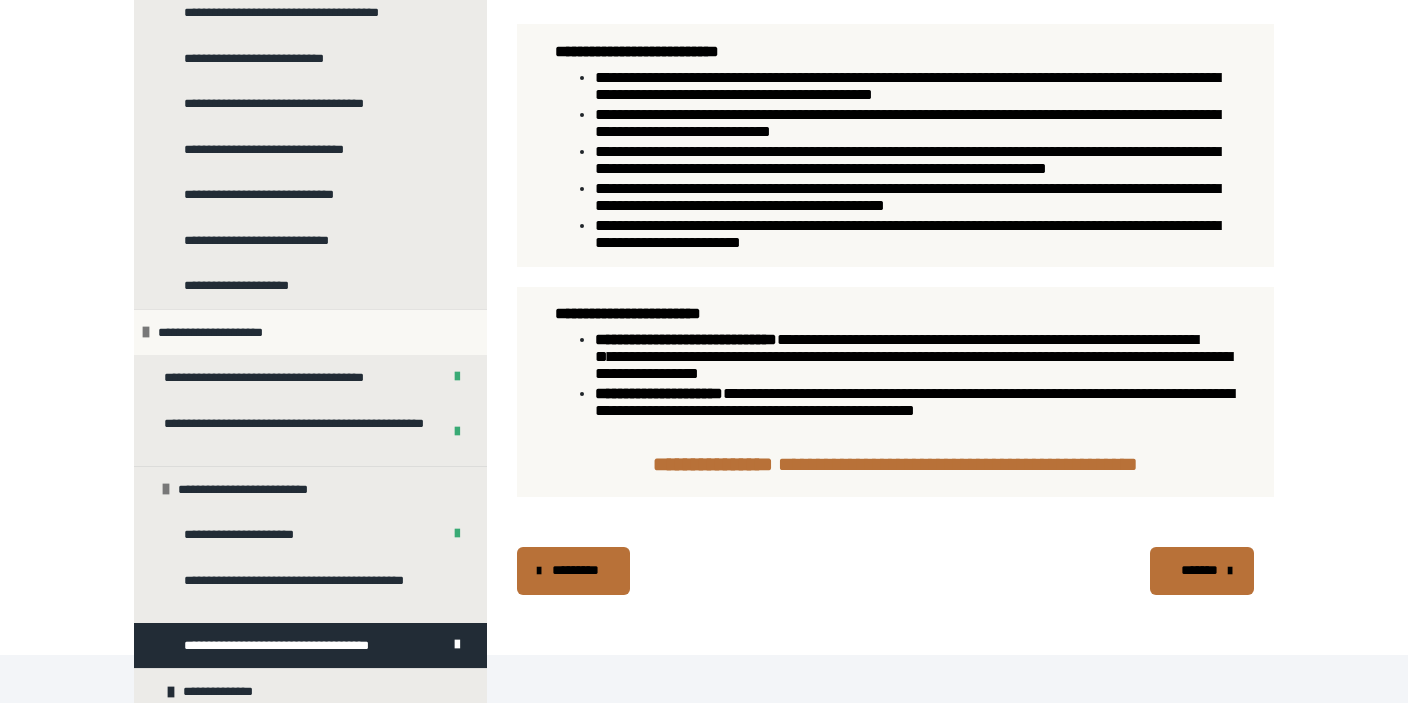 scroll, scrollTop: 1336, scrollLeft: 0, axis: vertical 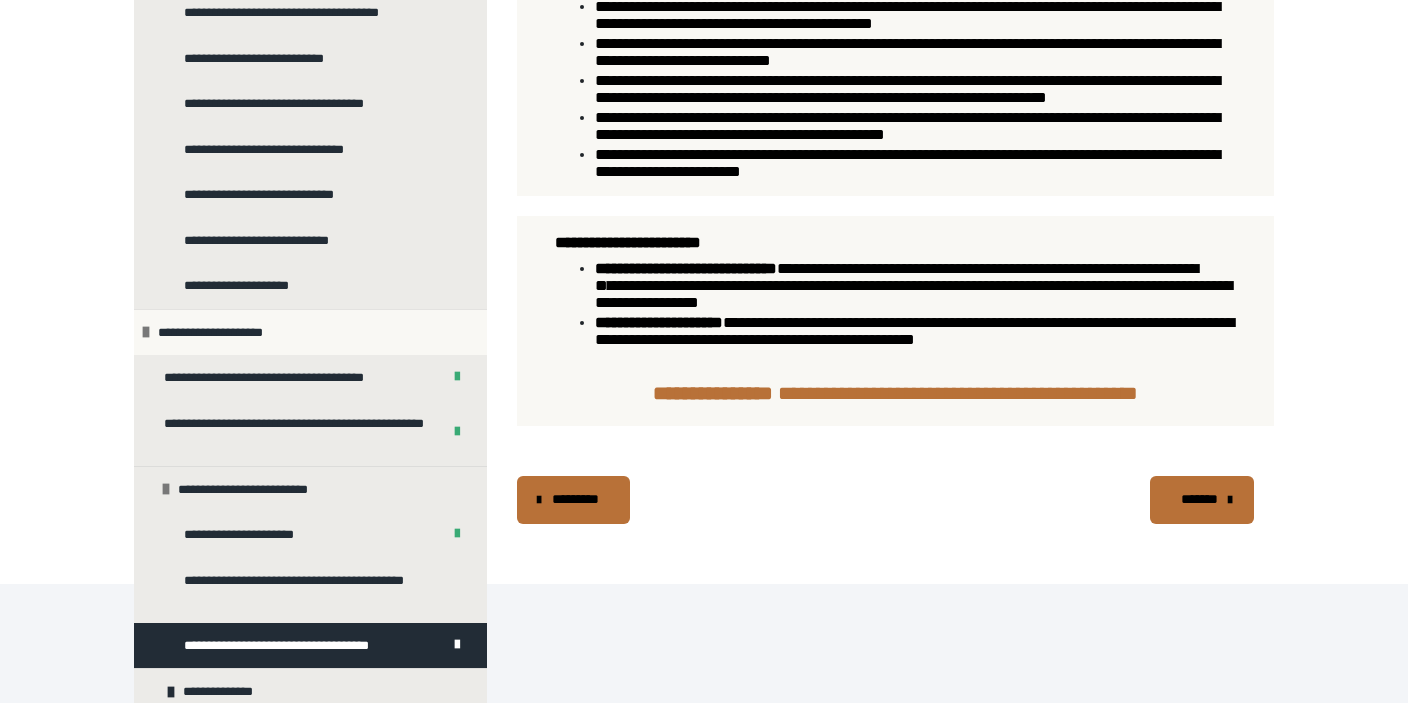 click on "*******" at bounding box center (1202, 500) 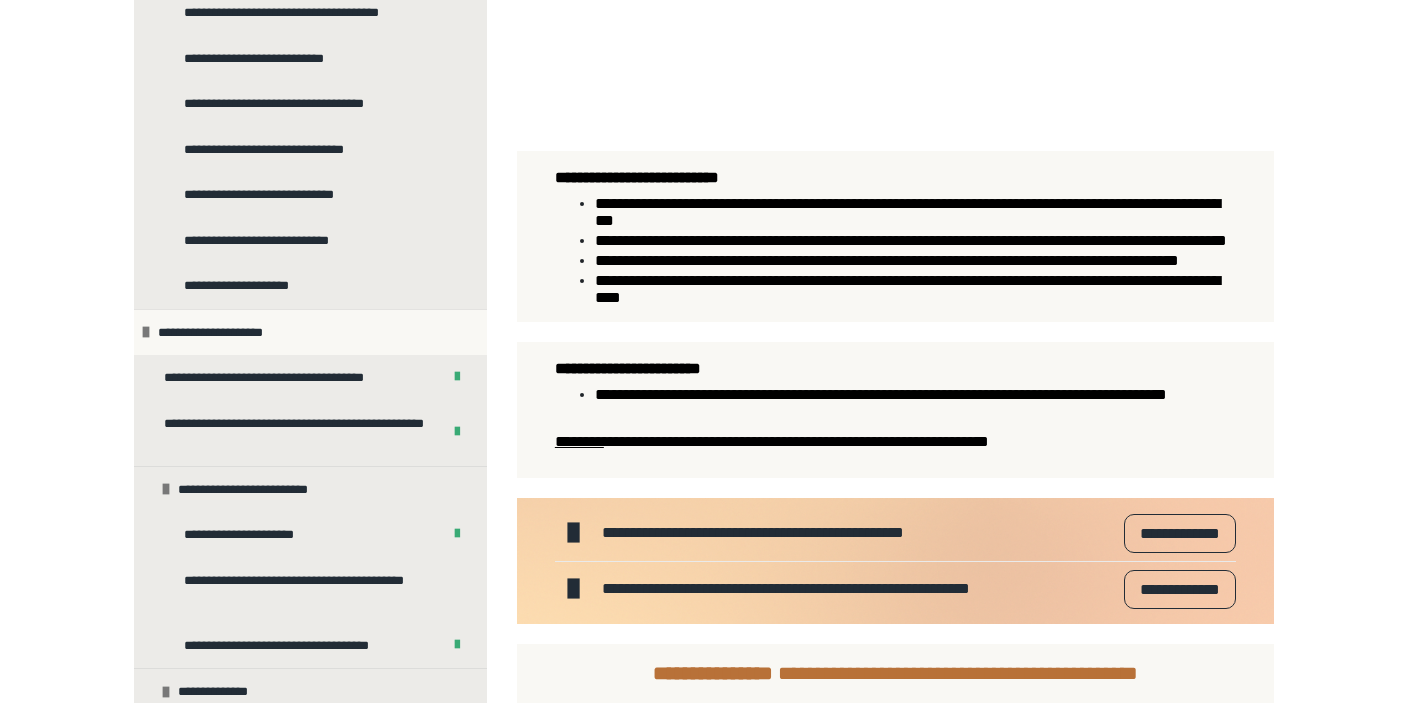 scroll, scrollTop: 1438, scrollLeft: 0, axis: vertical 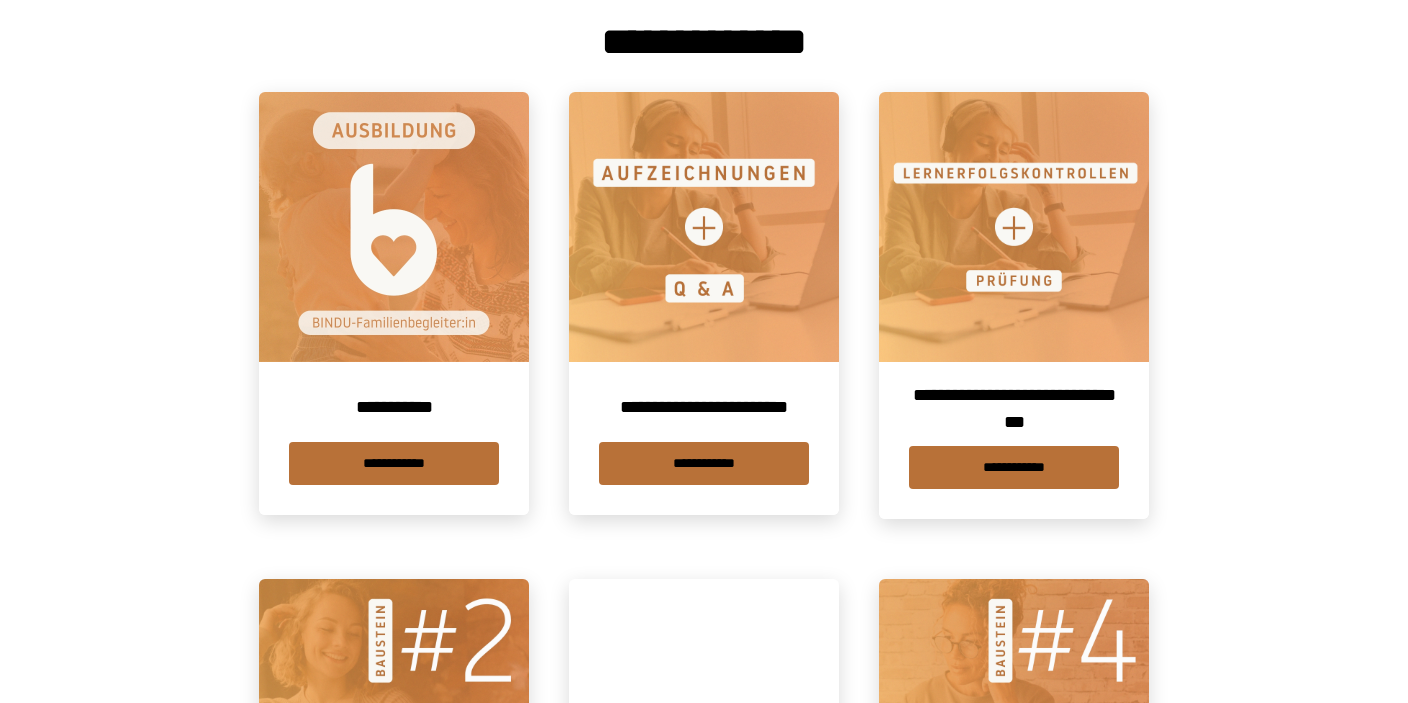 click on "**********" at bounding box center [1014, 440] 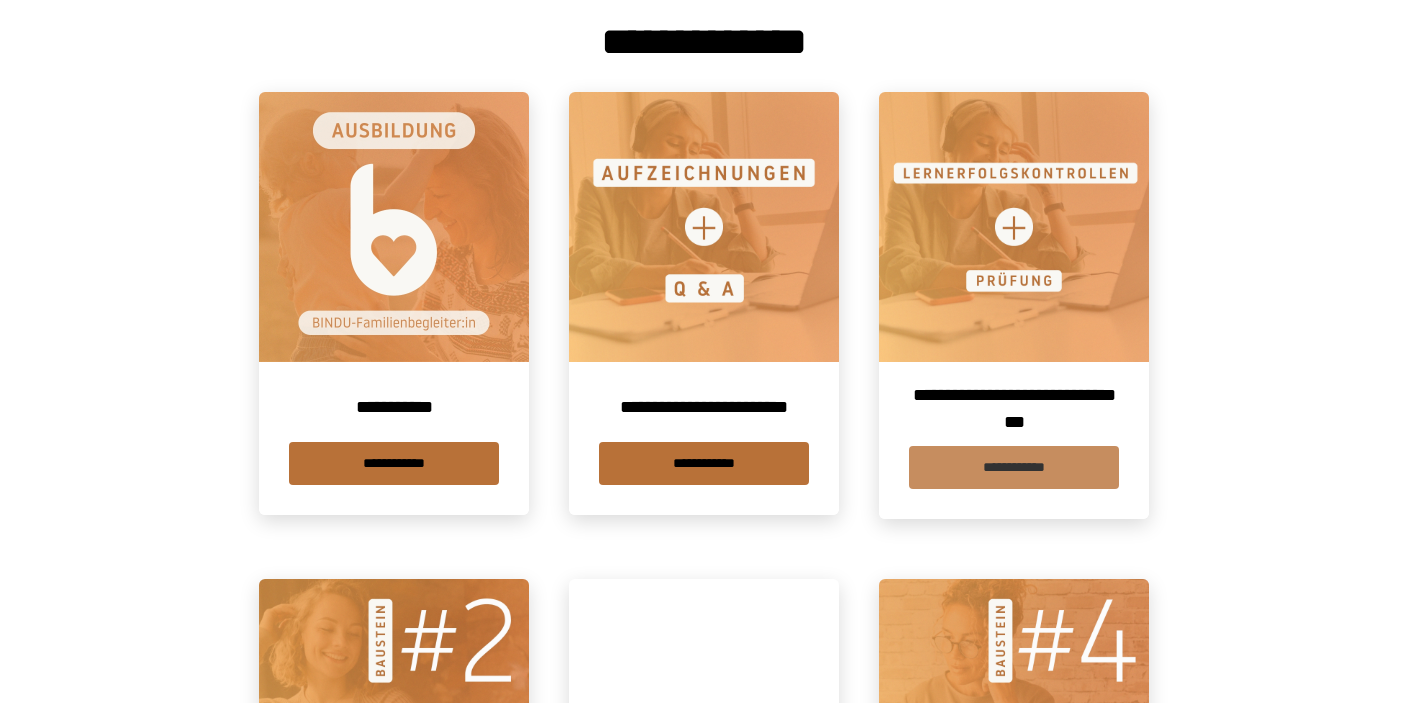 click on "**********" at bounding box center [1014, 467] 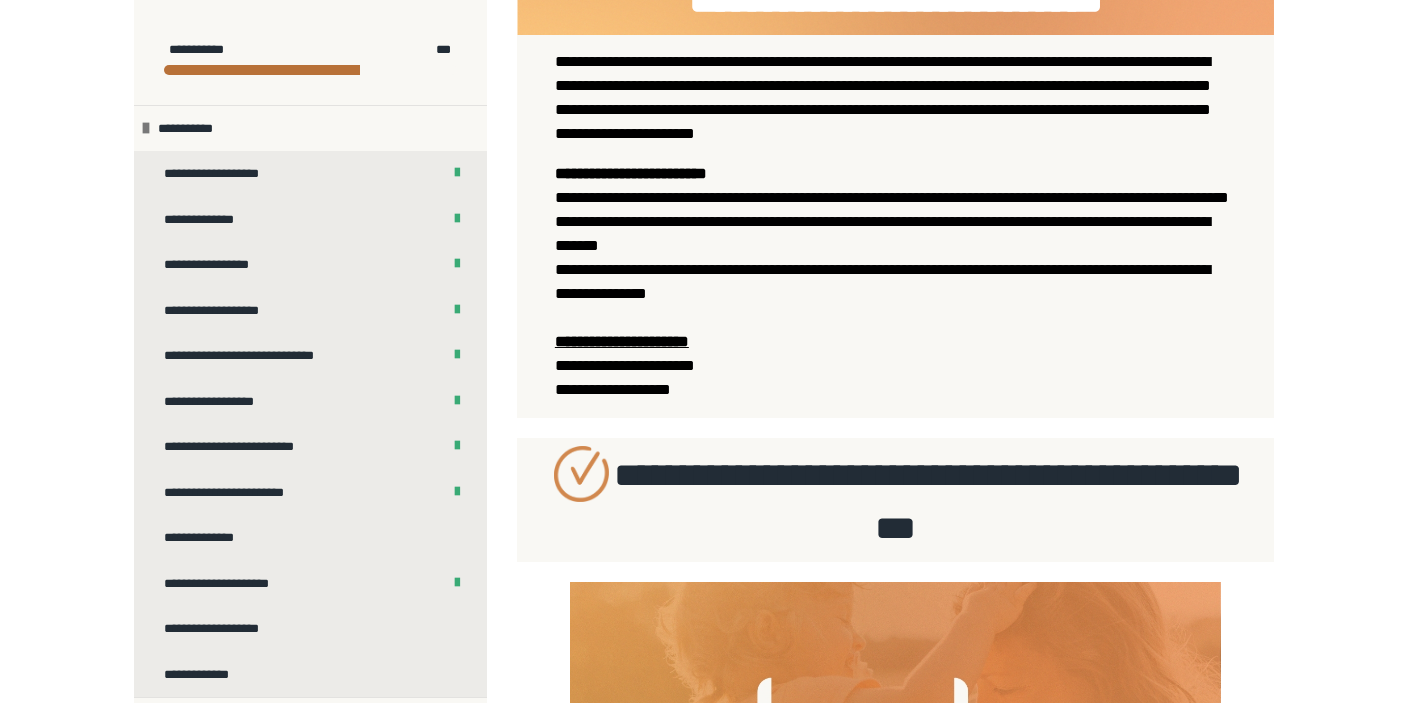 scroll, scrollTop: 0, scrollLeft: 0, axis: both 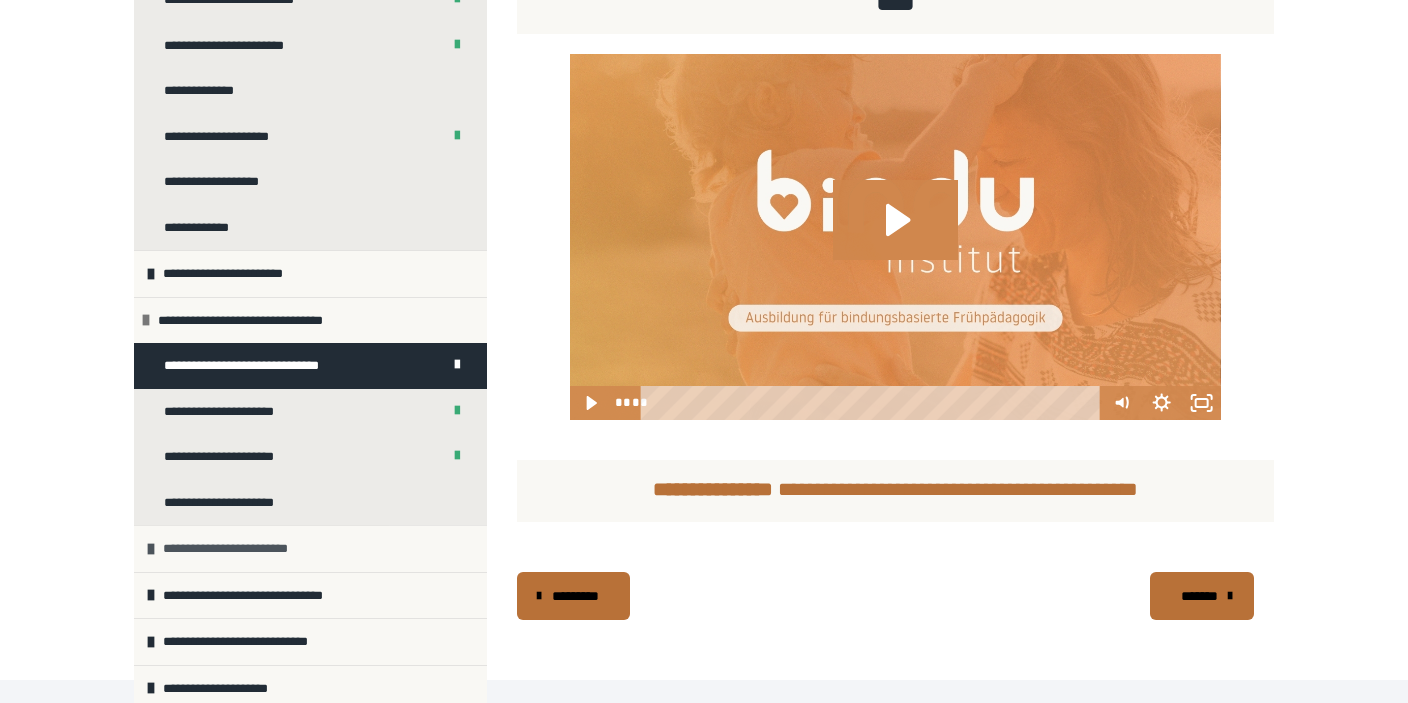 click on "**********" at bounding box center (241, 549) 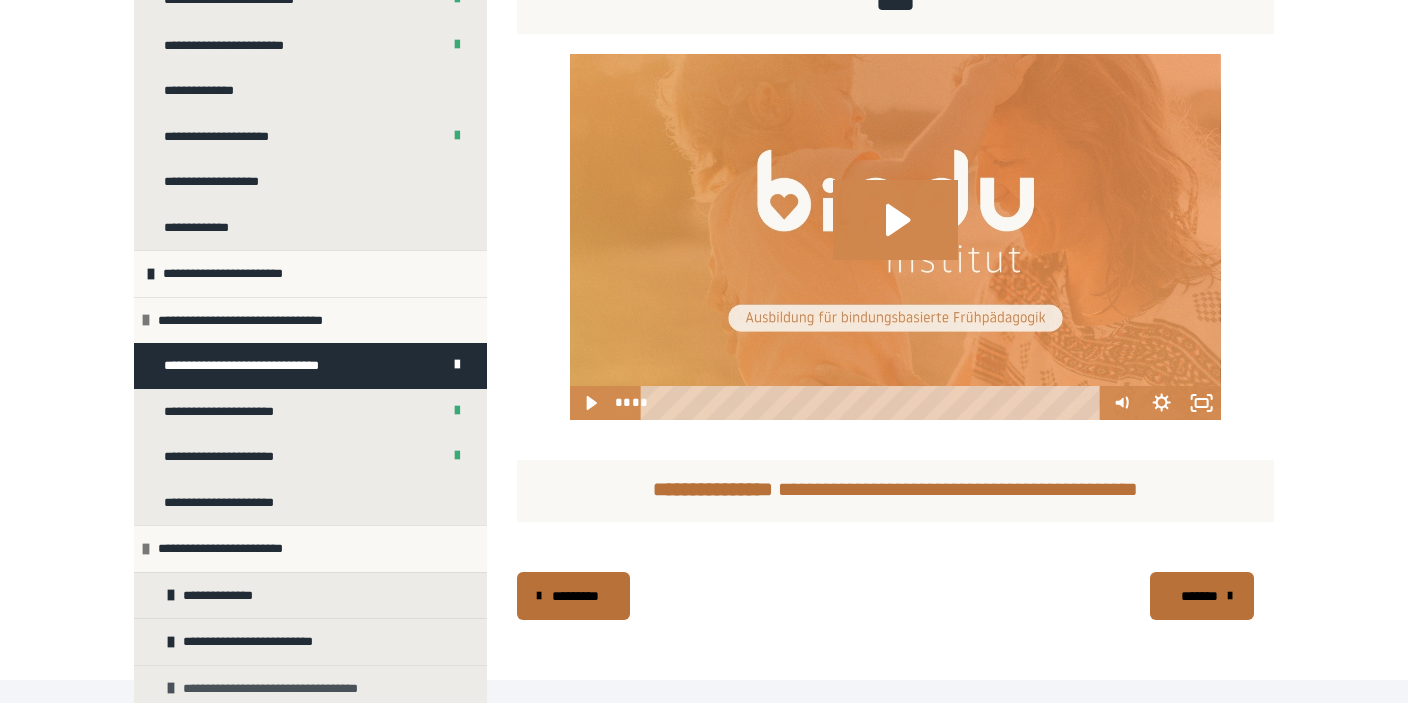 scroll, scrollTop: 631, scrollLeft: 0, axis: vertical 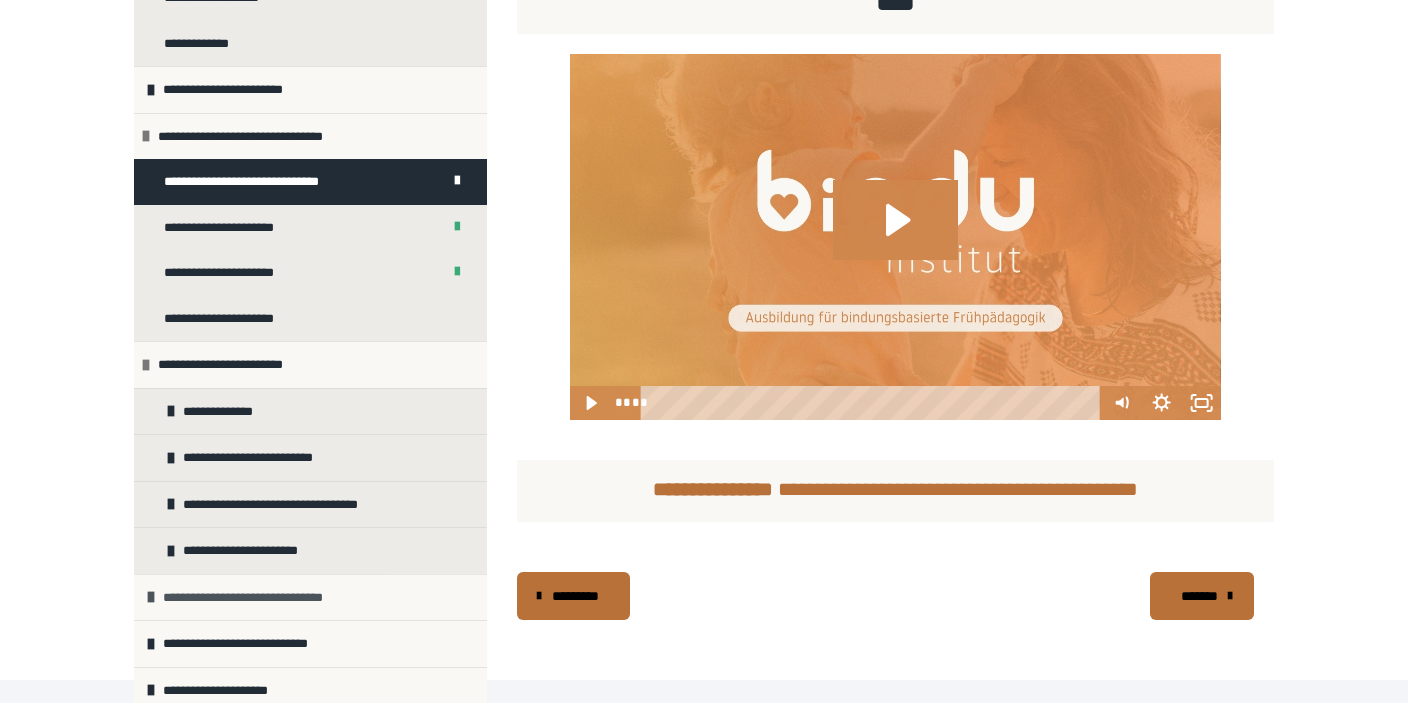 click on "**********" at bounding box center [263, 598] 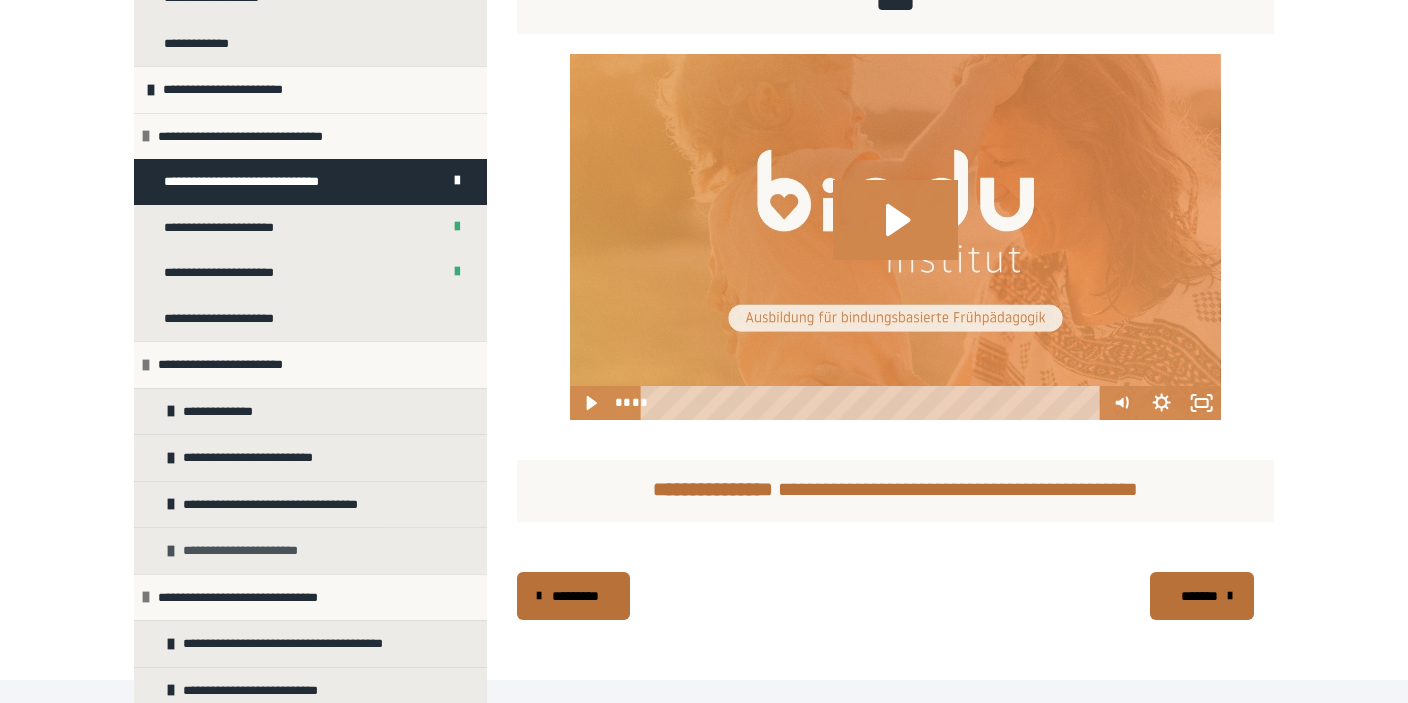 scroll, scrollTop: 769, scrollLeft: 0, axis: vertical 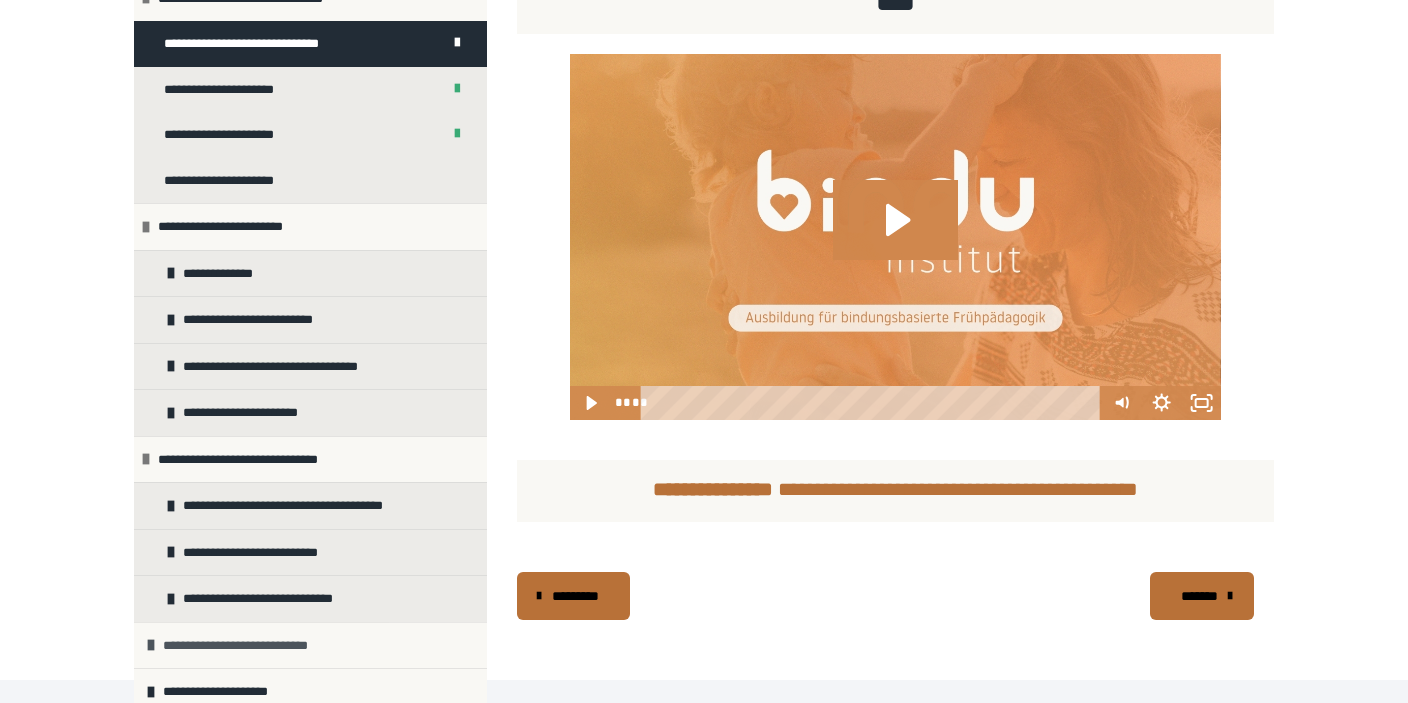 click on "**********" at bounding box center [310, 645] 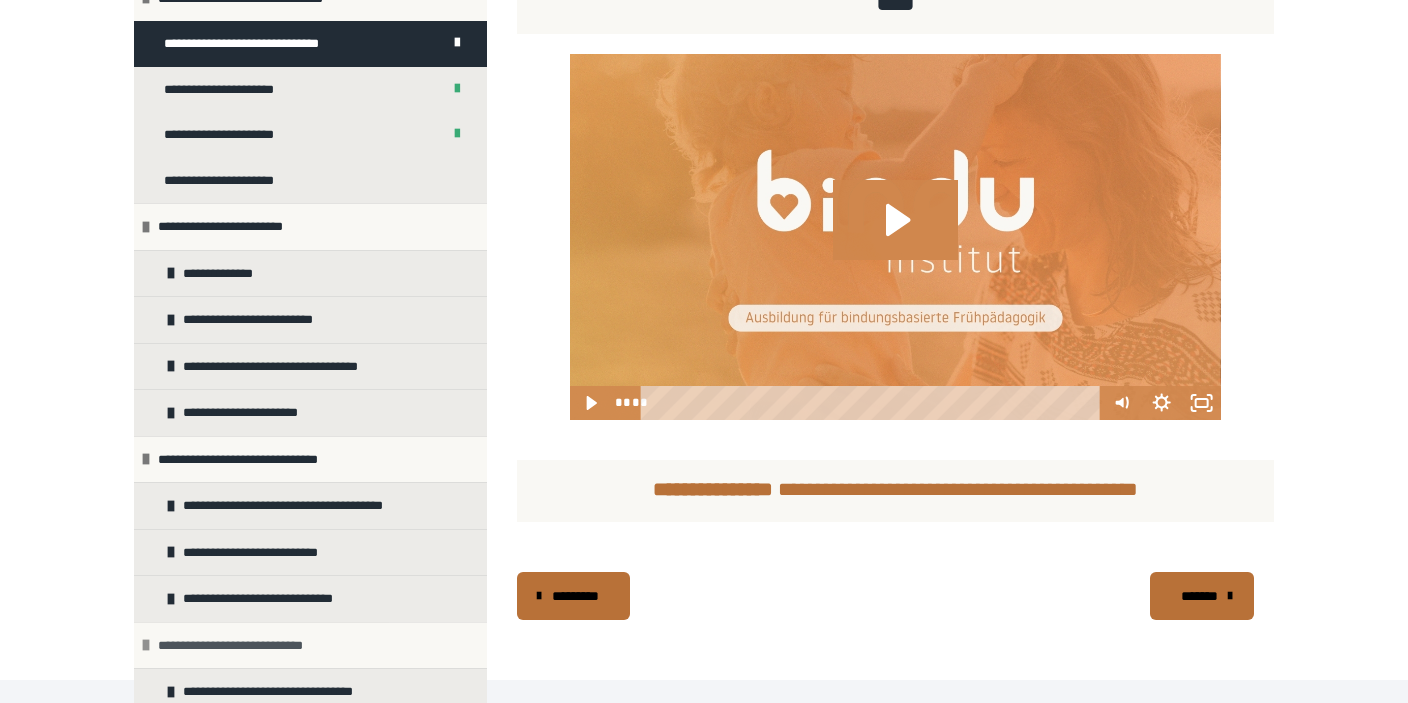 scroll, scrollTop: 815, scrollLeft: 0, axis: vertical 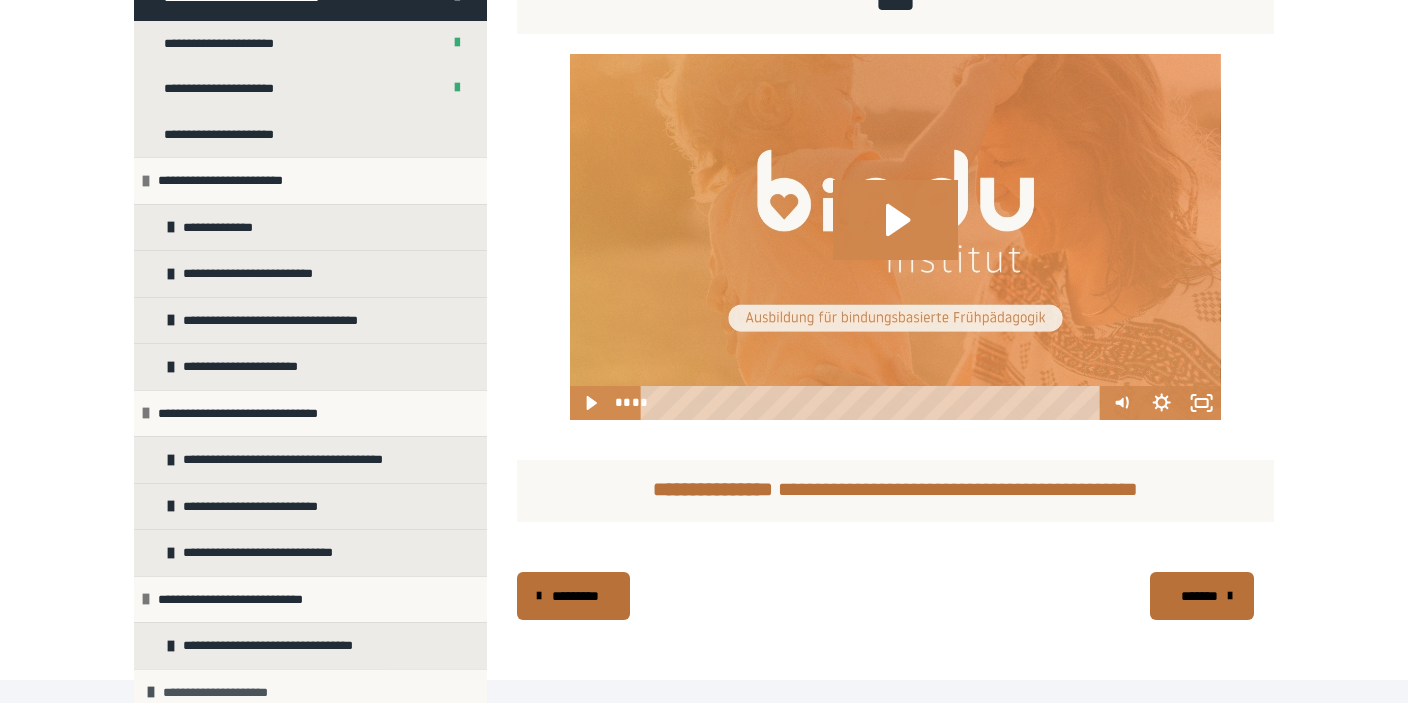 click on "**********" at bounding box center [310, 692] 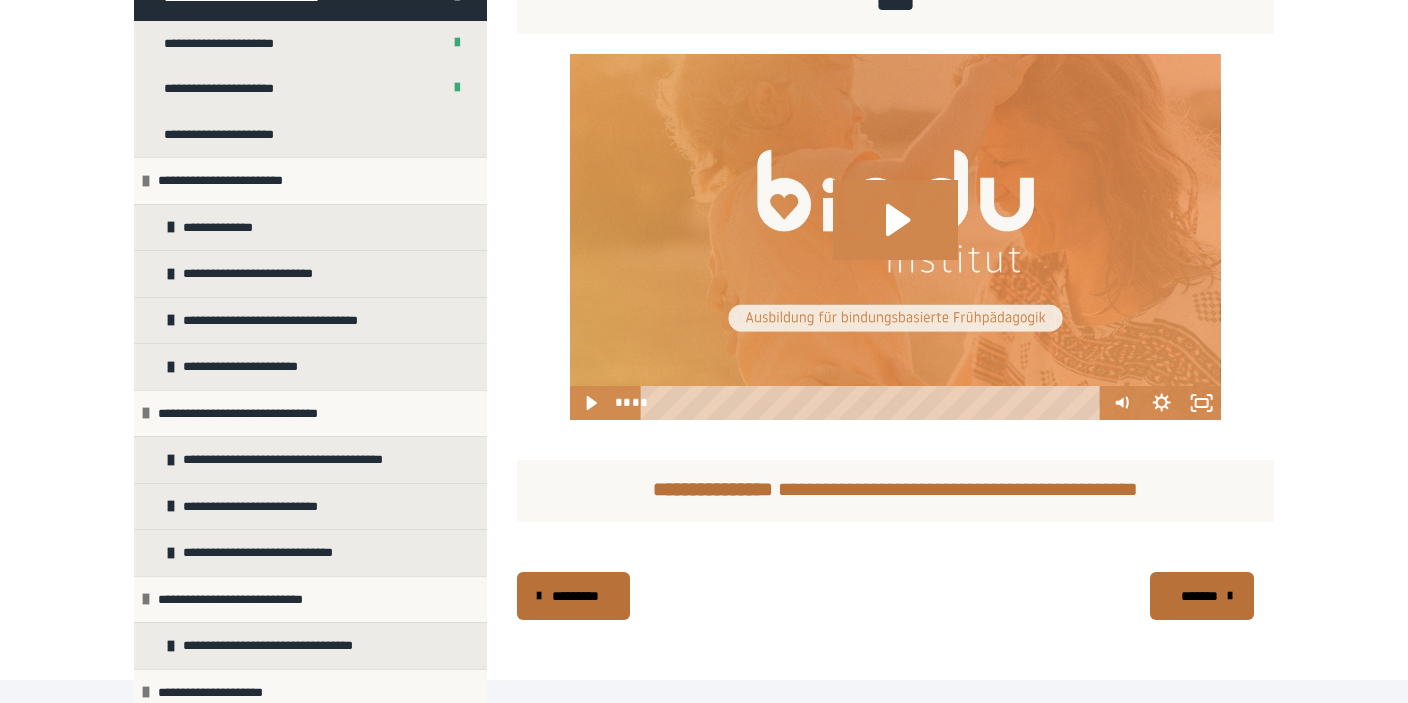 scroll, scrollTop: 1018, scrollLeft: 0, axis: vertical 